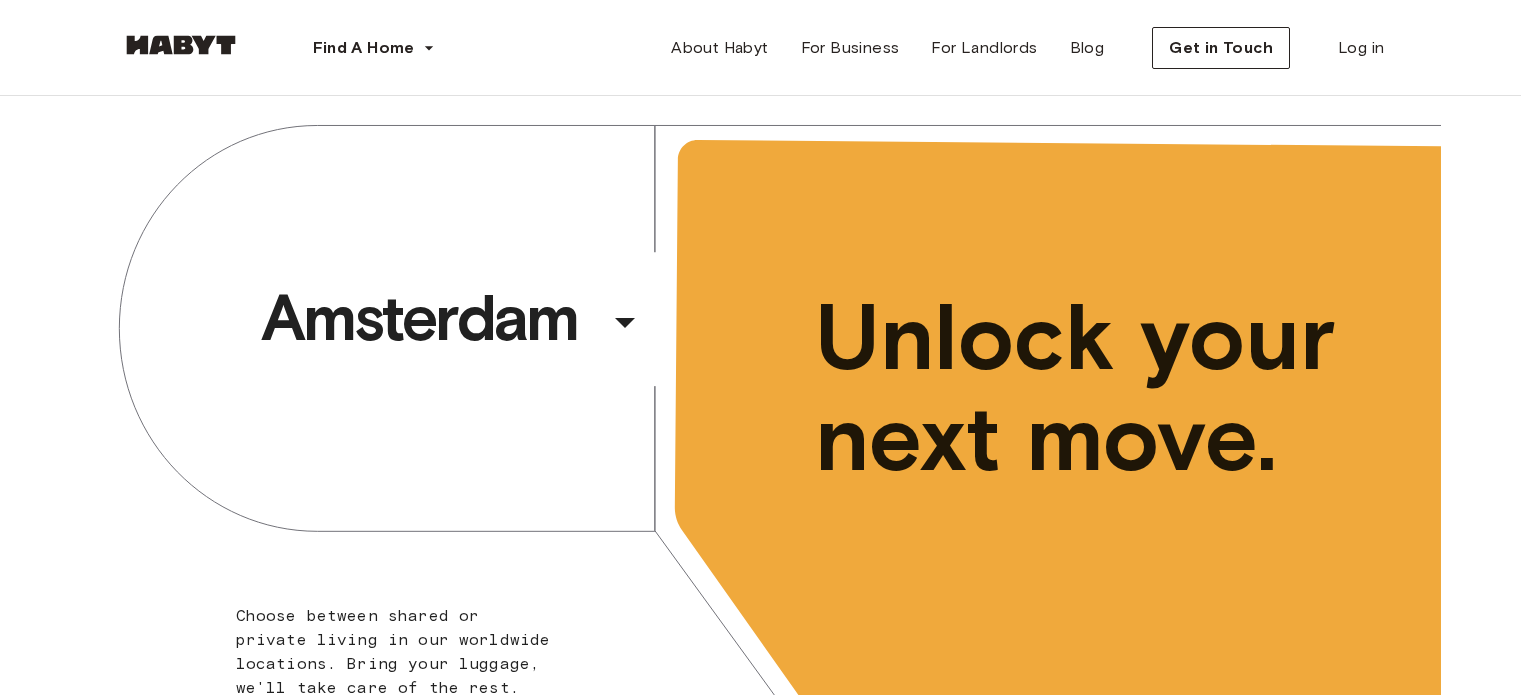 scroll, scrollTop: 0, scrollLeft: 0, axis: both 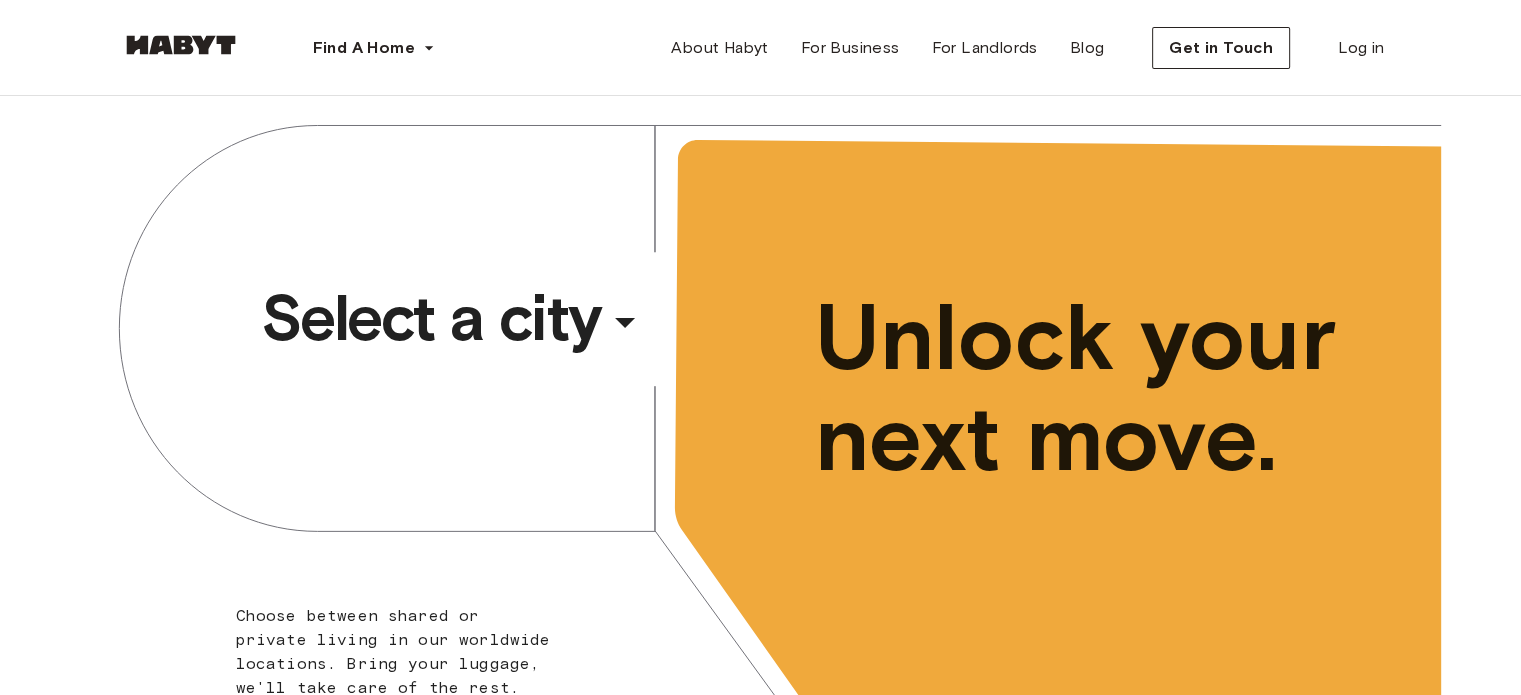 click on "Select a city" at bounding box center [431, 318] 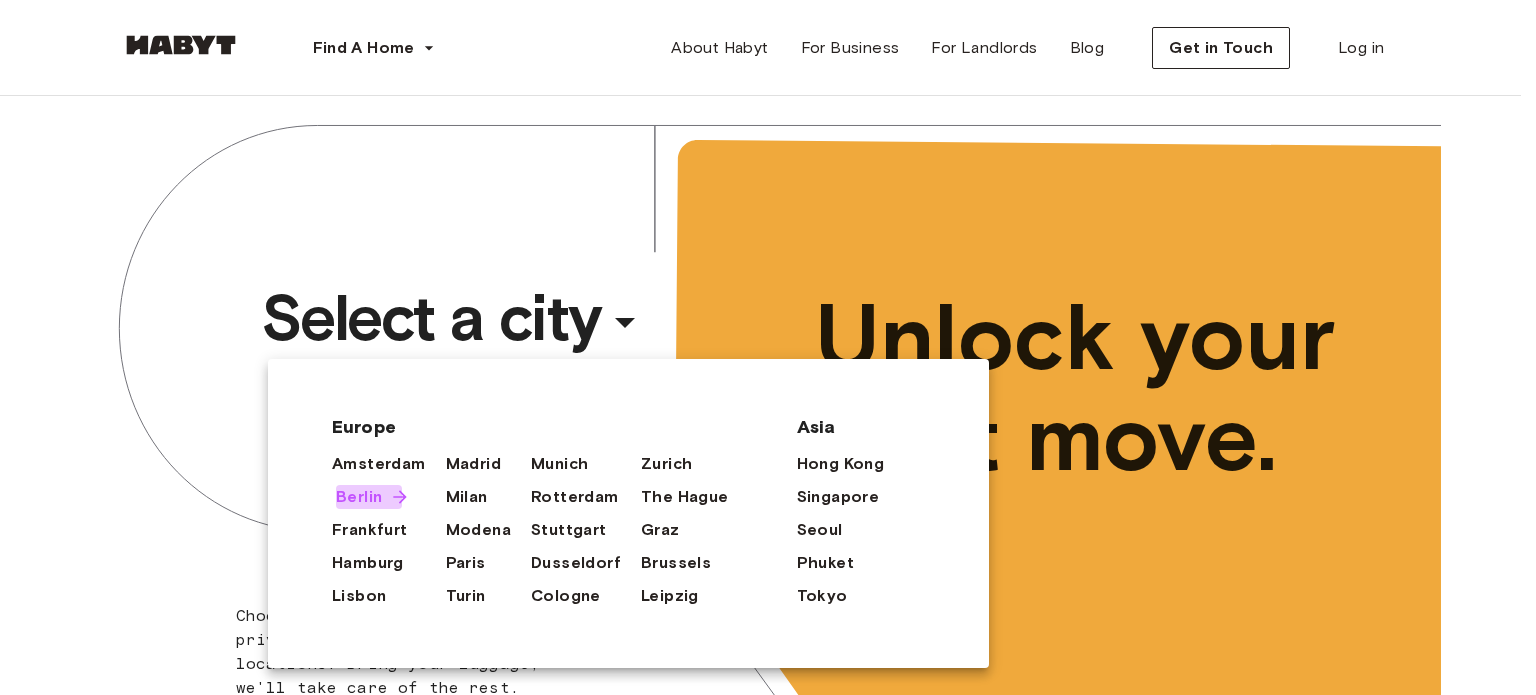 click on "Berlin" at bounding box center (359, 497) 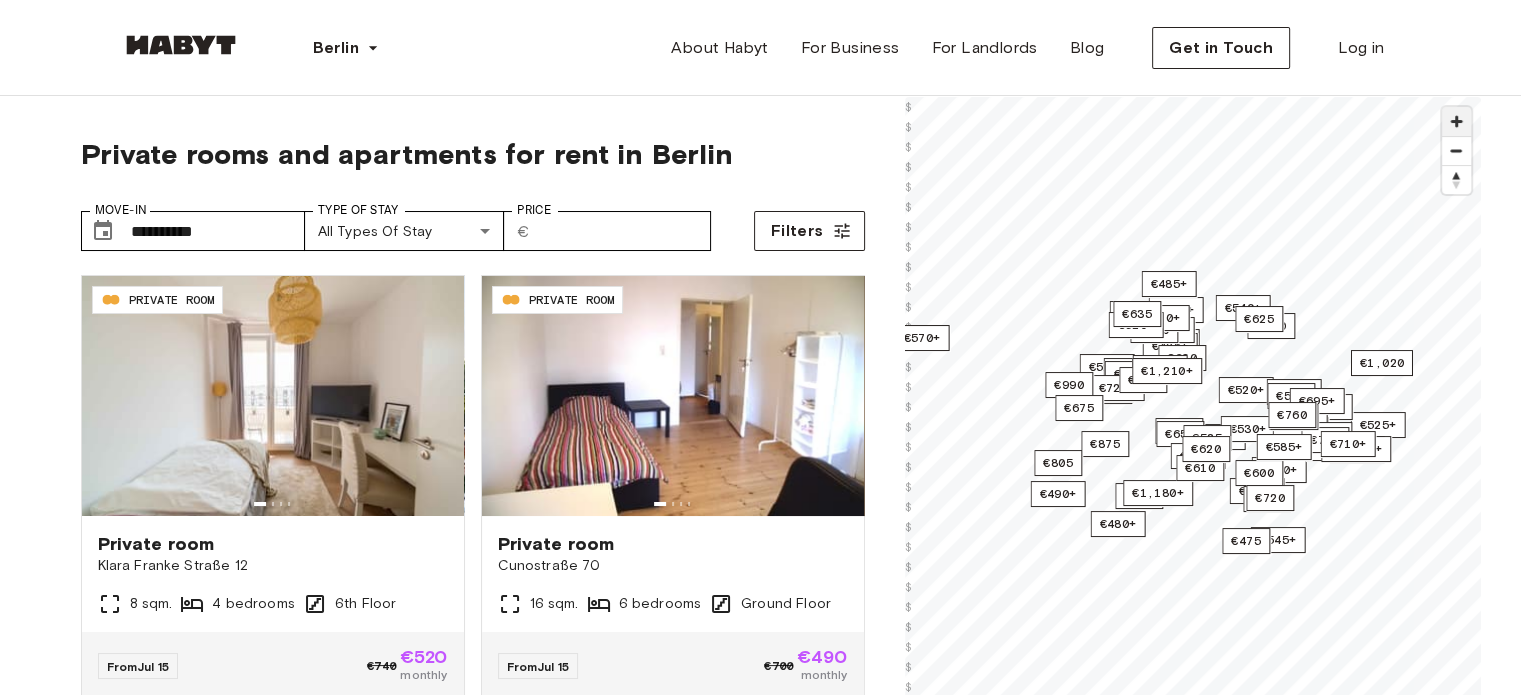 click at bounding box center (1456, 121) 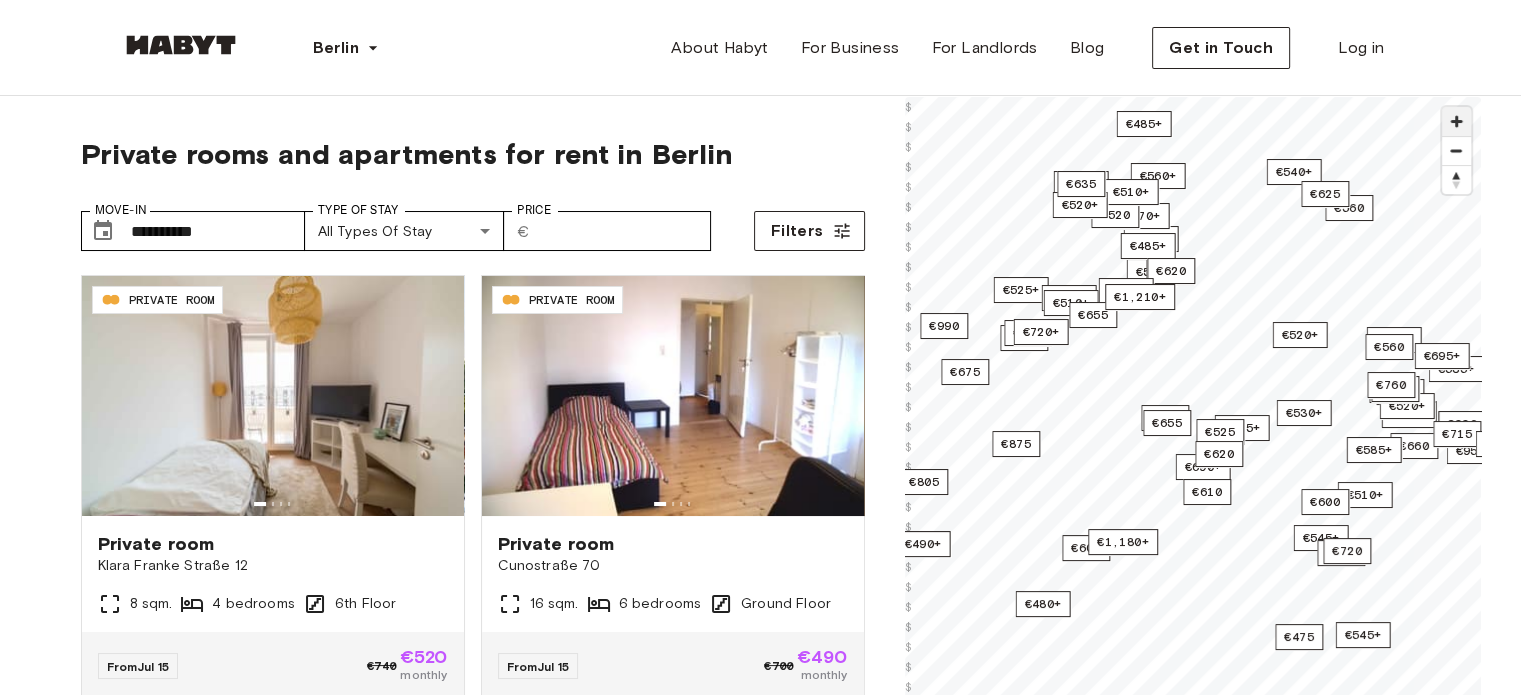 click at bounding box center [1456, 121] 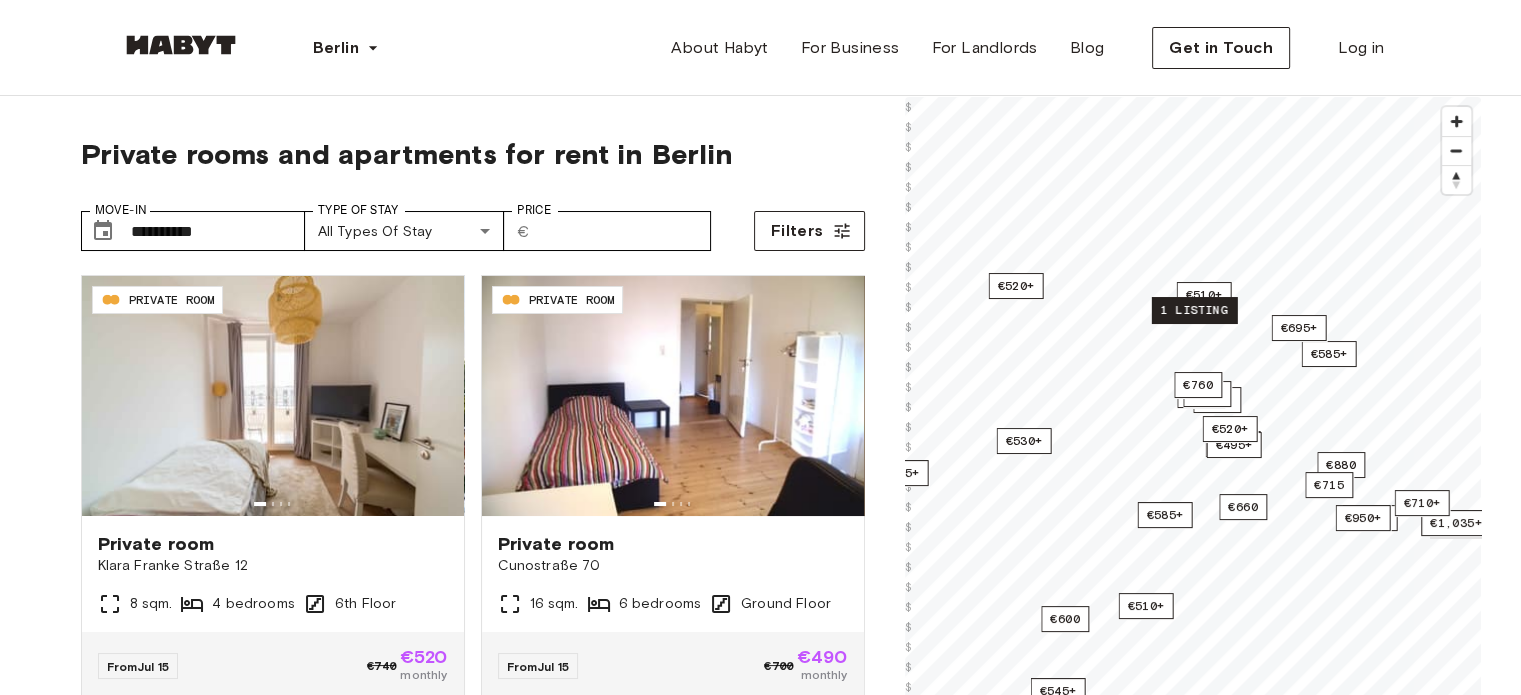 click on "1 listing" at bounding box center [1193, 310] 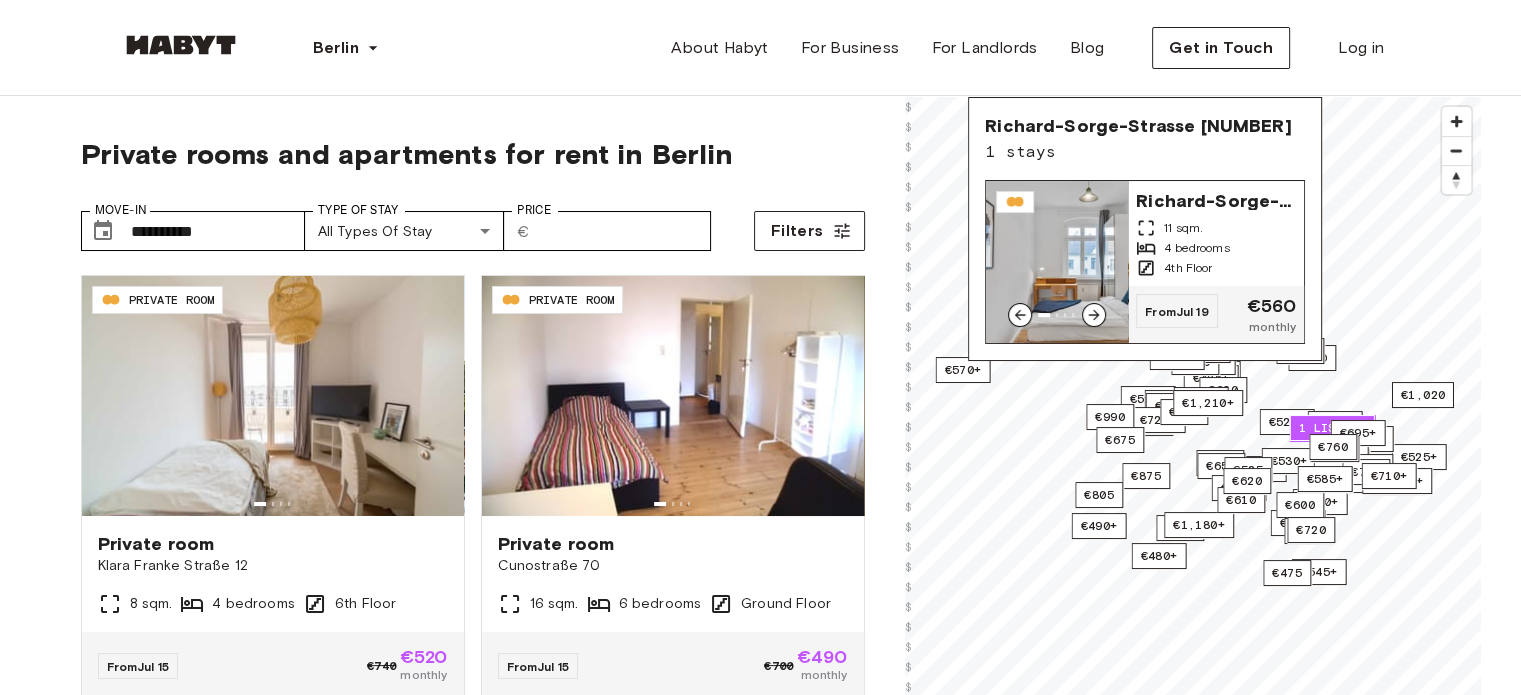click 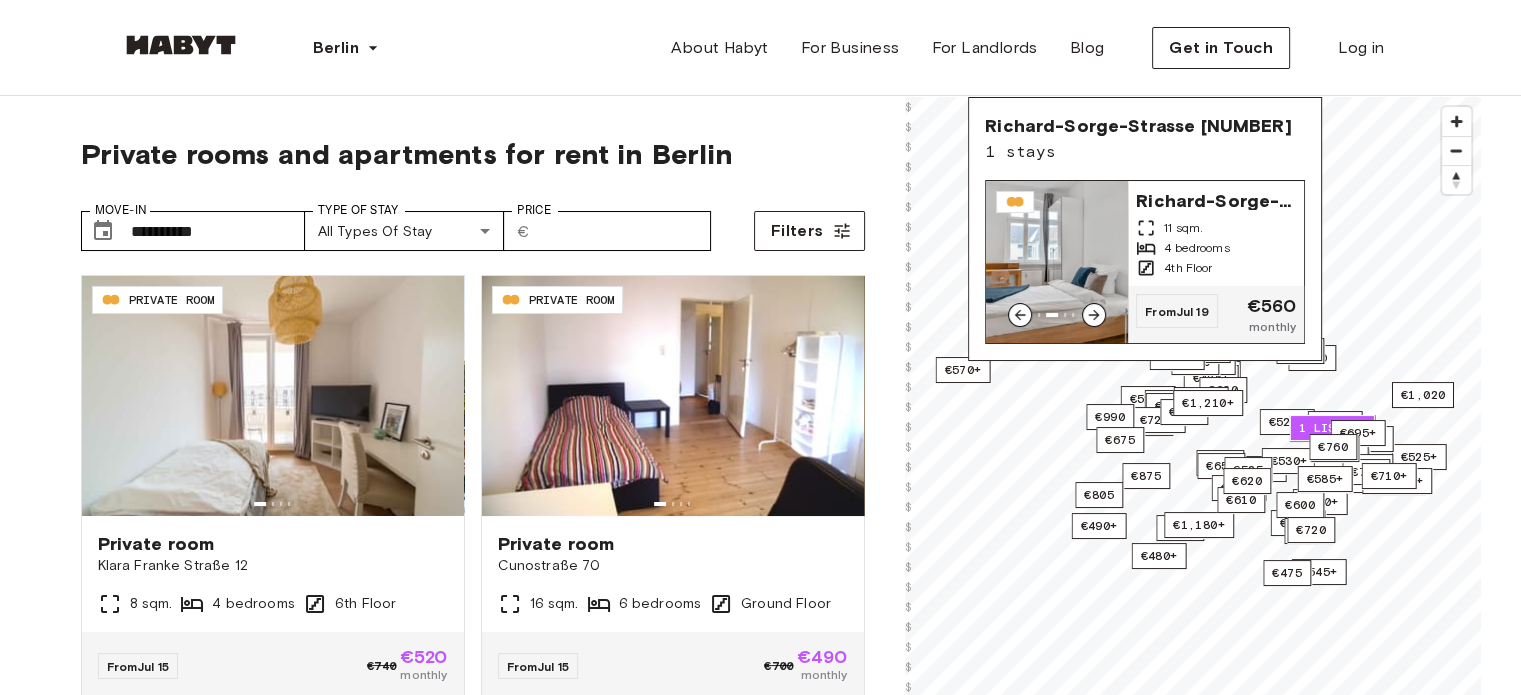 click 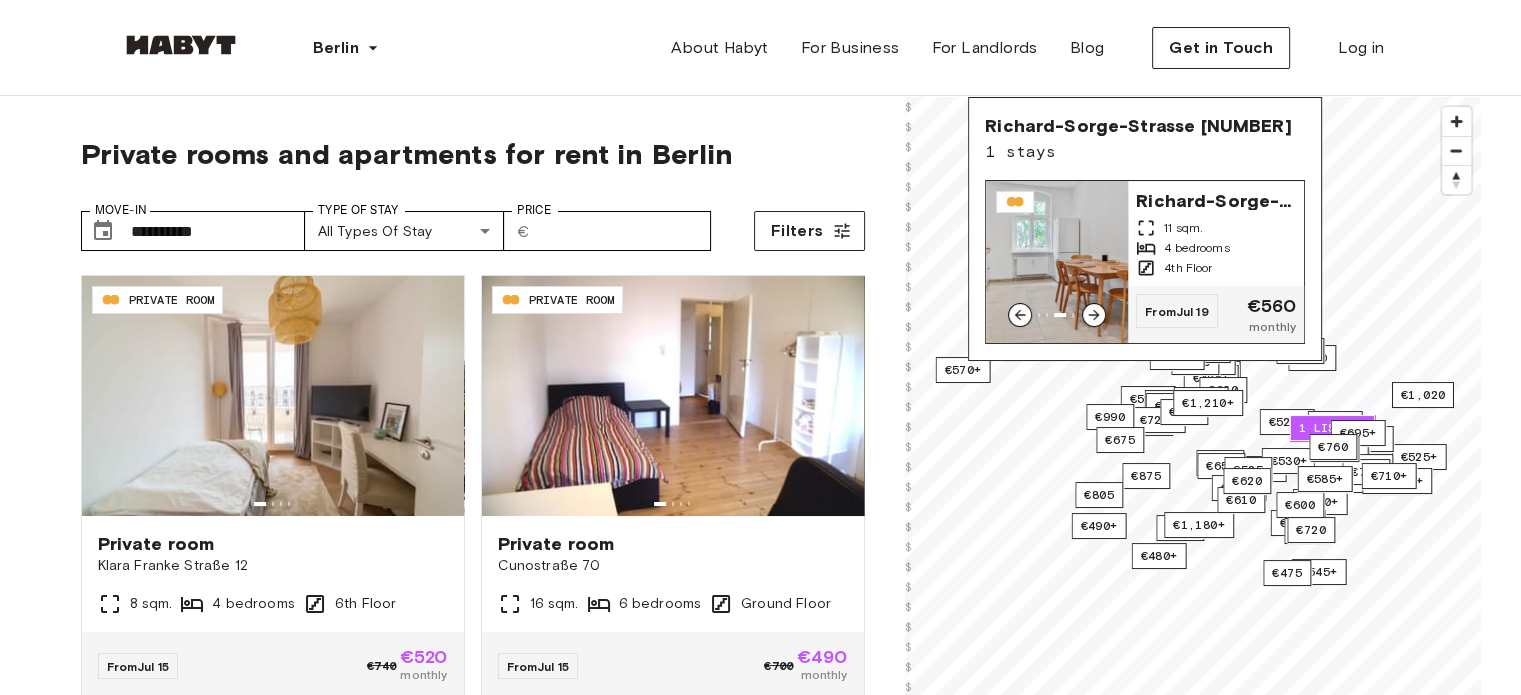 click 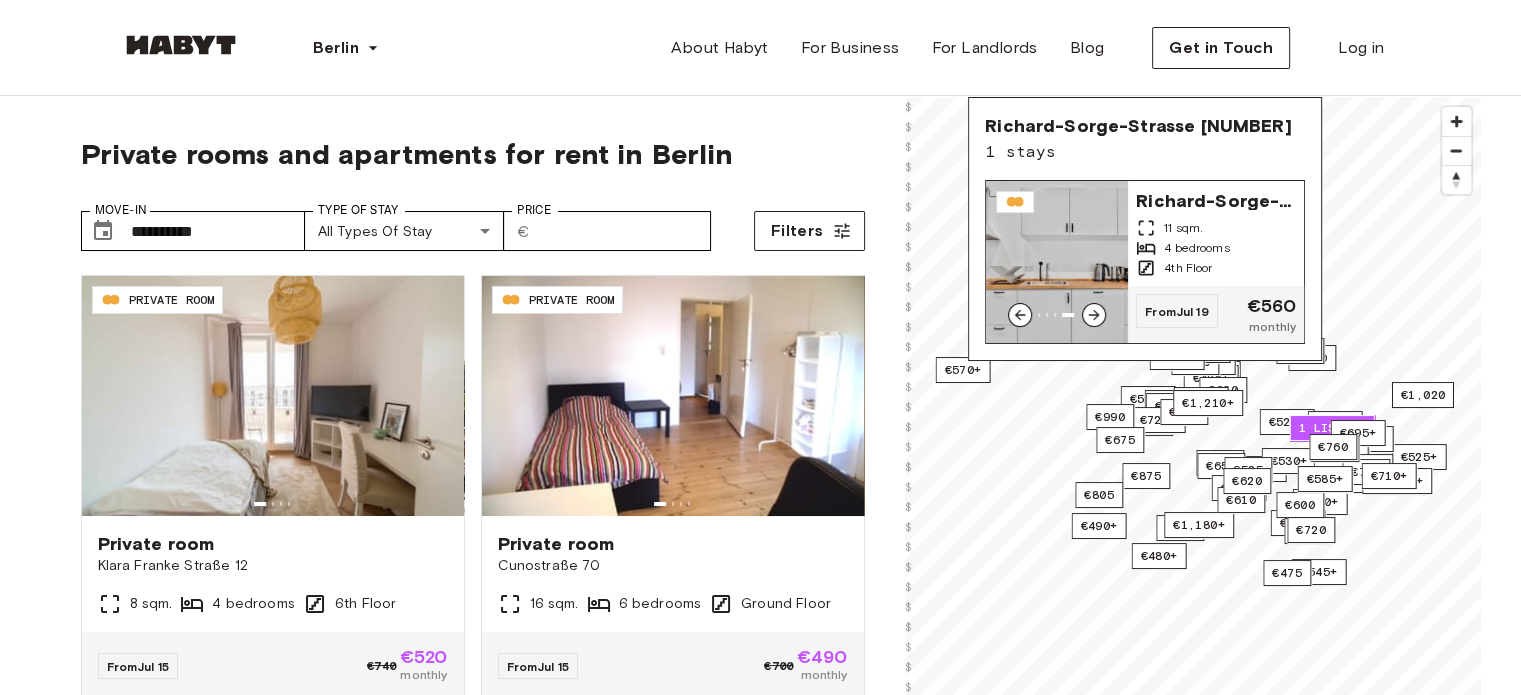 click 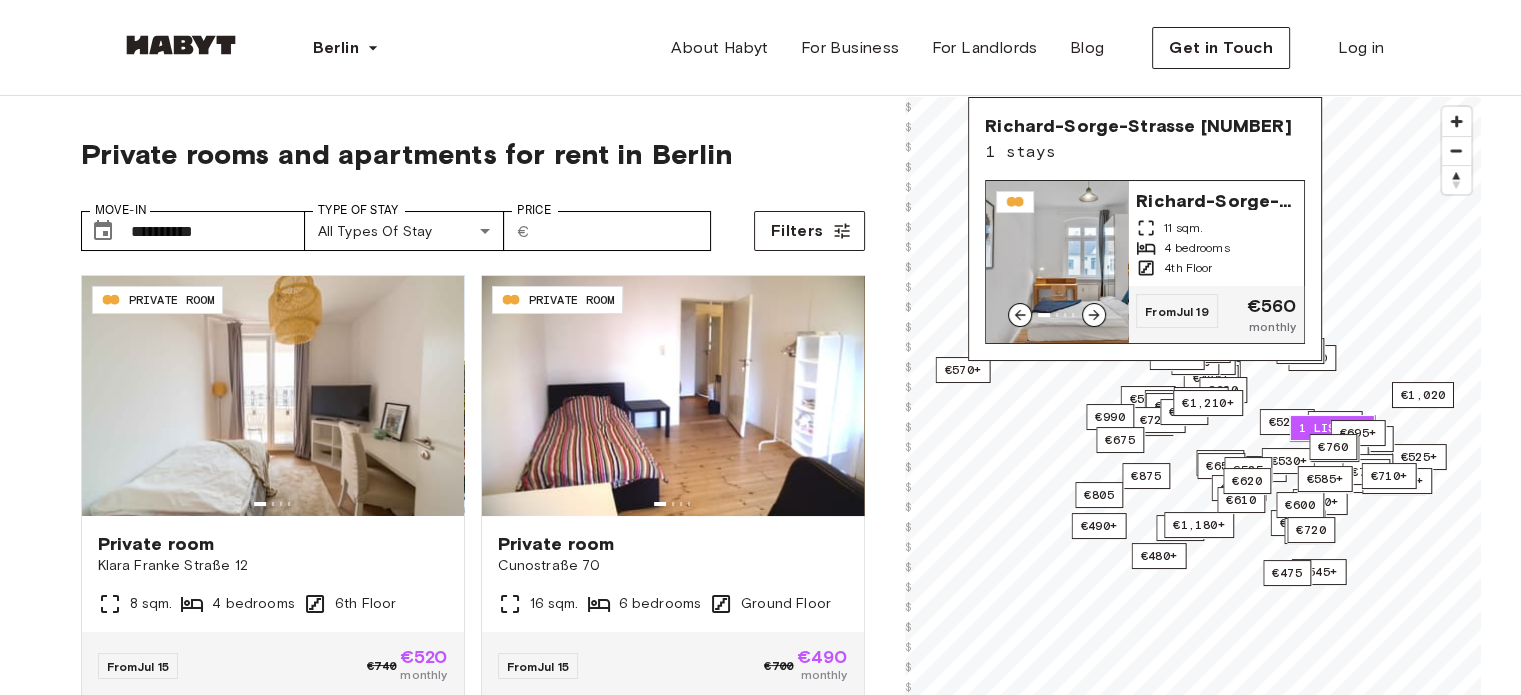 click 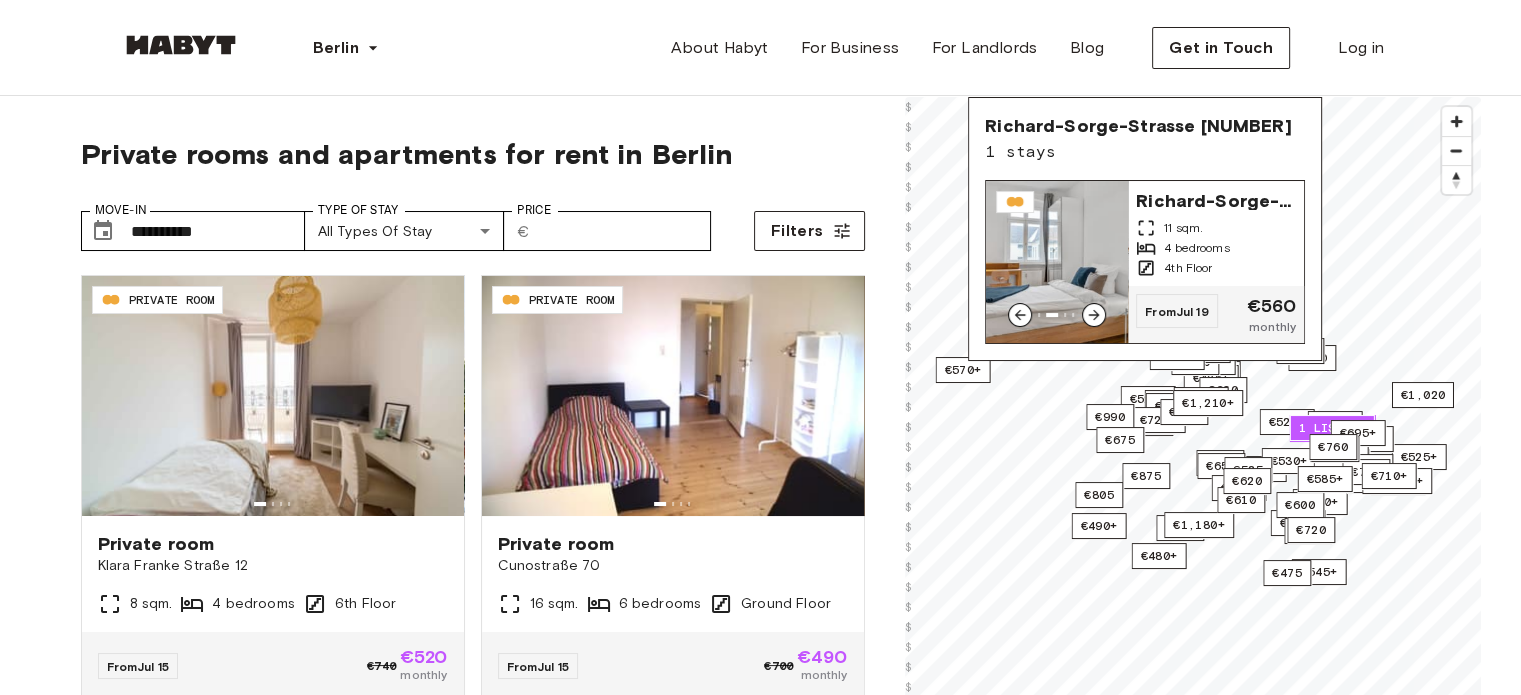 click 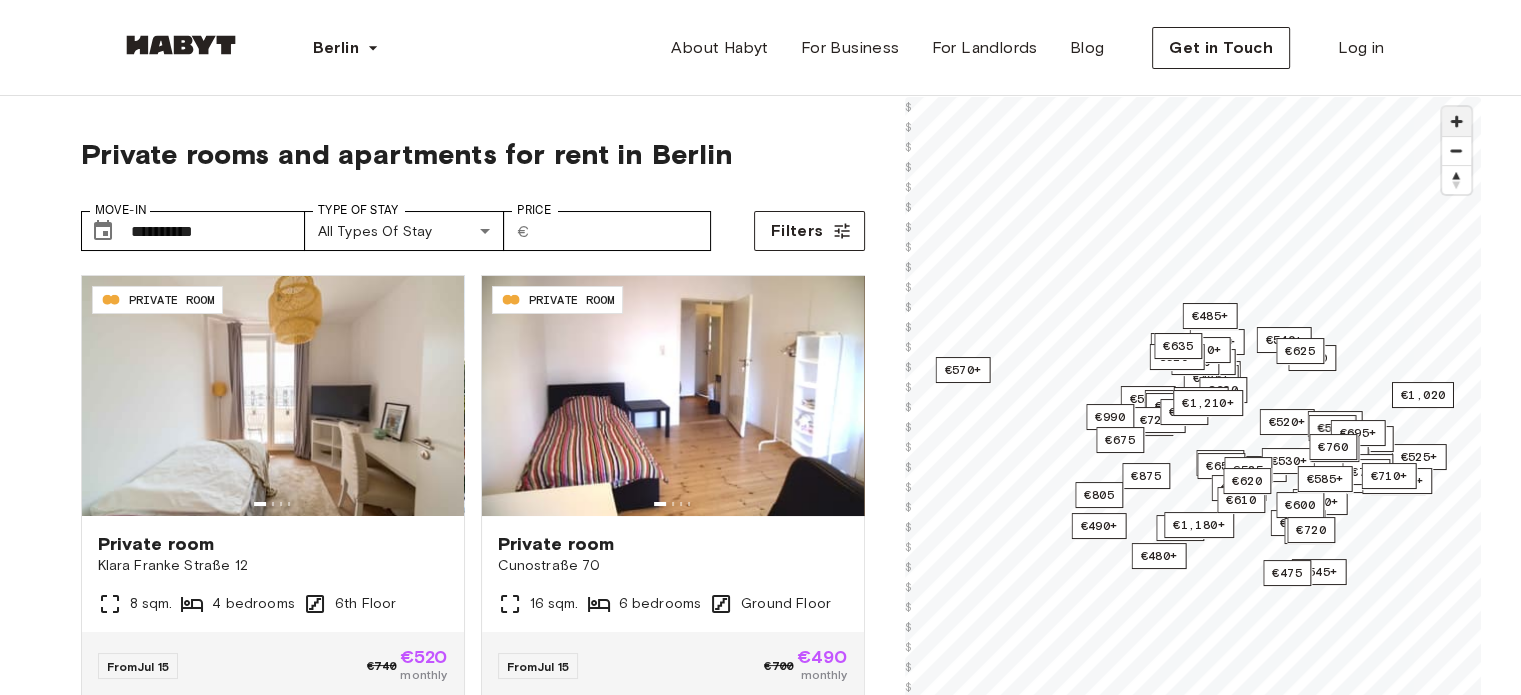 click at bounding box center (1456, 121) 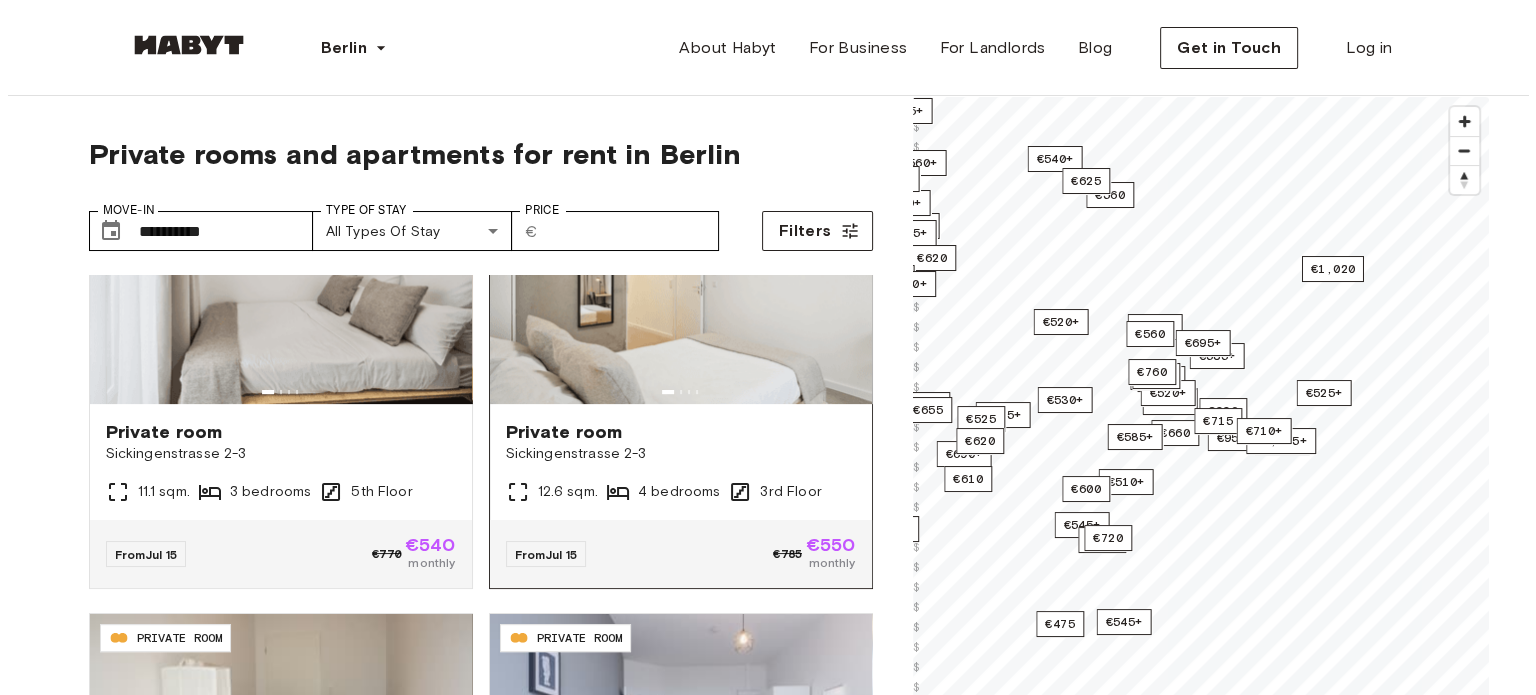 scroll, scrollTop: 1066, scrollLeft: 0, axis: vertical 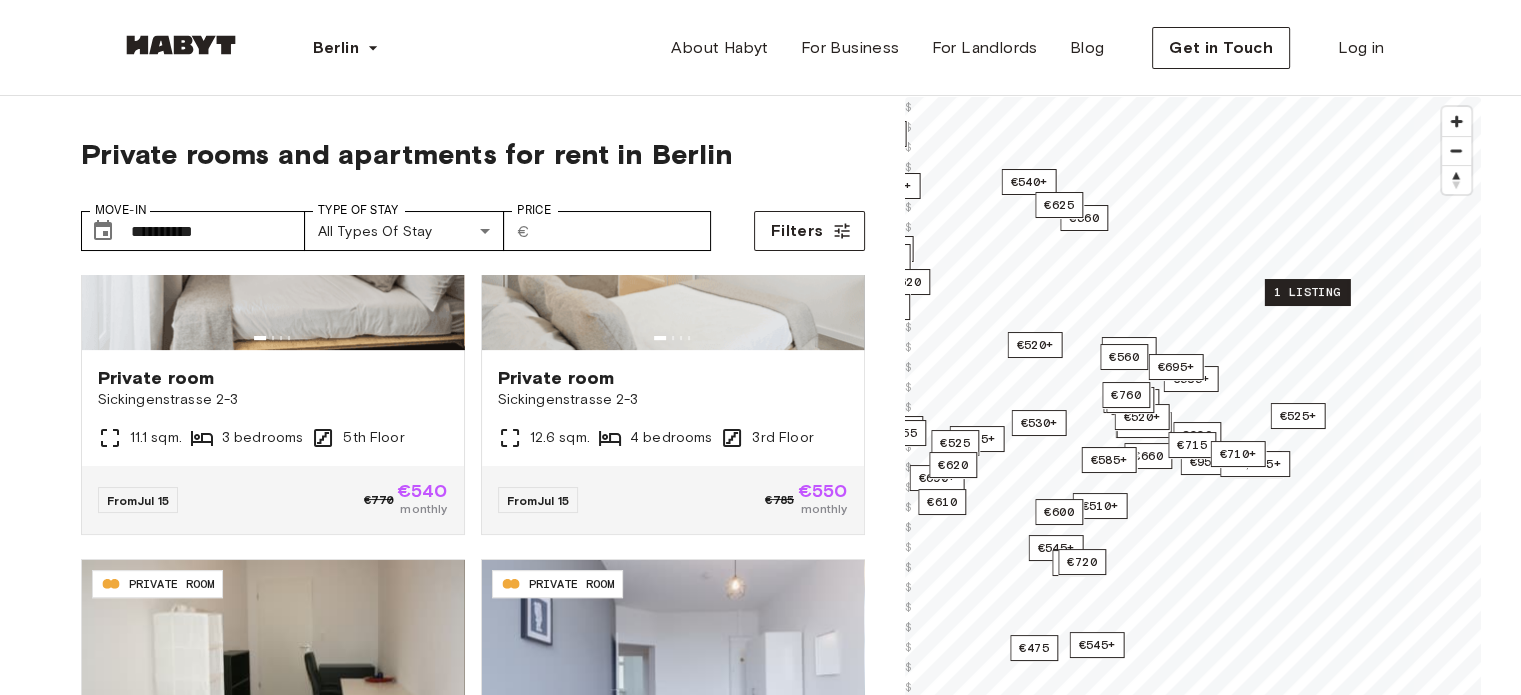 click on "1 listing" at bounding box center (1306, 292) 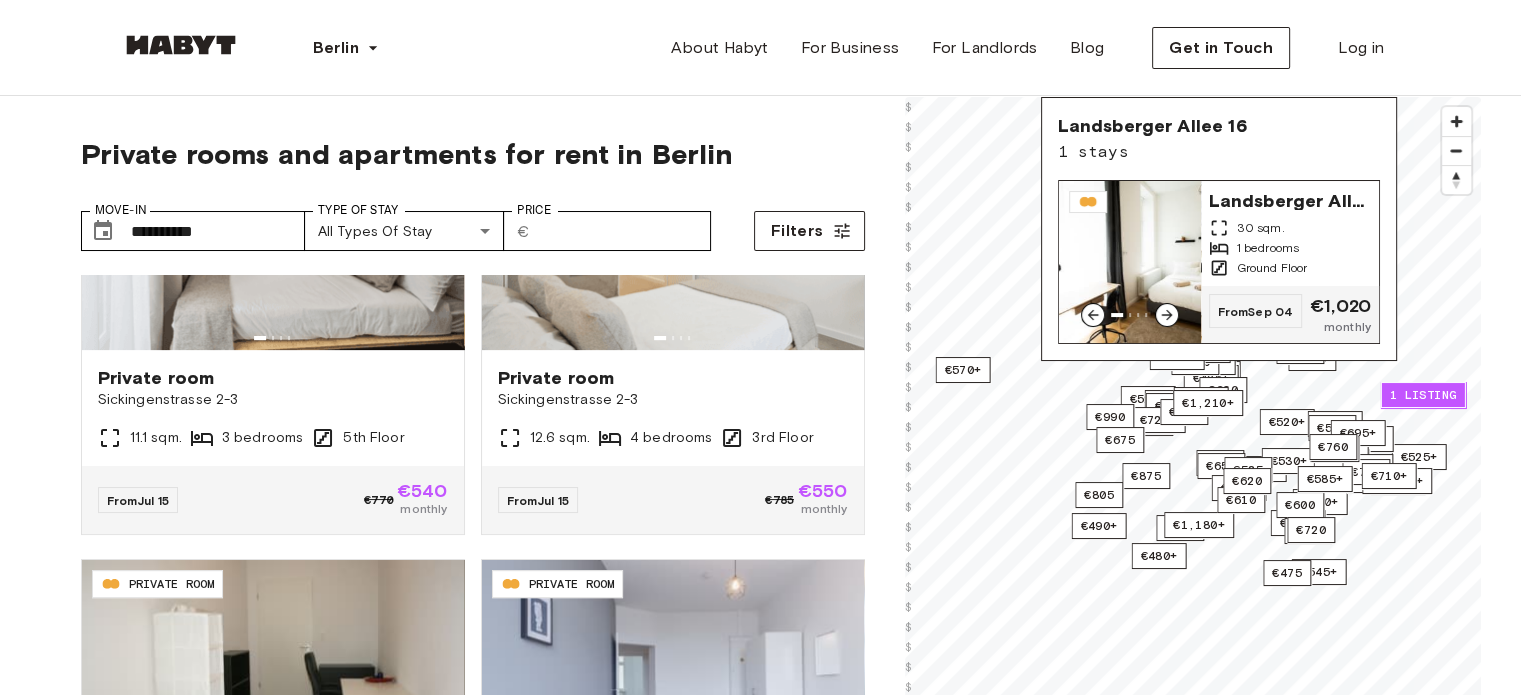 click 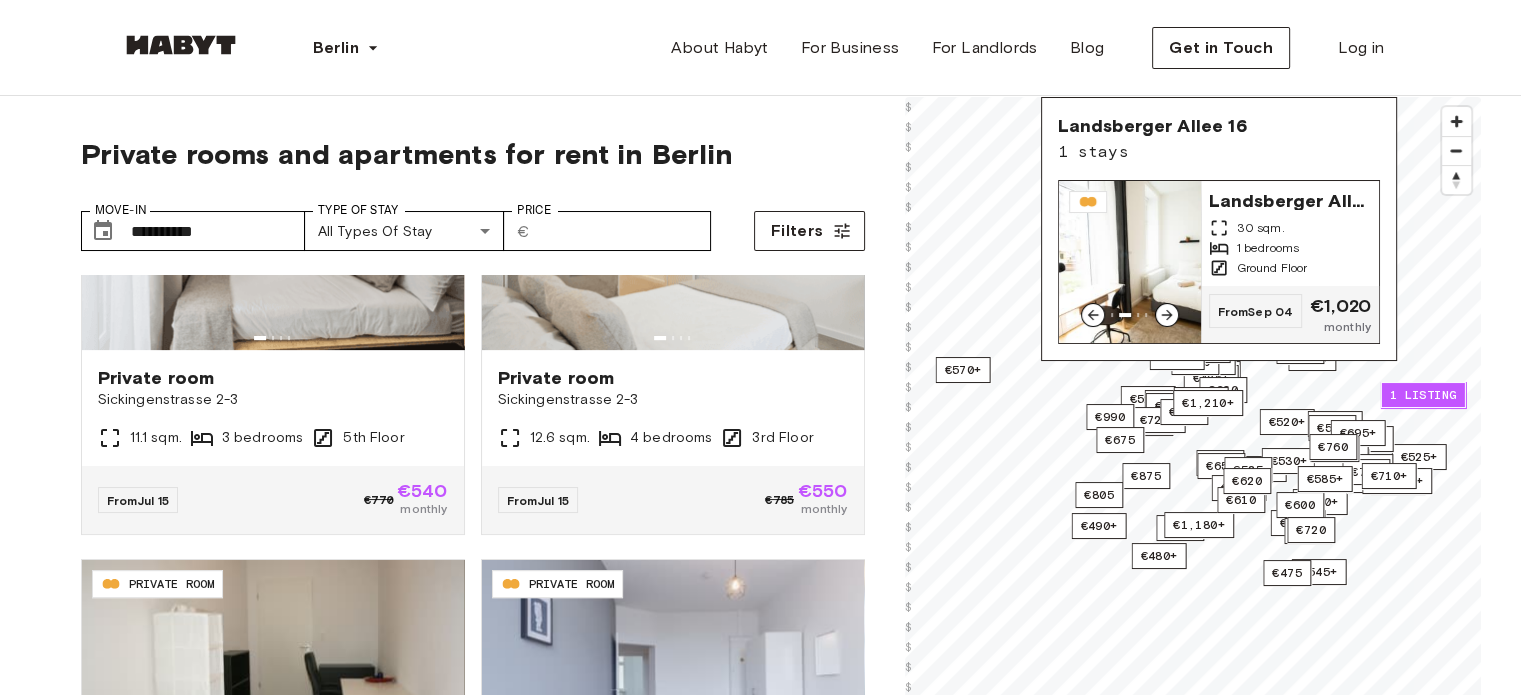 click 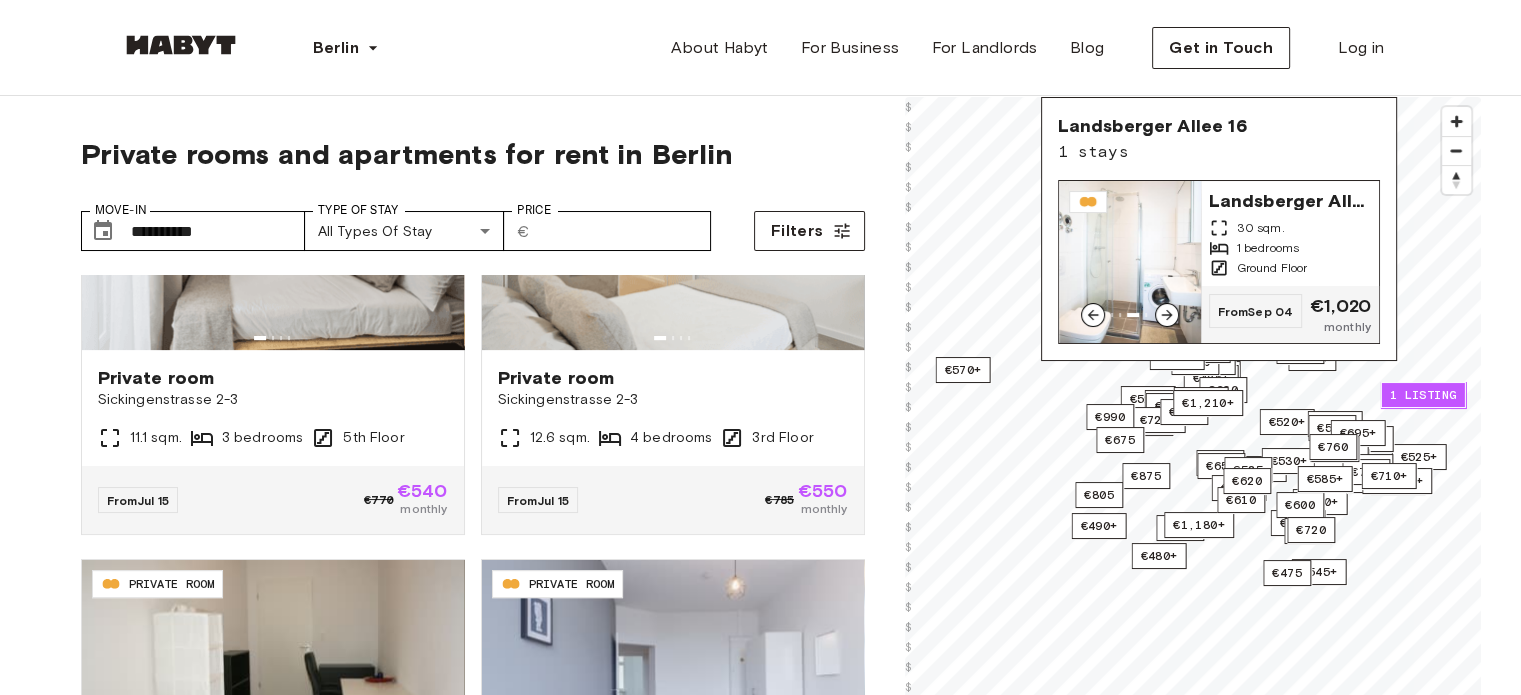 click 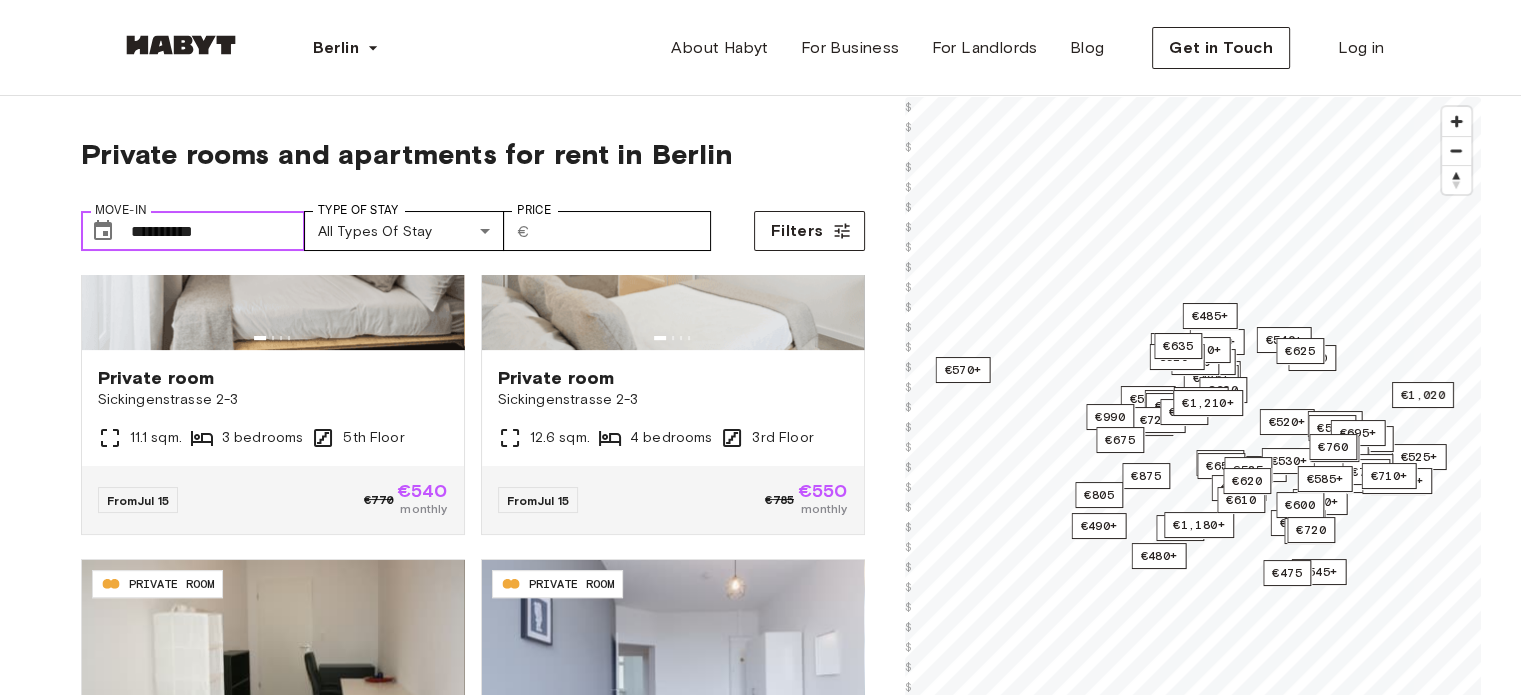 click on "**********" at bounding box center (218, 231) 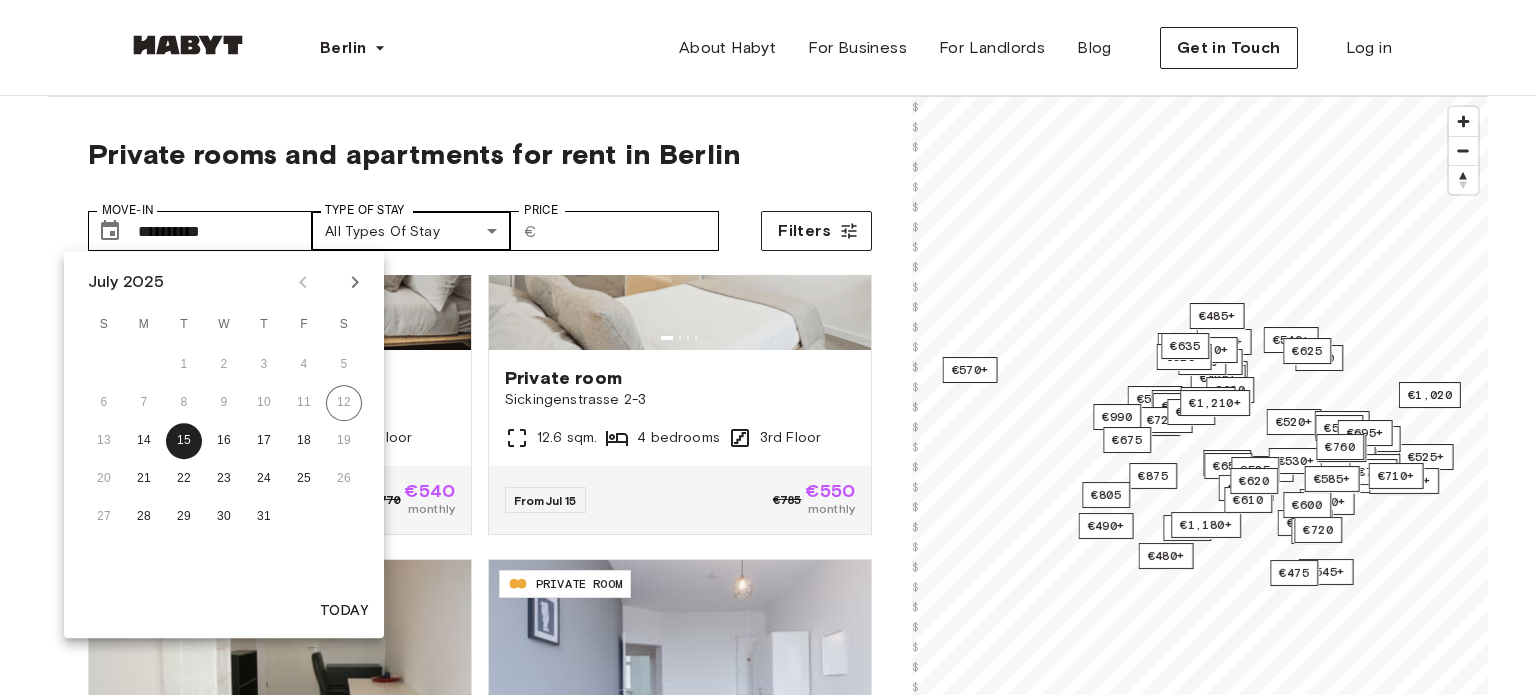 click on "**********" at bounding box center [768, 2355] 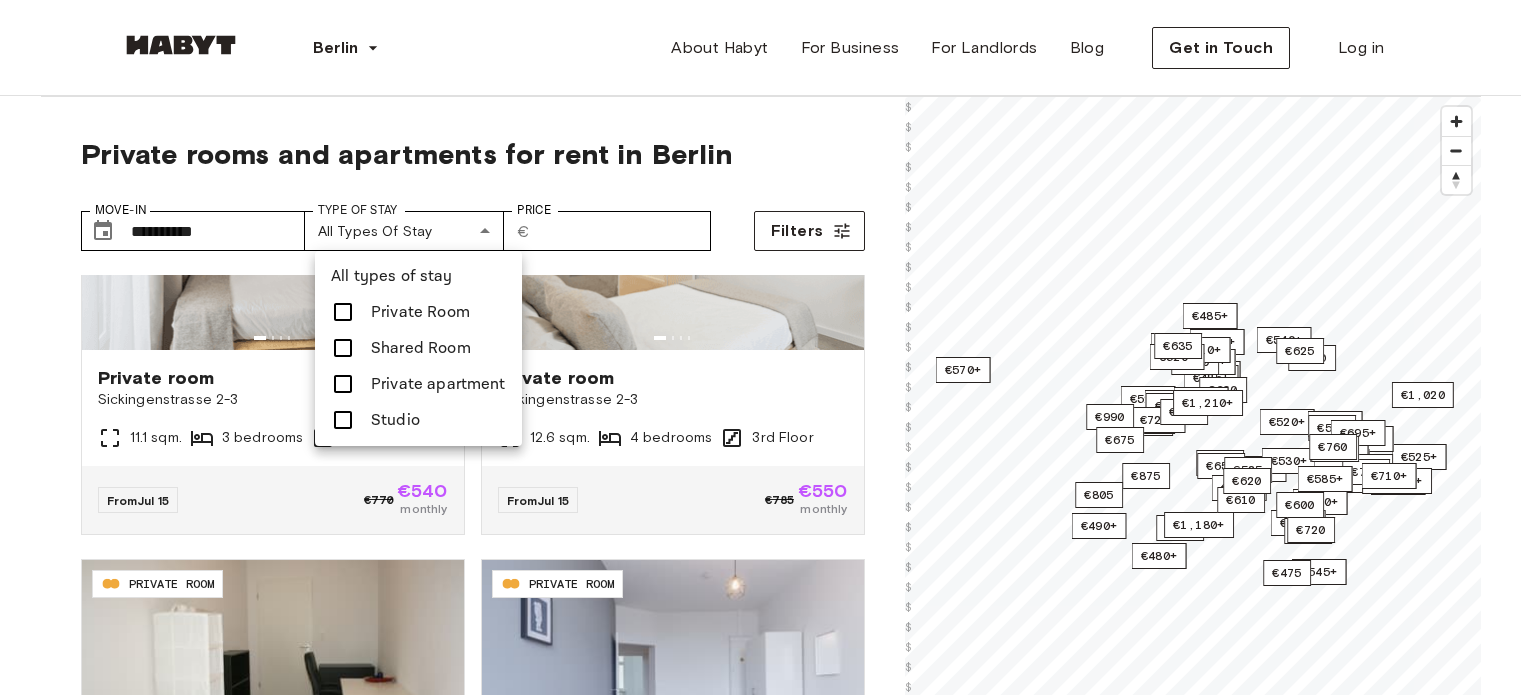 click on "Private apartment" at bounding box center [438, 384] 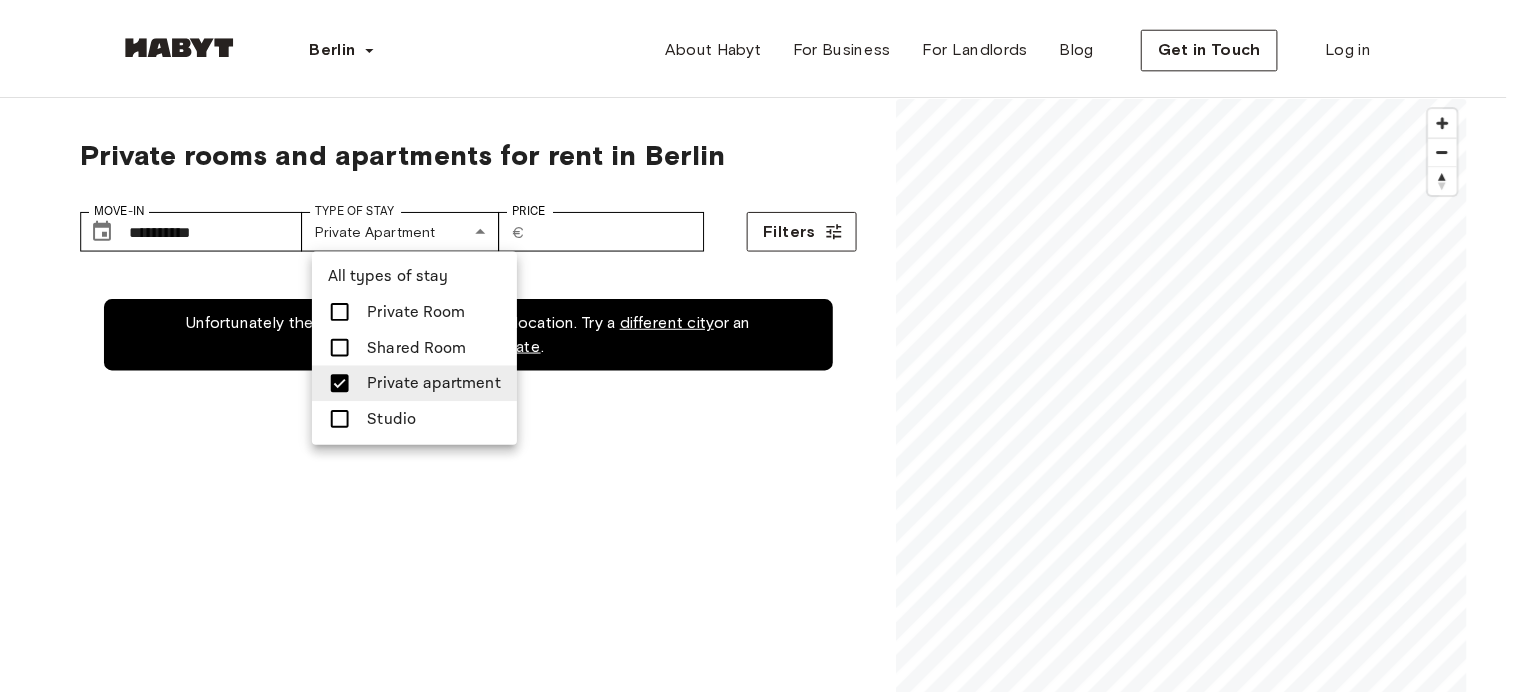 scroll, scrollTop: 0, scrollLeft: 0, axis: both 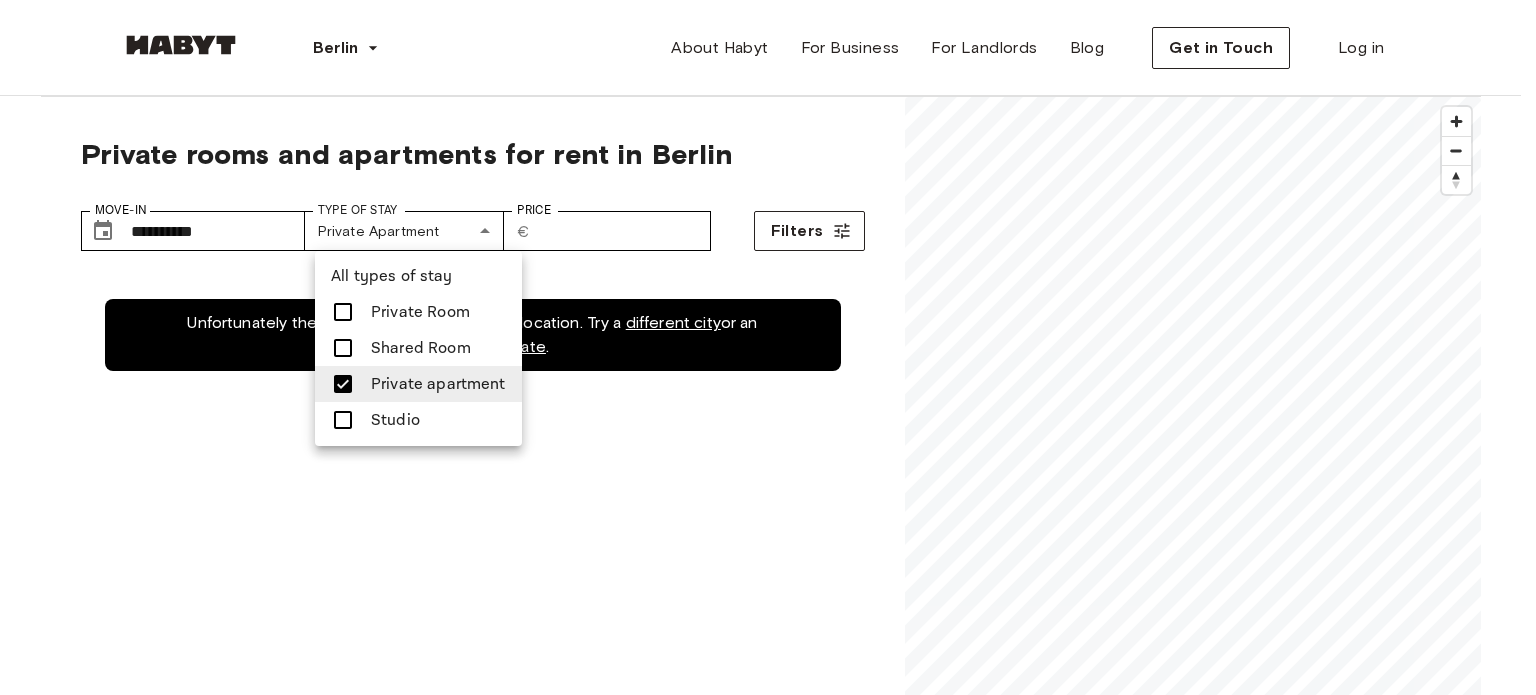 click at bounding box center (768, 347) 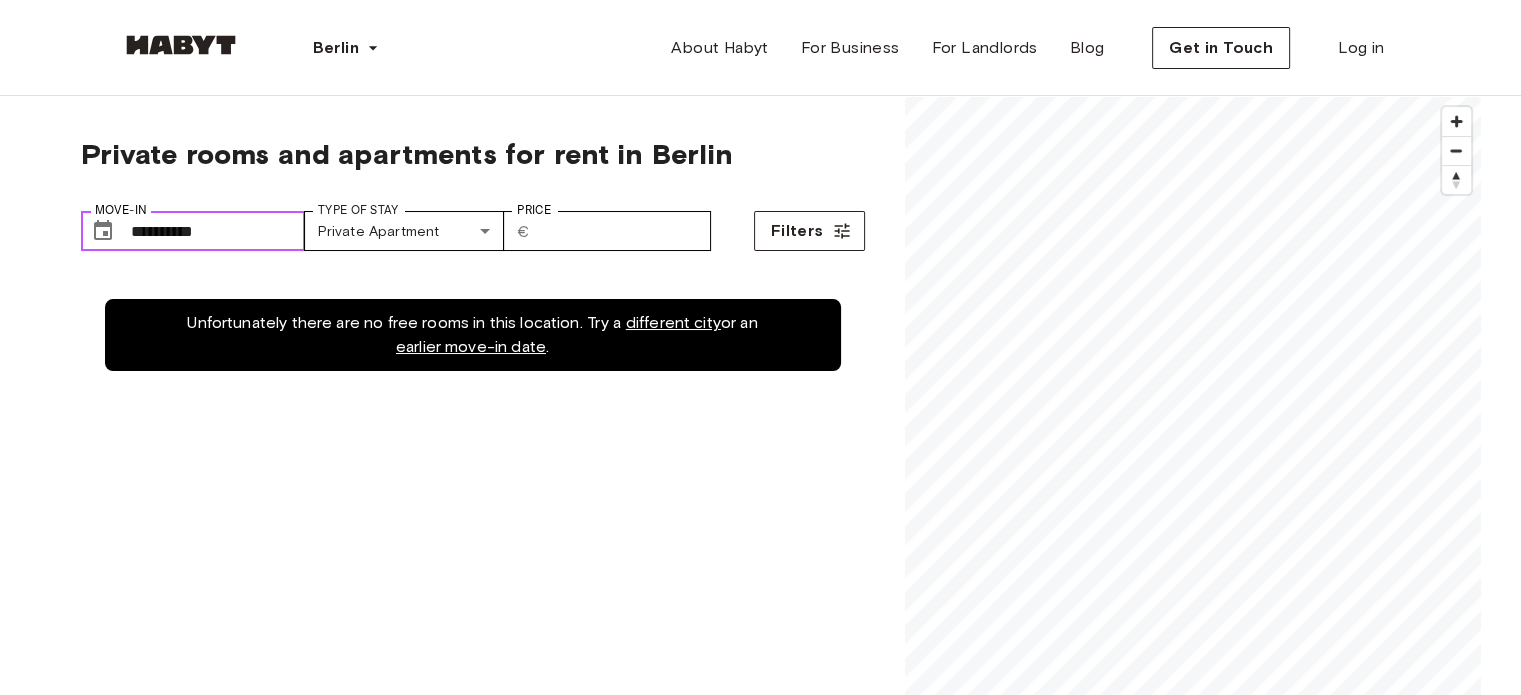 click 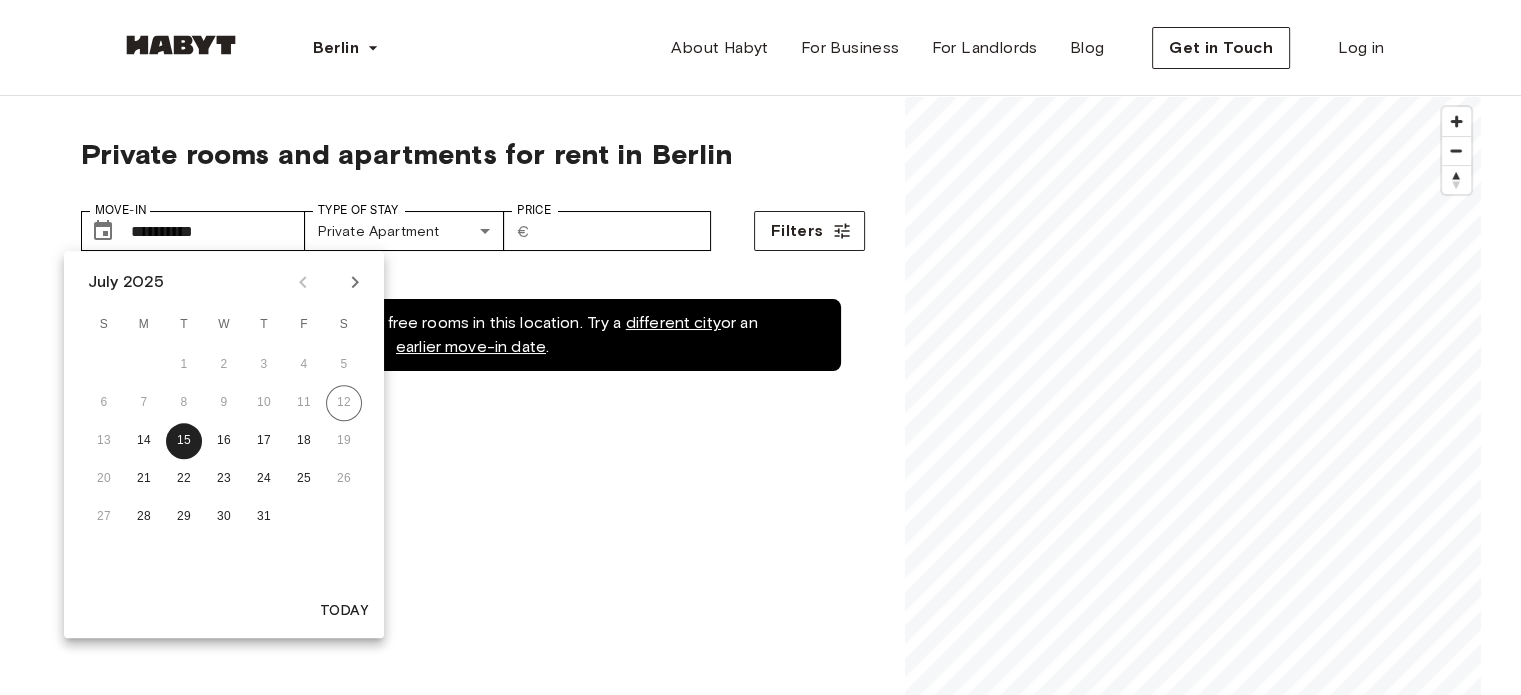 click 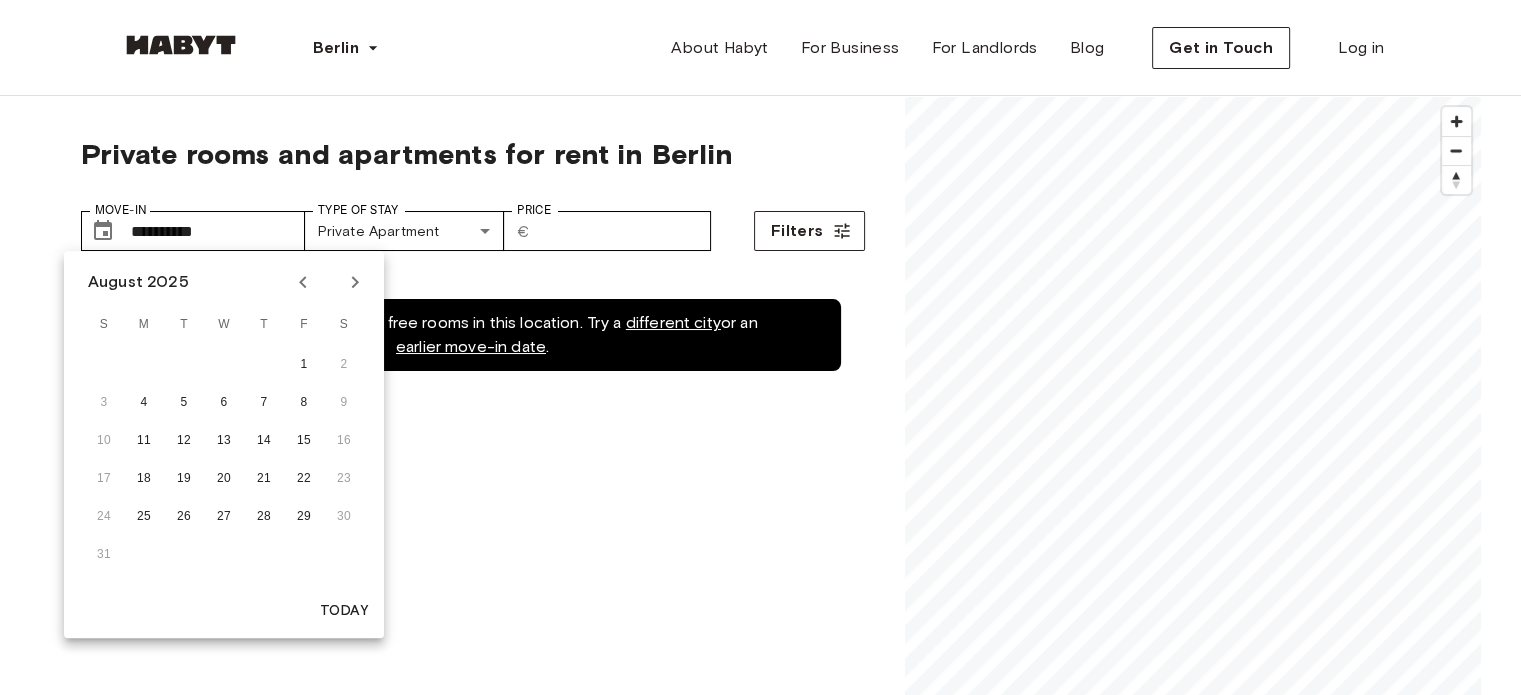 click 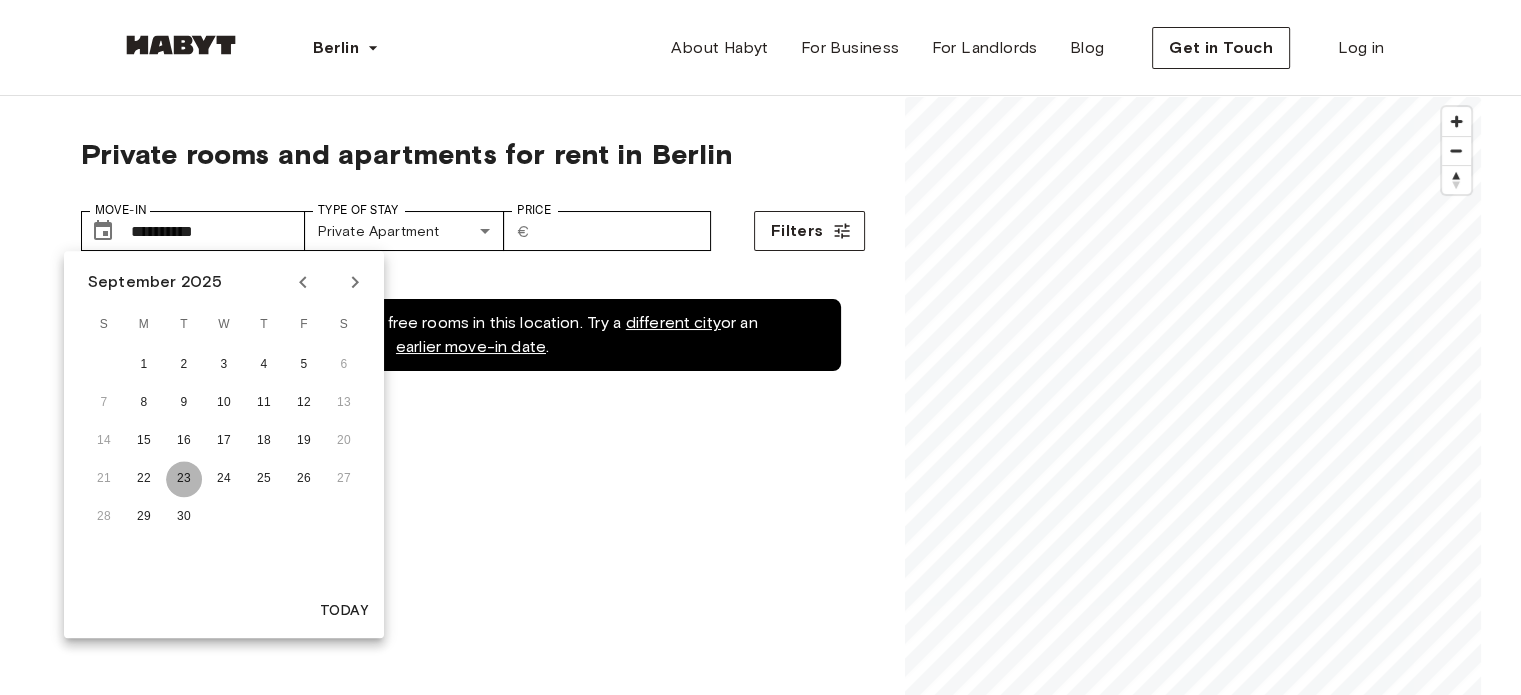 click on "23" at bounding box center (184, 479) 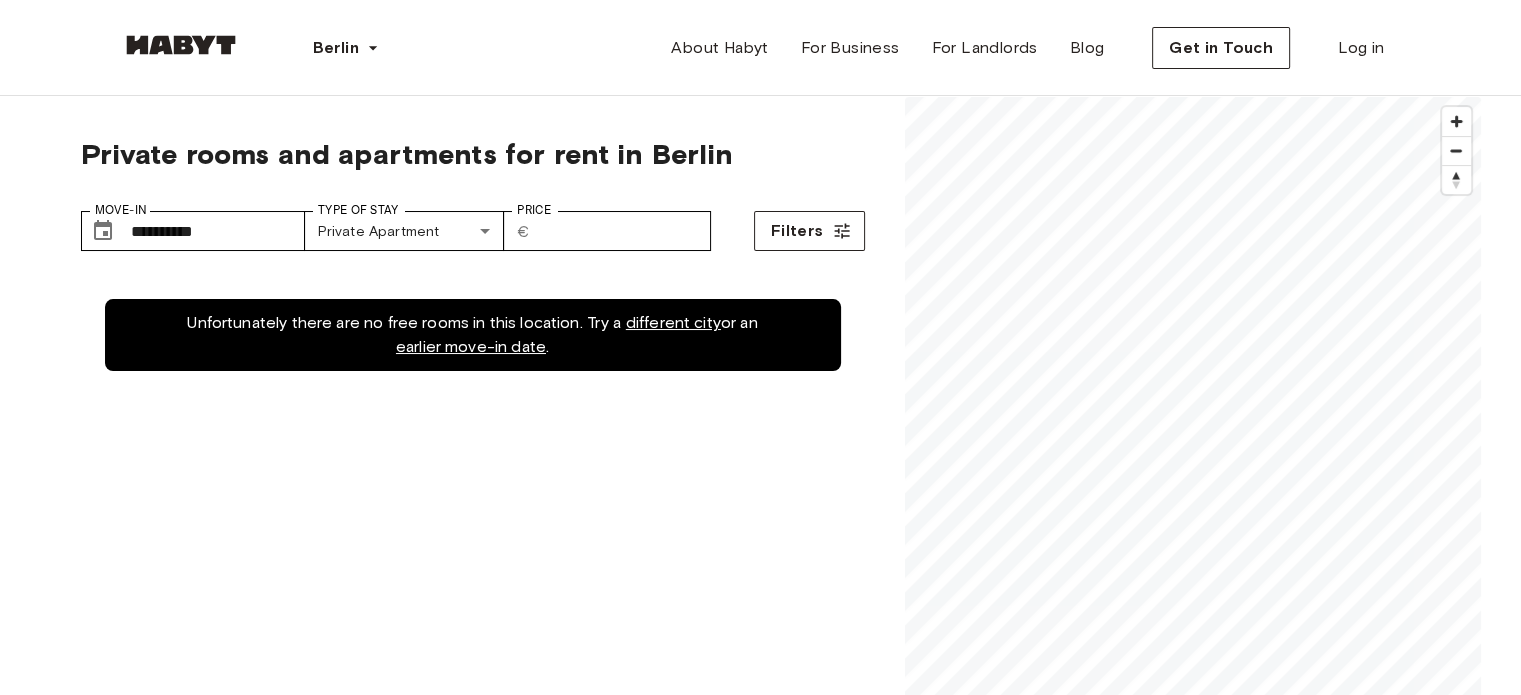 click on "**********" at bounding box center [473, 533] 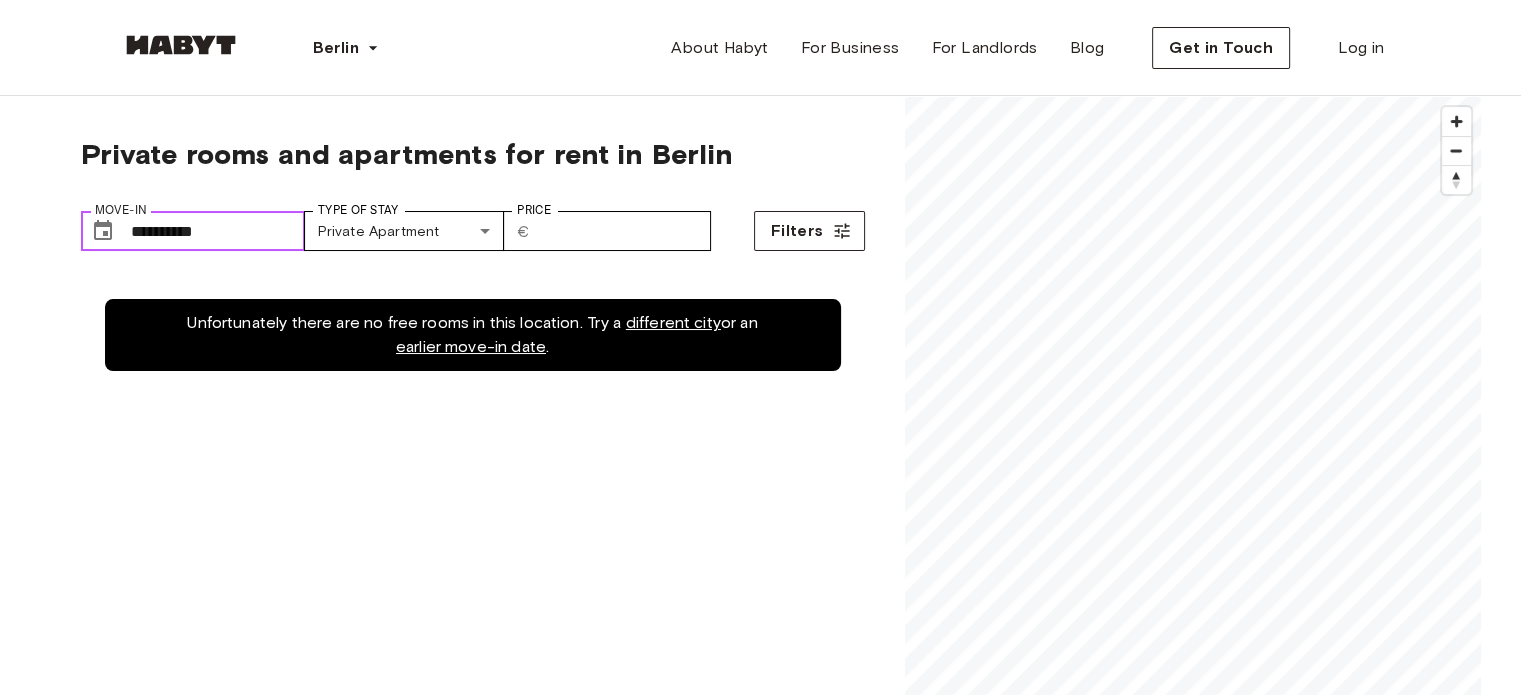 click on "**********" at bounding box center [218, 231] 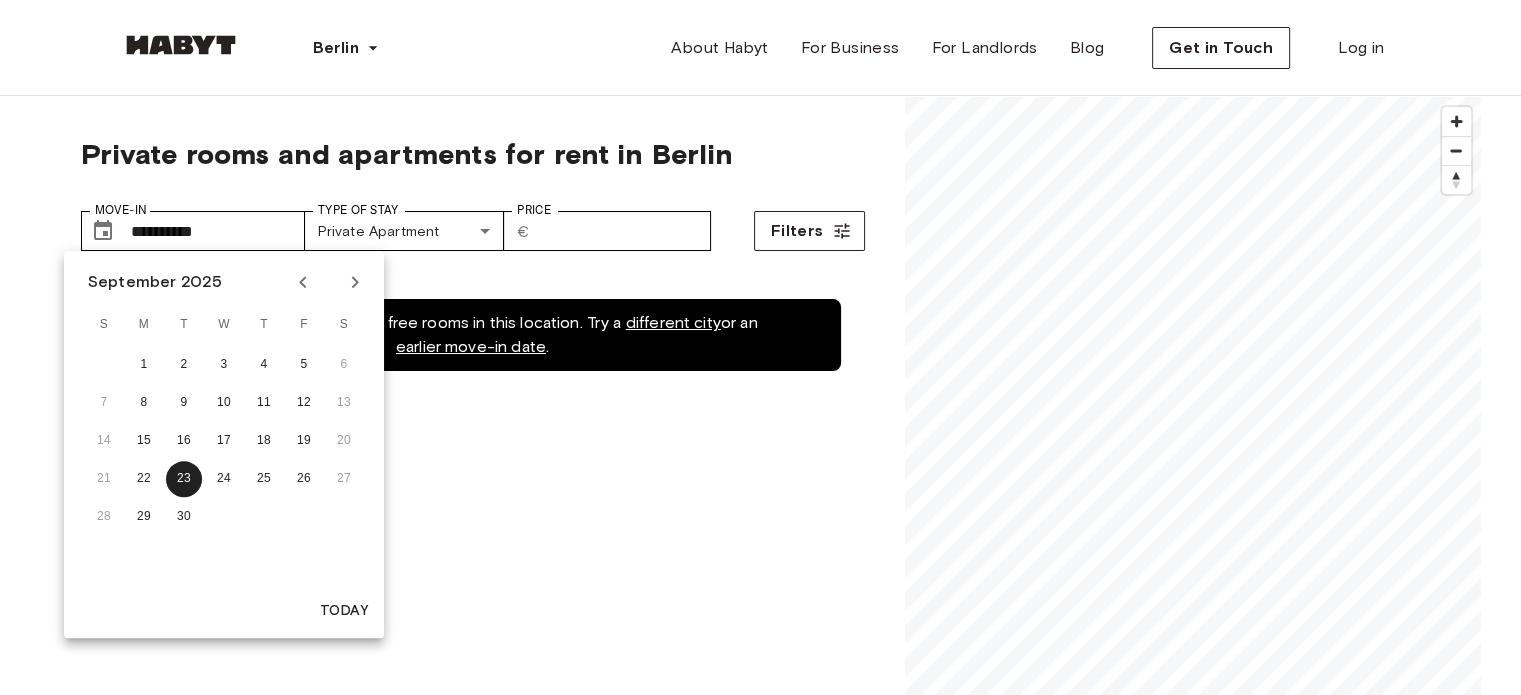 click at bounding box center [303, 282] 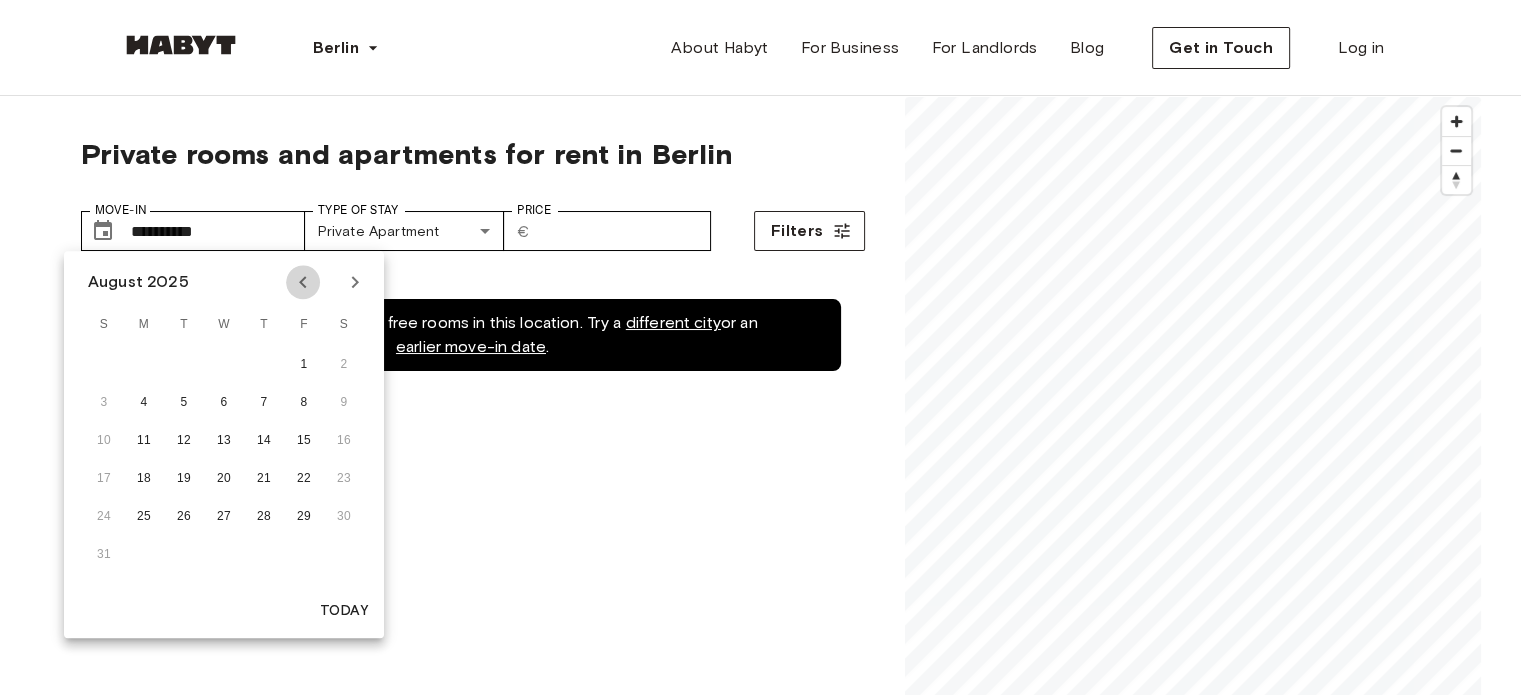 click at bounding box center (303, 282) 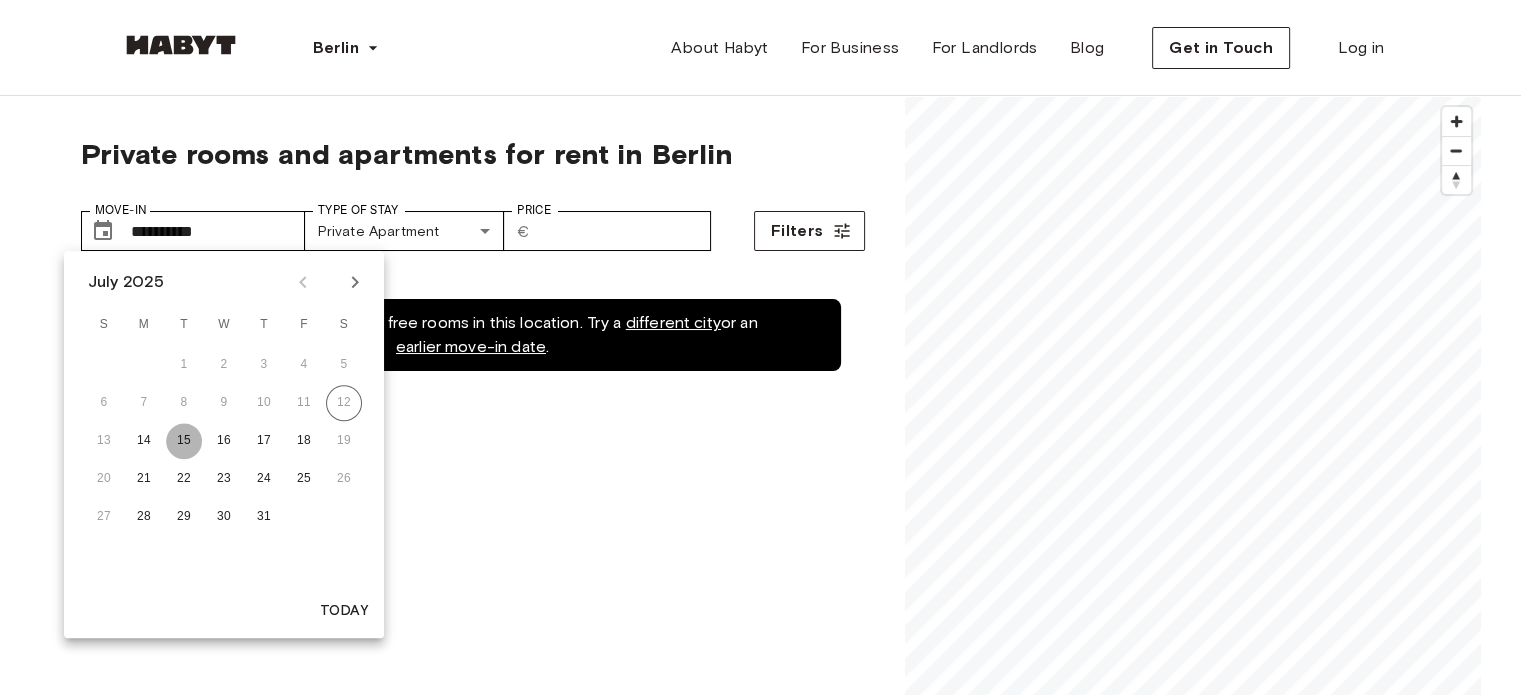 click on "15" at bounding box center [184, 441] 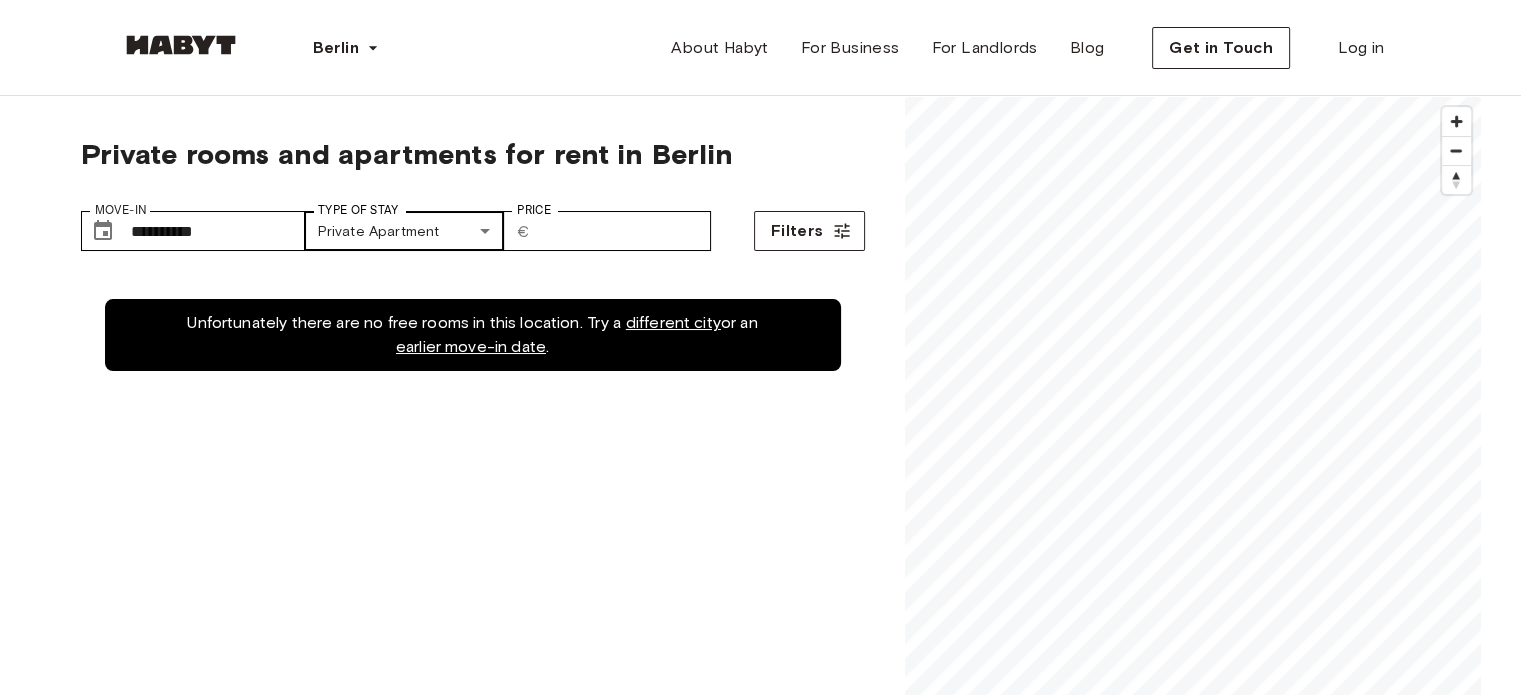 click on "**********" at bounding box center (760, 2355) 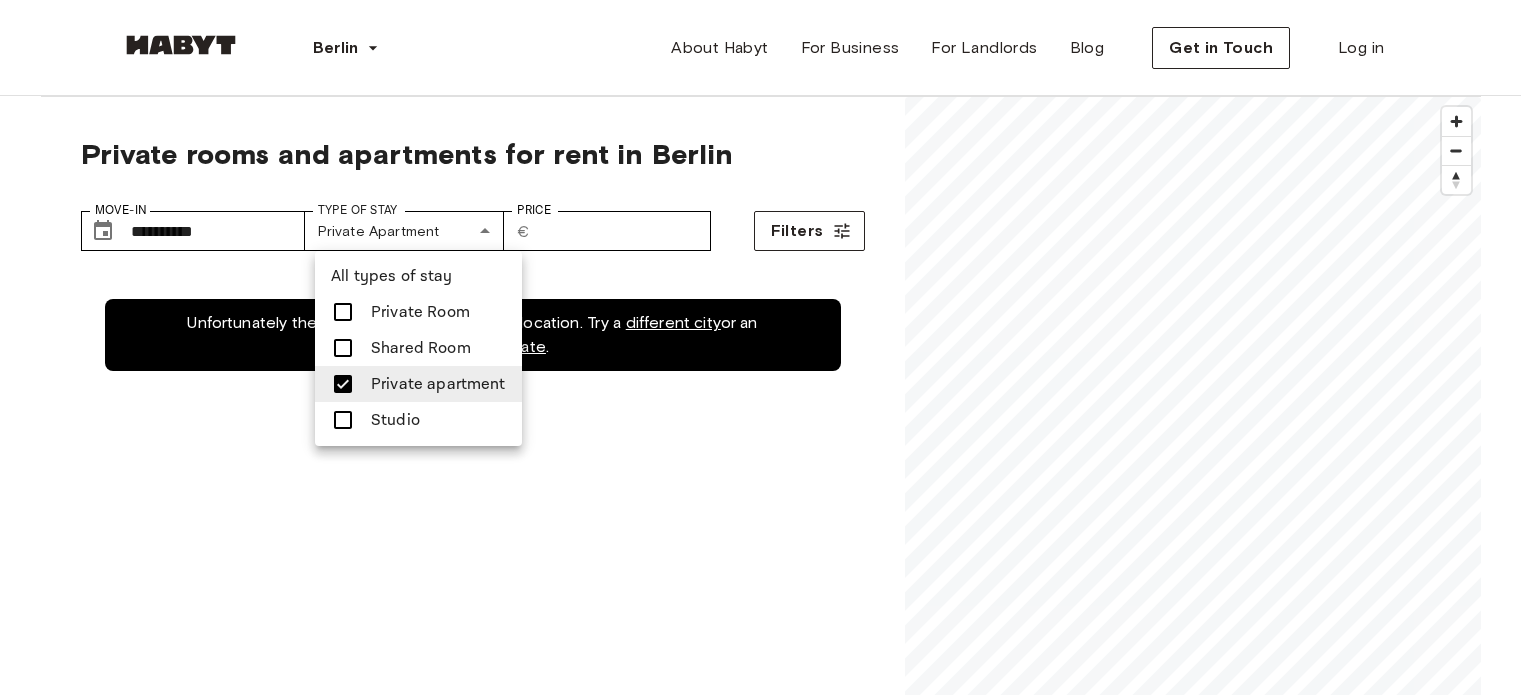 click at bounding box center [349, 420] 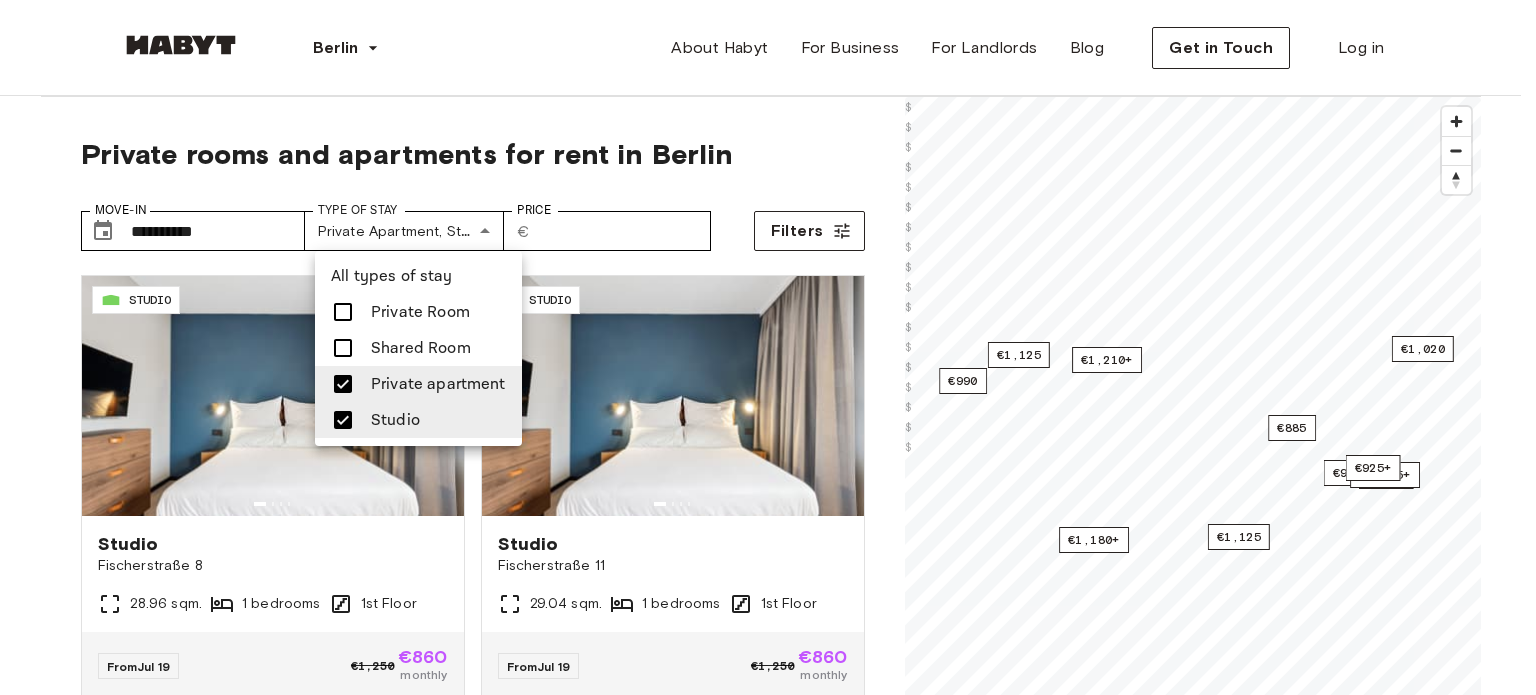 click at bounding box center (768, 347) 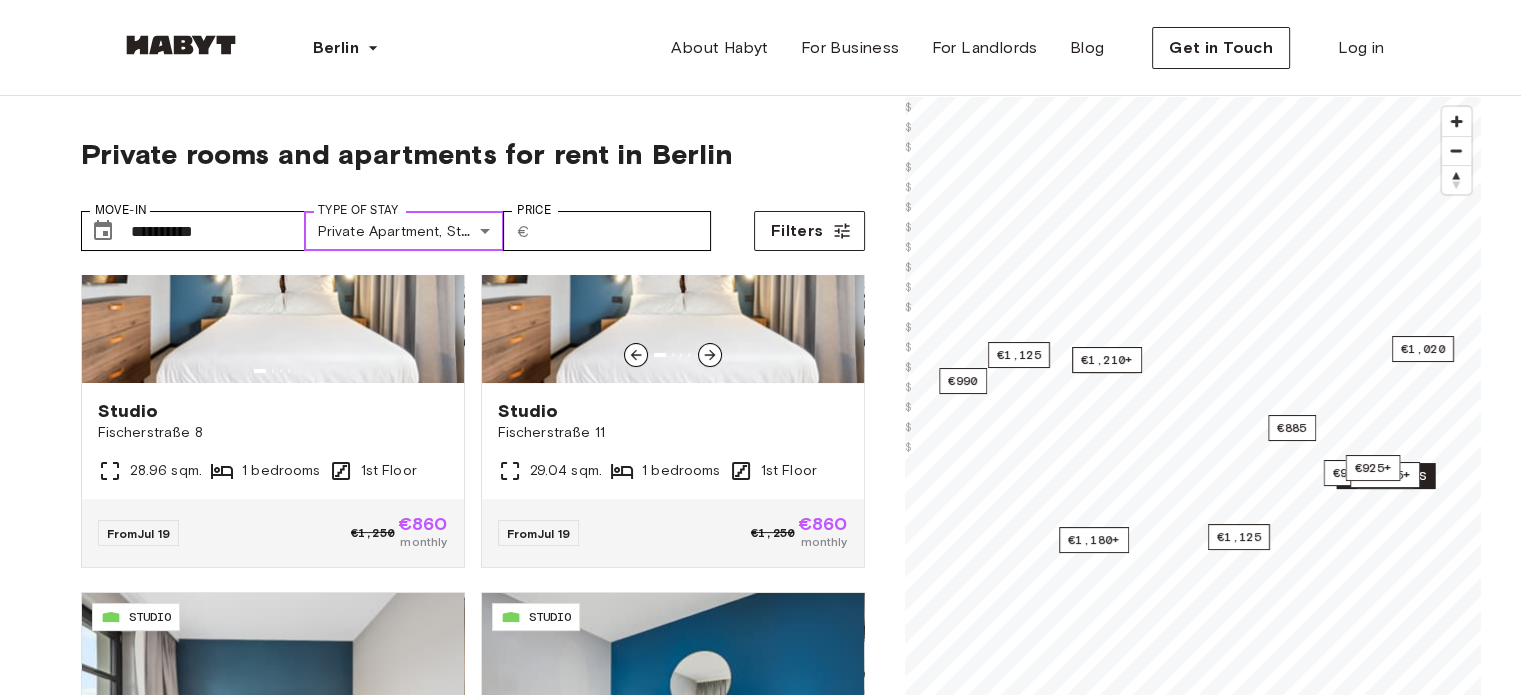 scroll, scrollTop: 66, scrollLeft: 0, axis: vertical 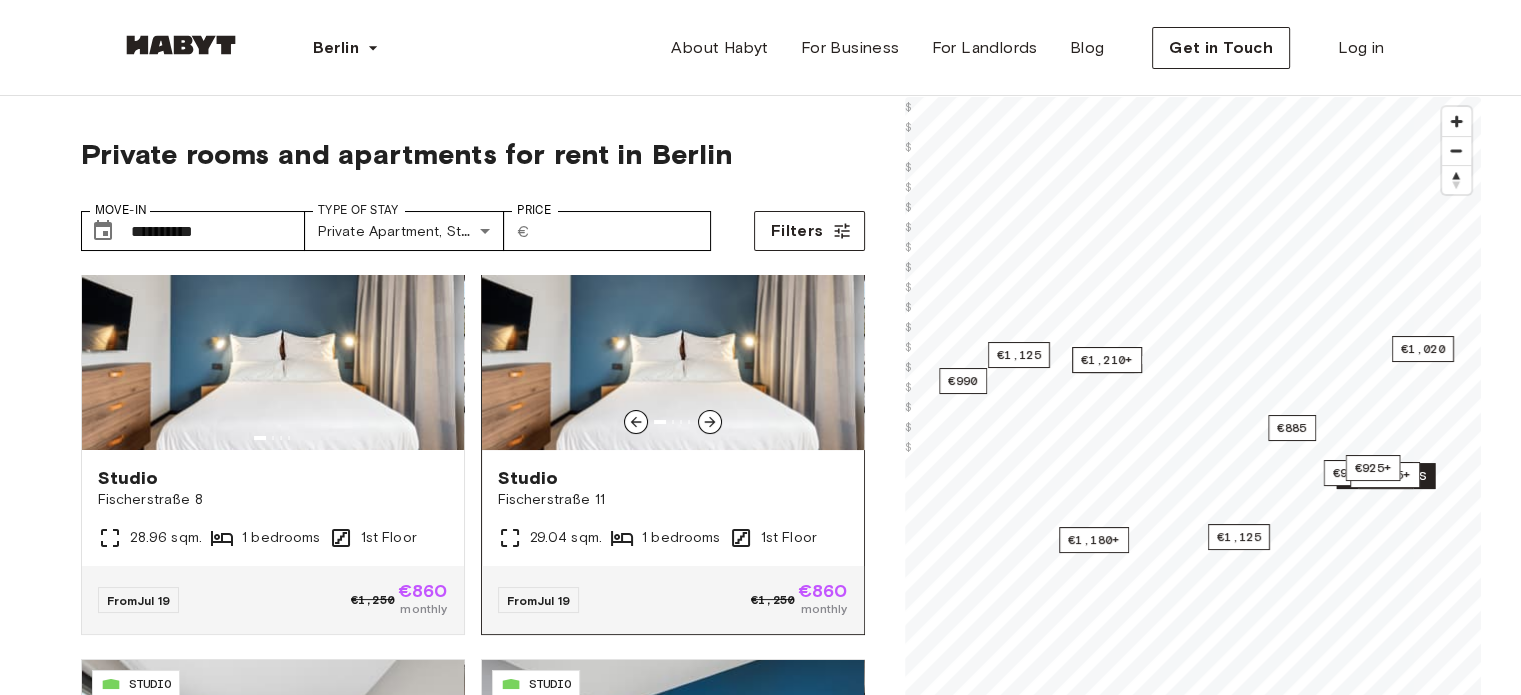 click 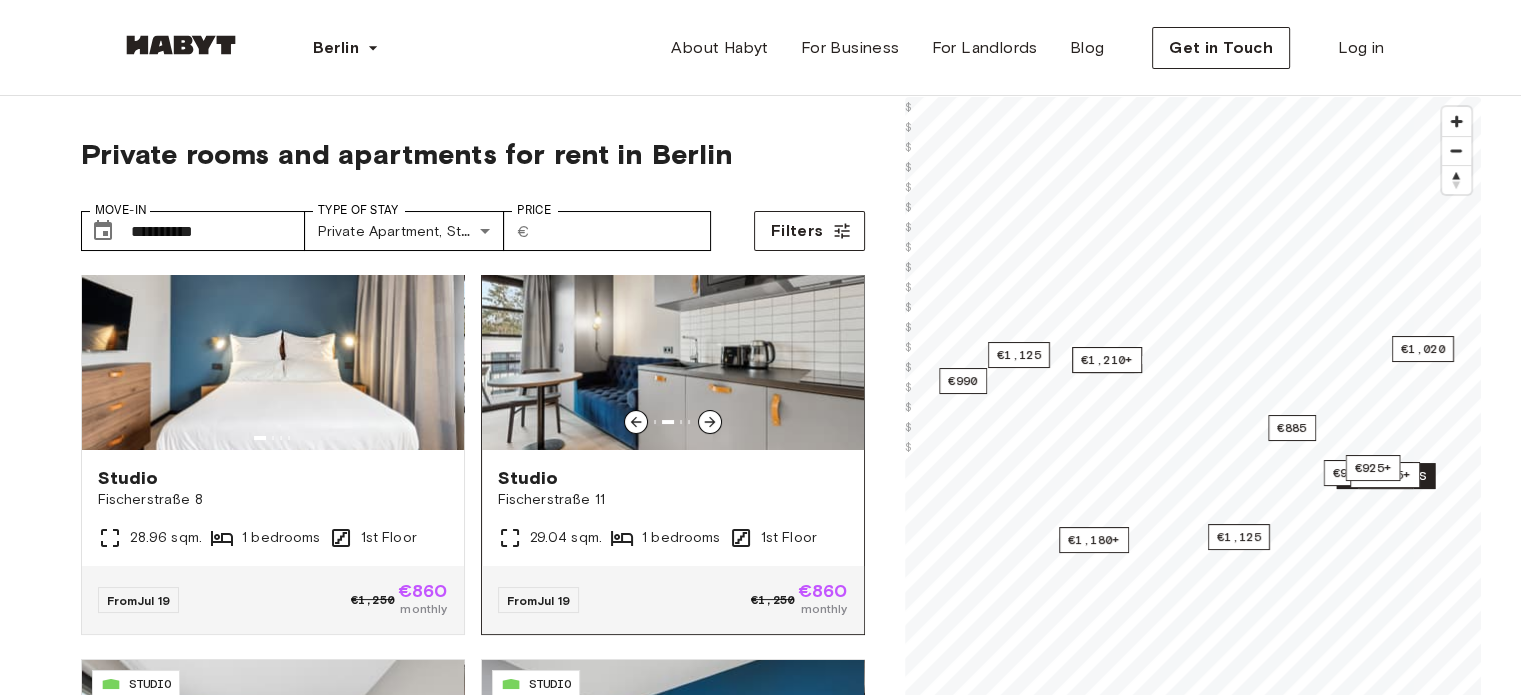 click 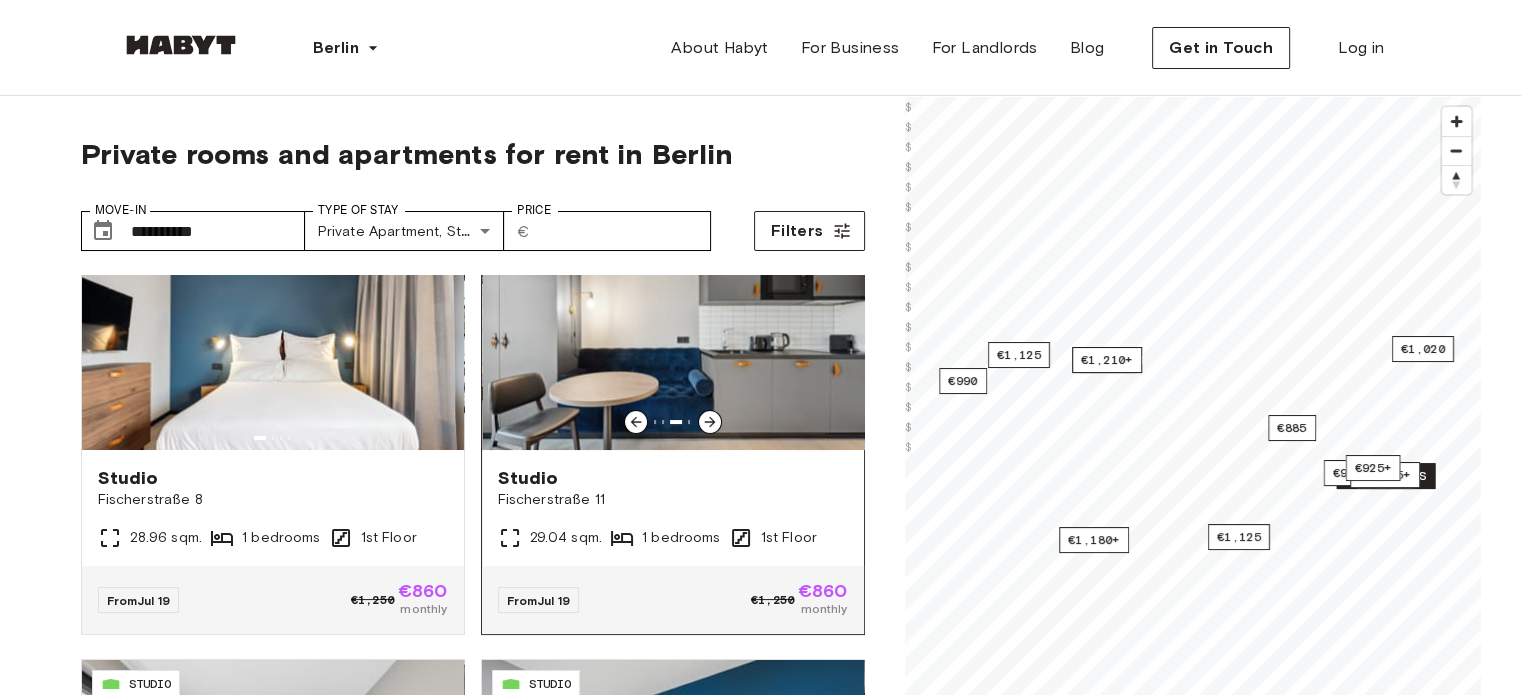 click 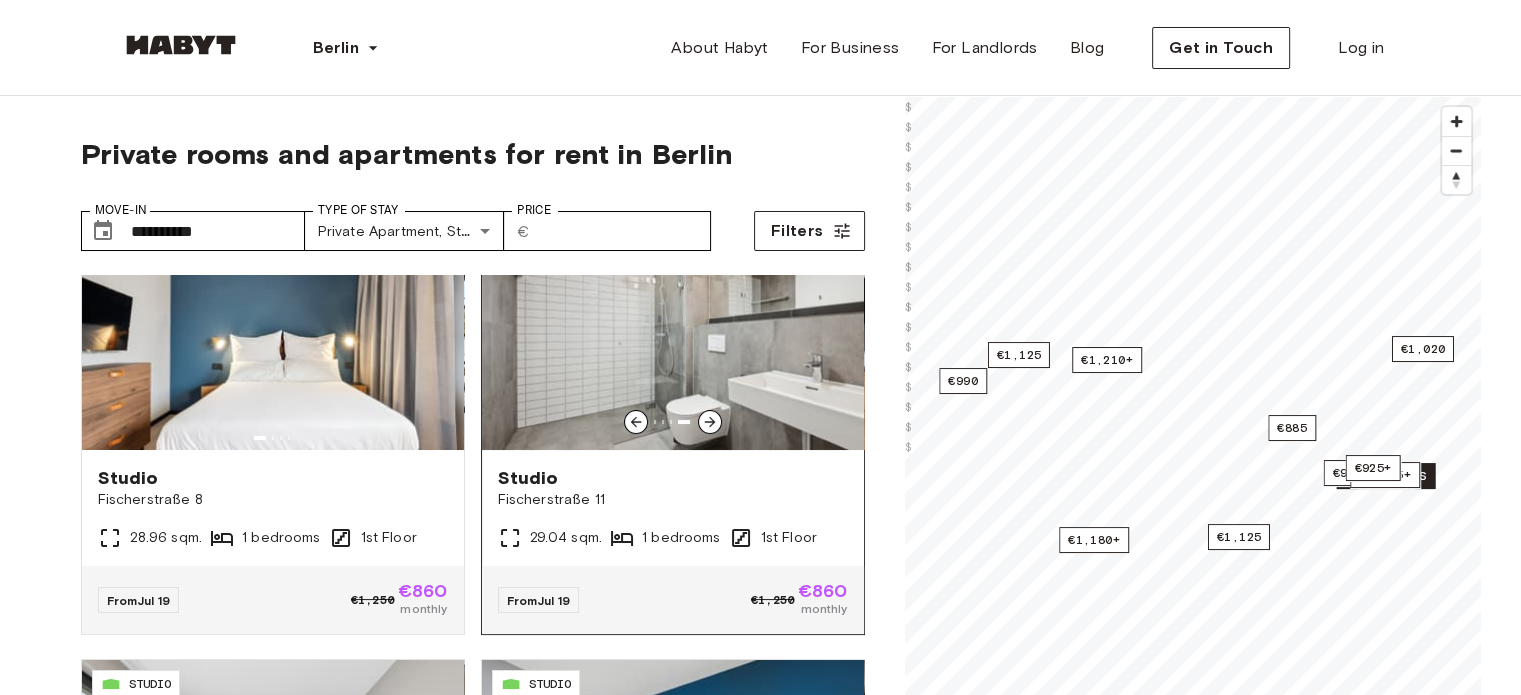 click 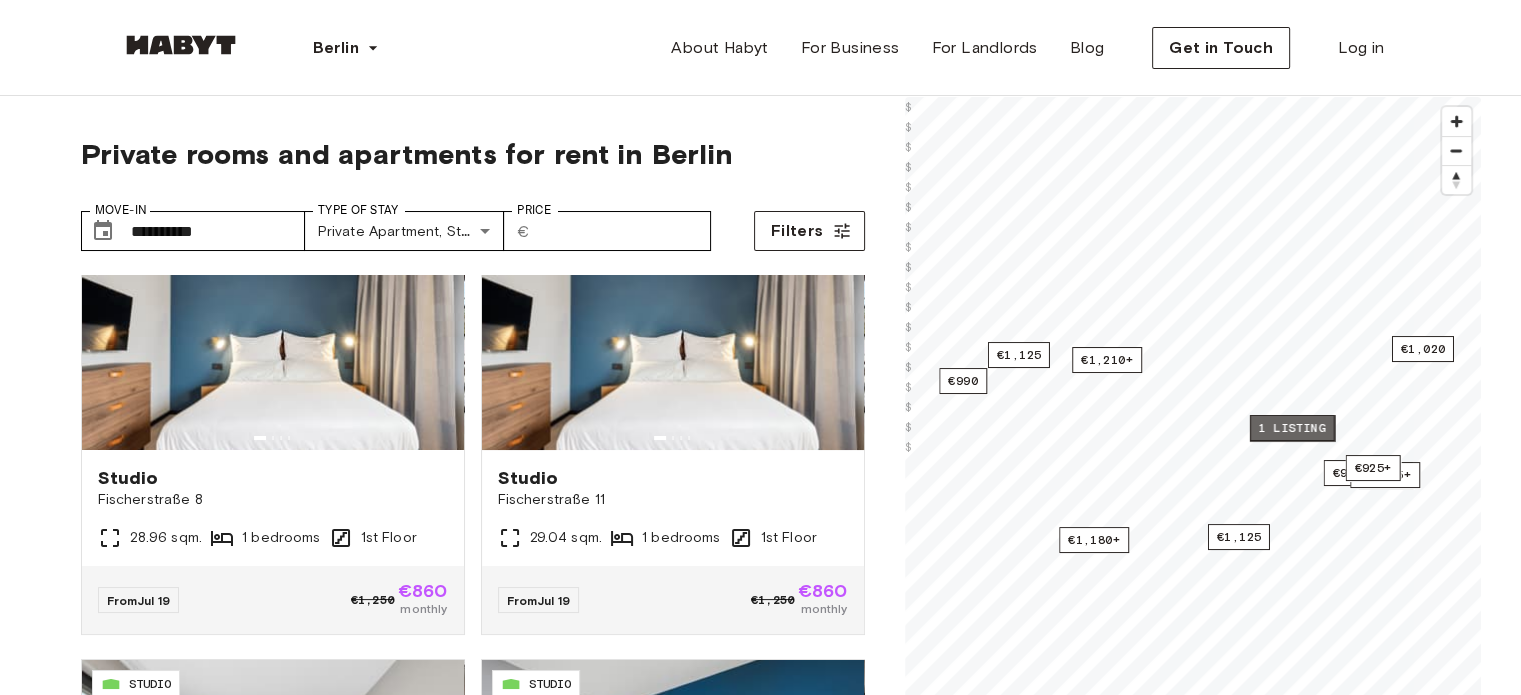 click on "1 listing" at bounding box center [1291, 428] 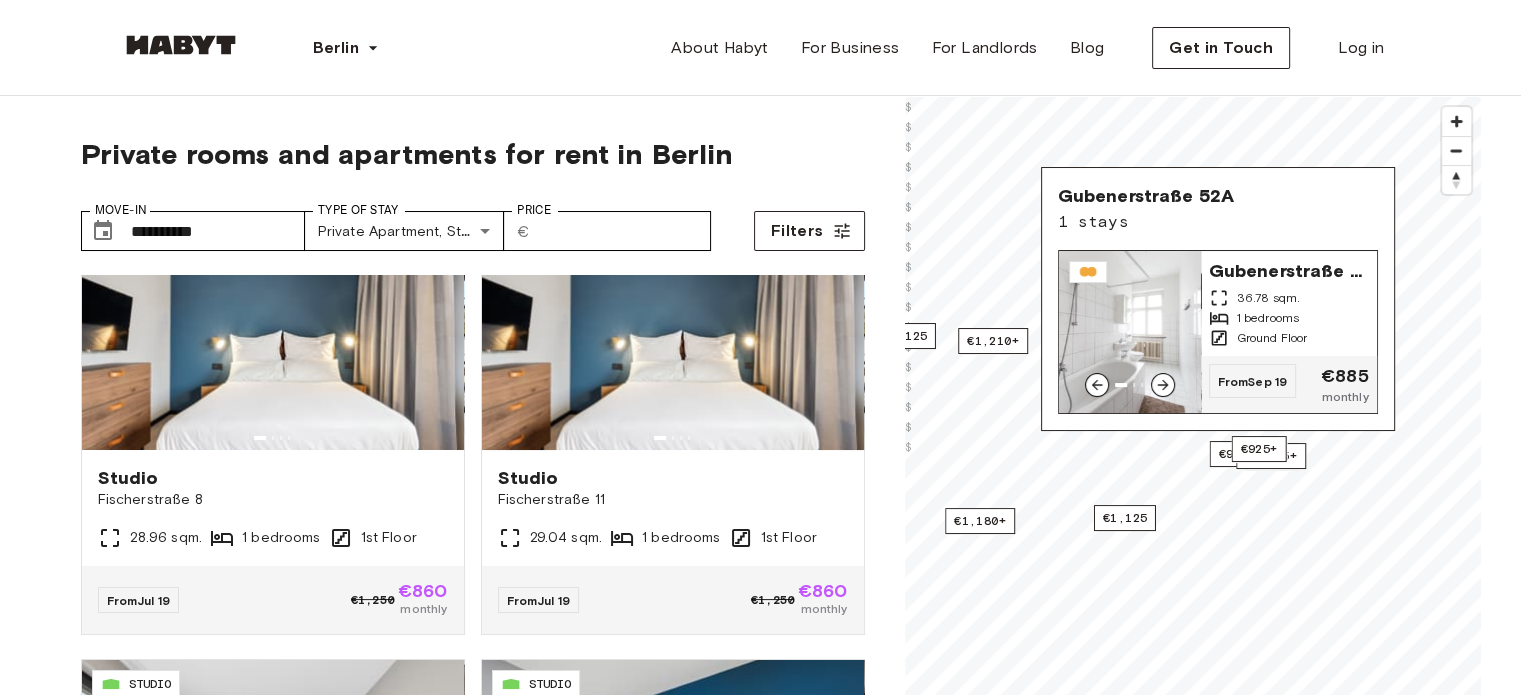 click on "€790+ €860+ €860+ €795+ €860+ €990+ €1,020 €950+ €1,180+ €1,100+ 1 listing €990 €1,035+ €1,125 €1,210 €1,210+ €925+ €1,125 © Mapbox   © OpenStreetMap   Improve this map $ $ $ $ $ $ $ $ $ $ $ $ $ $ $ $ $ $ Gubenerstraße 52A 1 stays Gubenerstraße 52A 36.78 sqm. 1 bedrooms Ground Floor From  Sep 19 €885 monthly" at bounding box center (1193, 444) 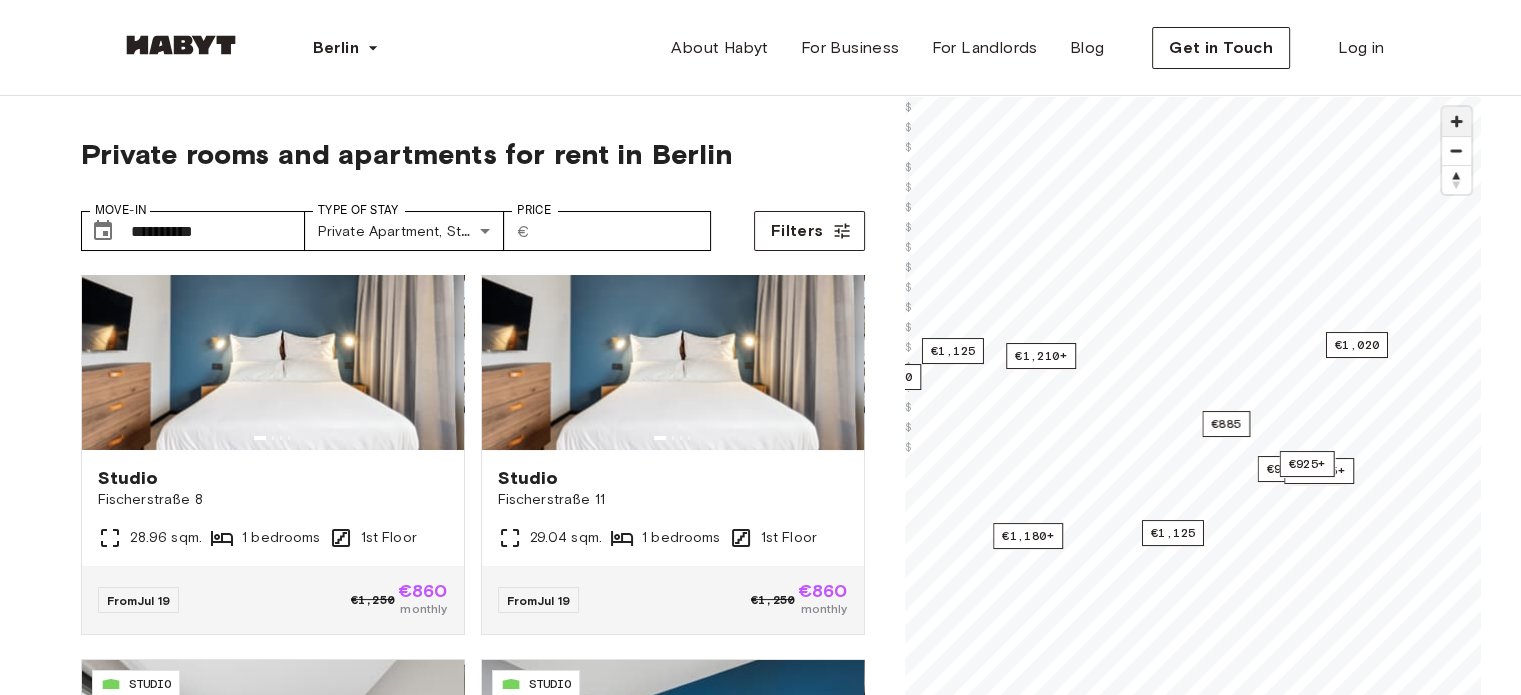 click at bounding box center [1456, 121] 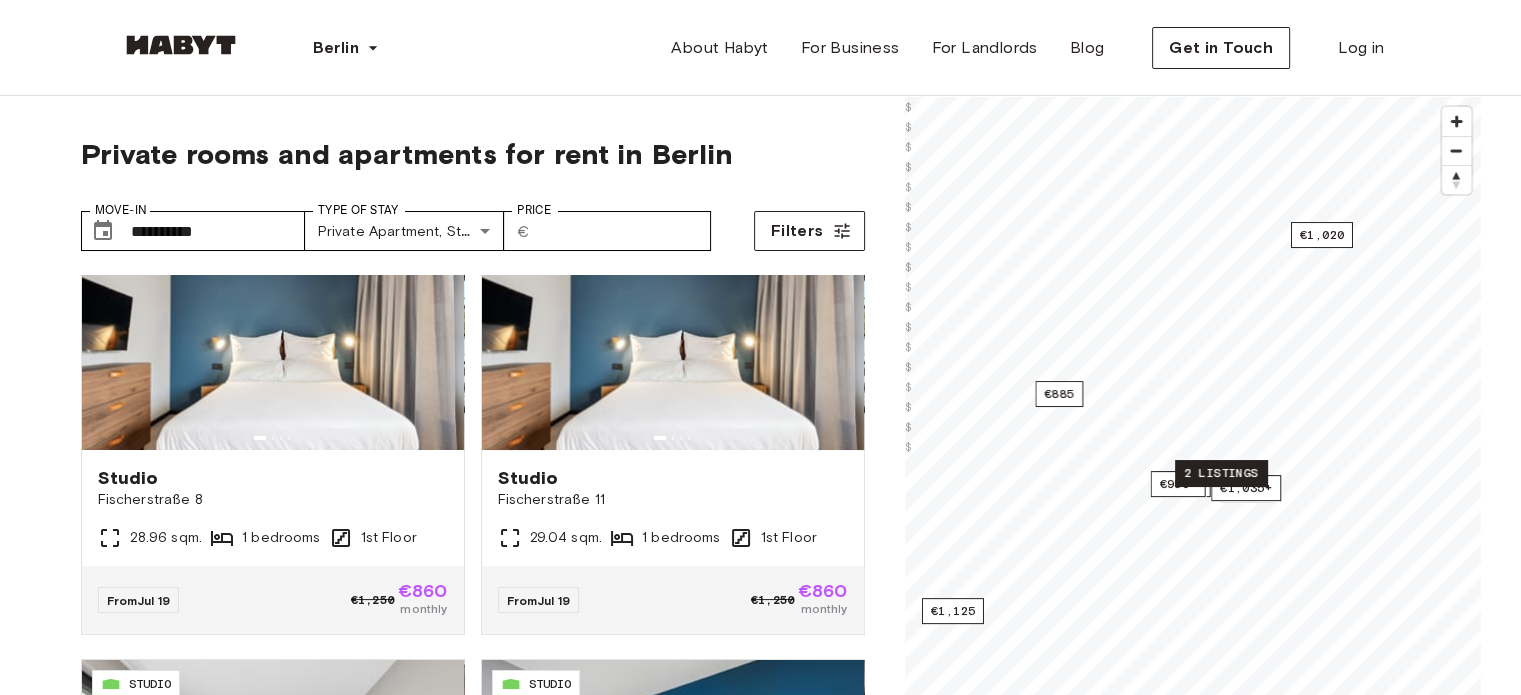 click on "2 listings" at bounding box center [1221, 473] 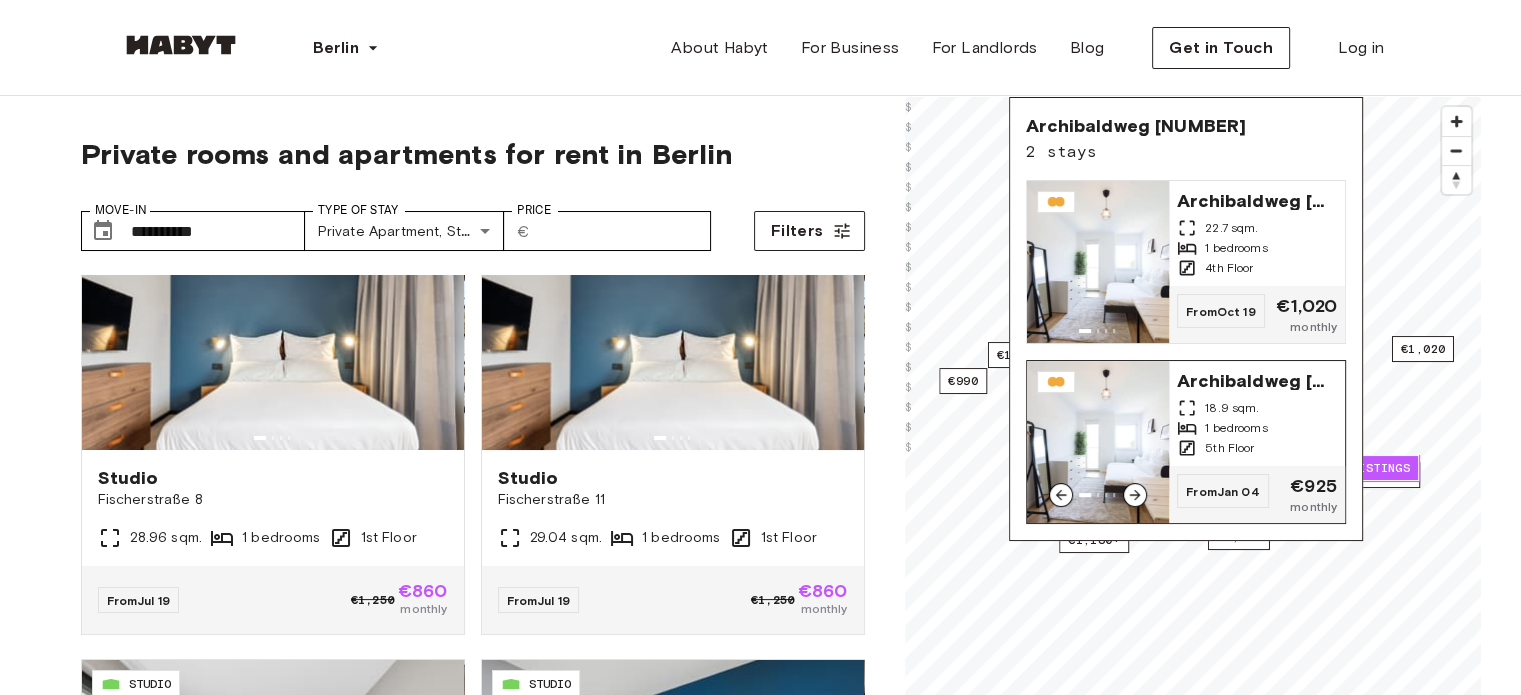 click 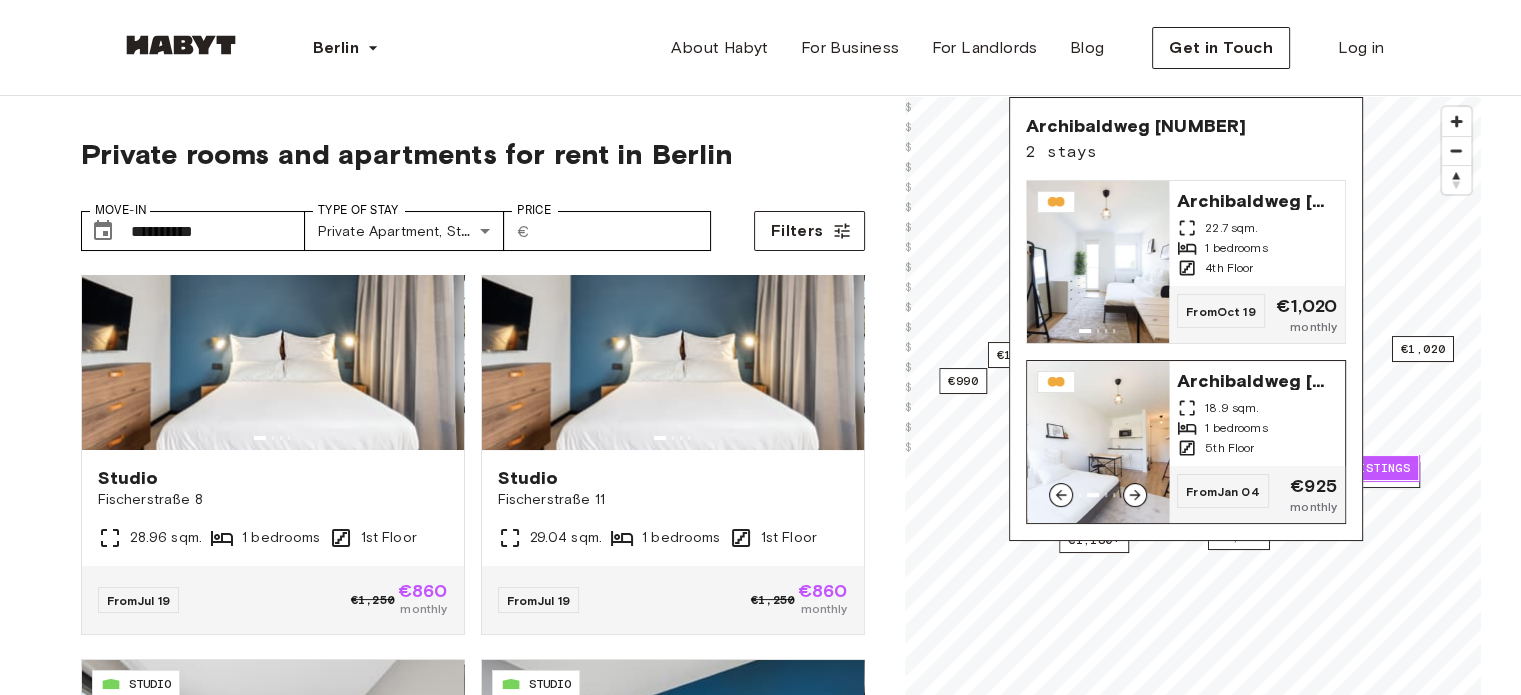 click 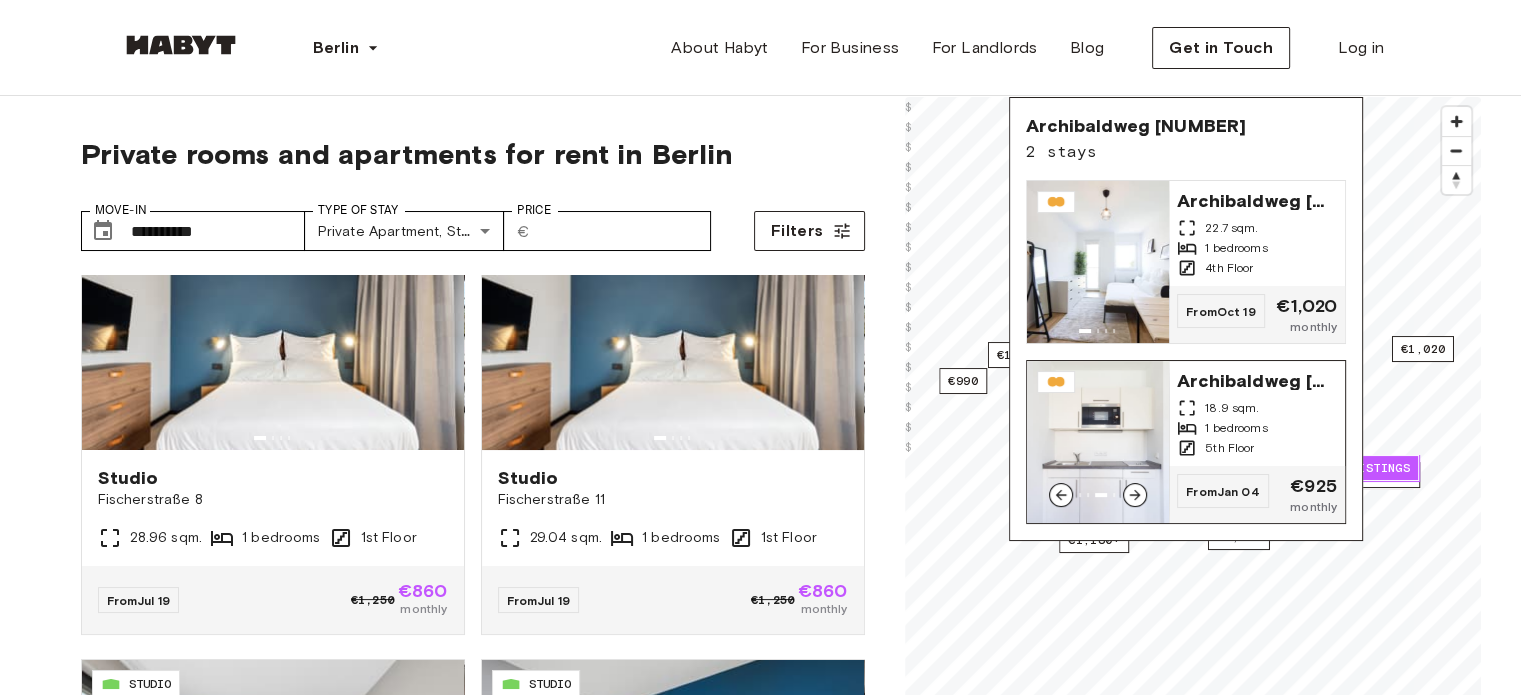click 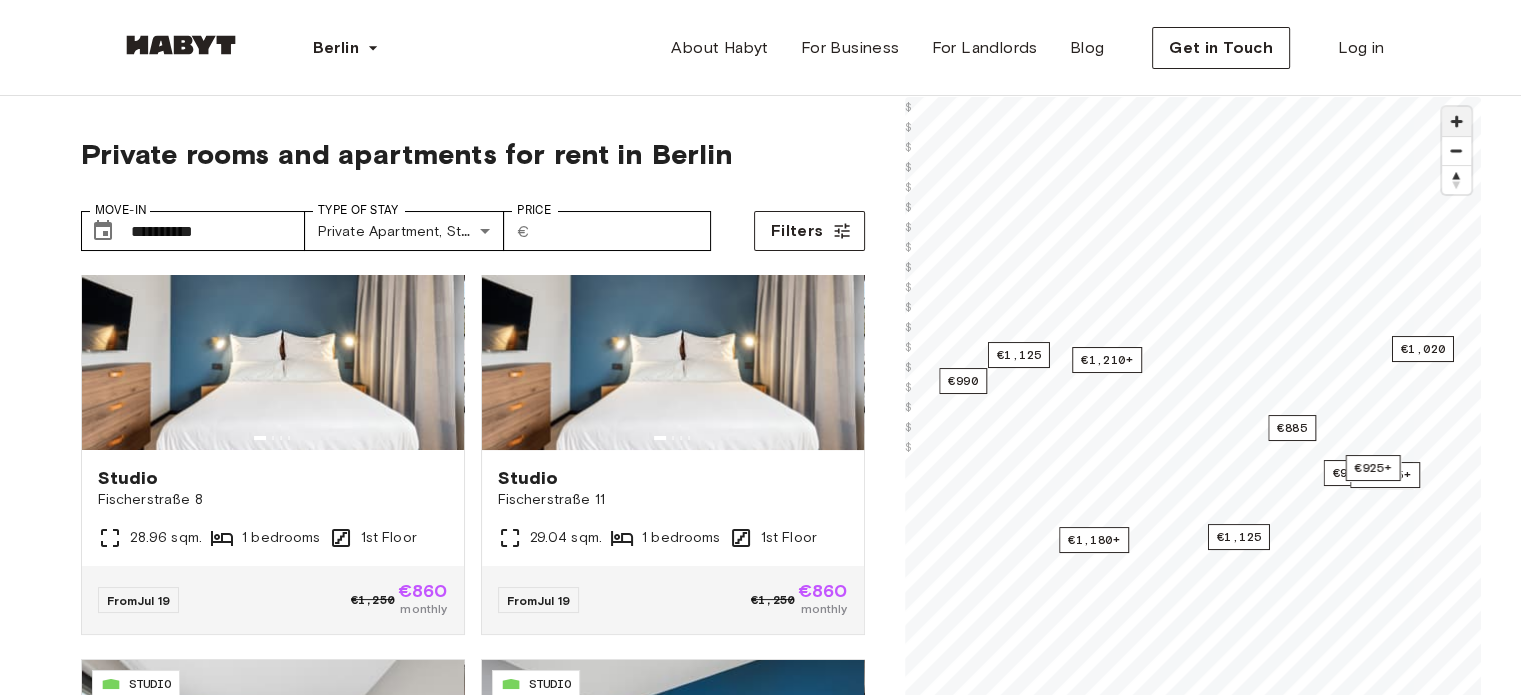 click at bounding box center [1456, 121] 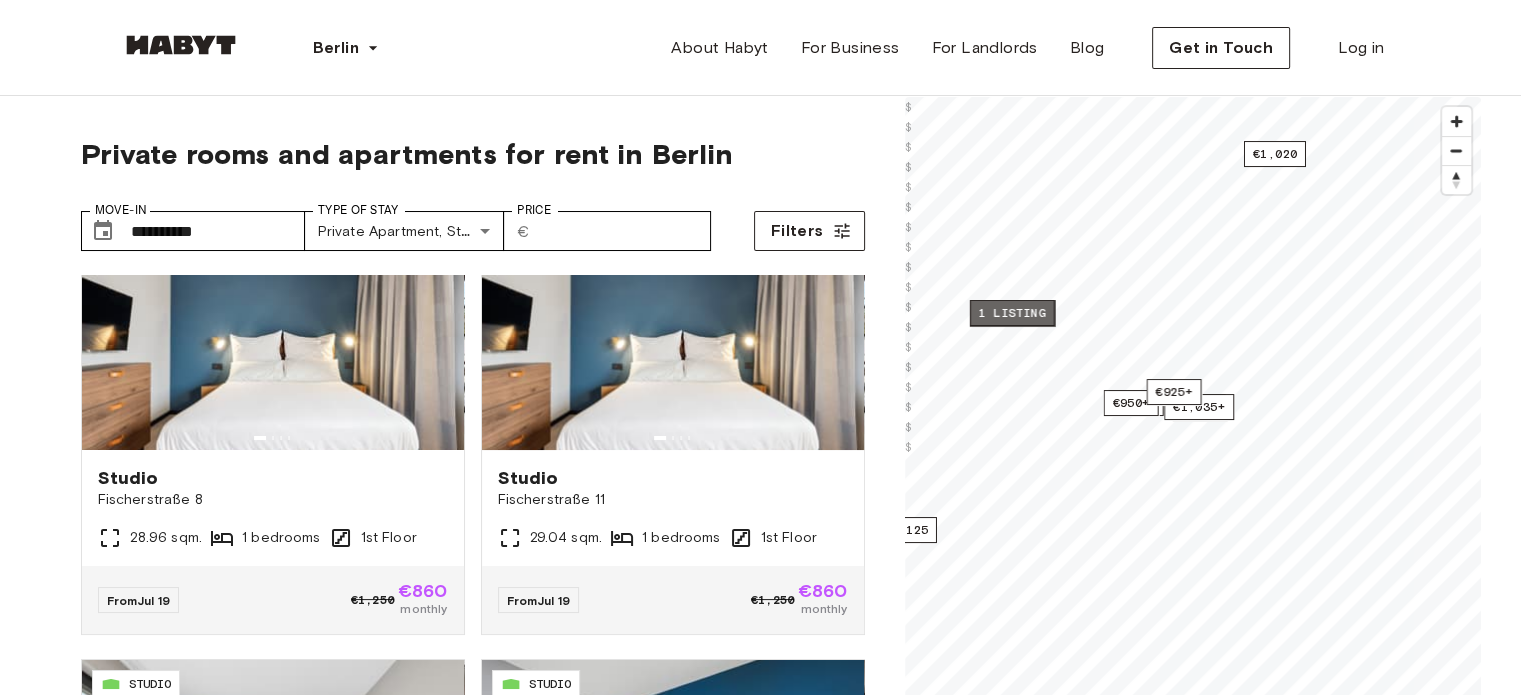 click on "1 listing" at bounding box center (1011, 313) 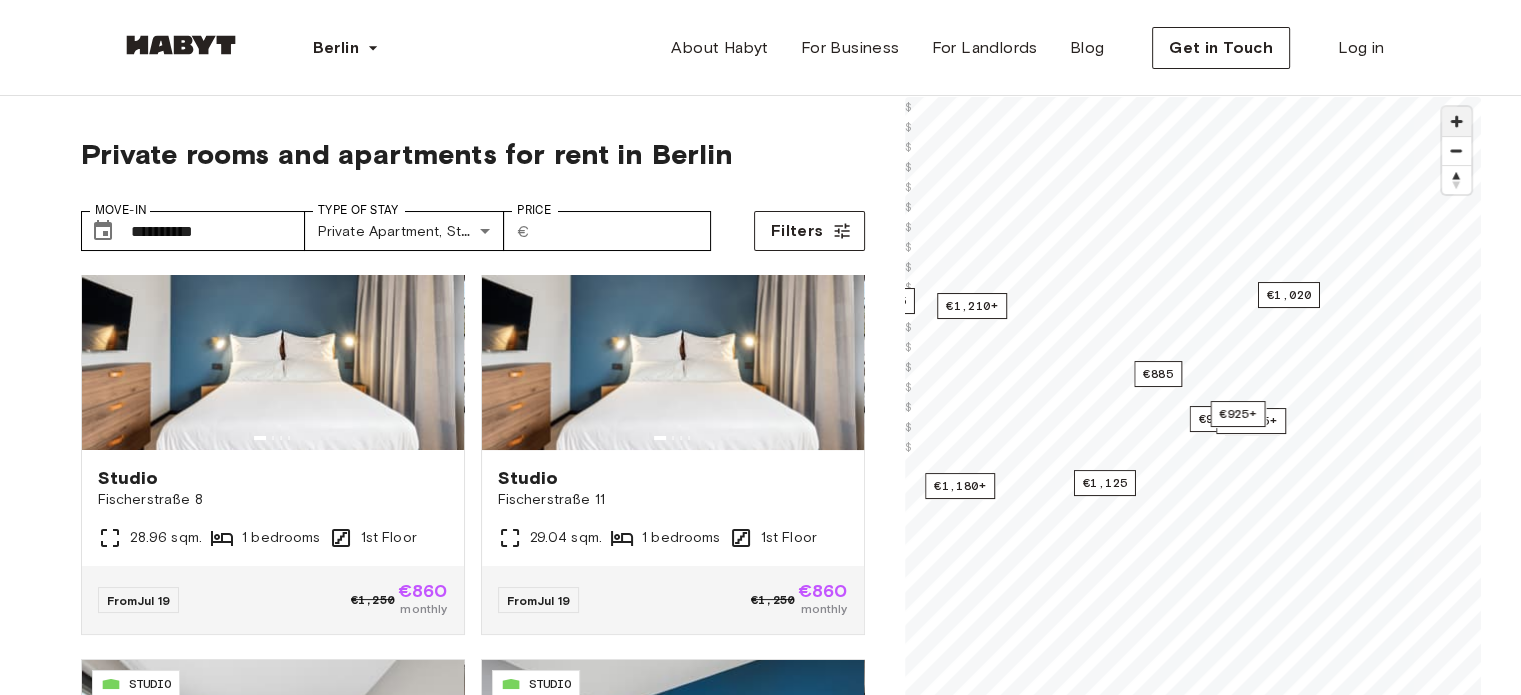 click at bounding box center (1456, 121) 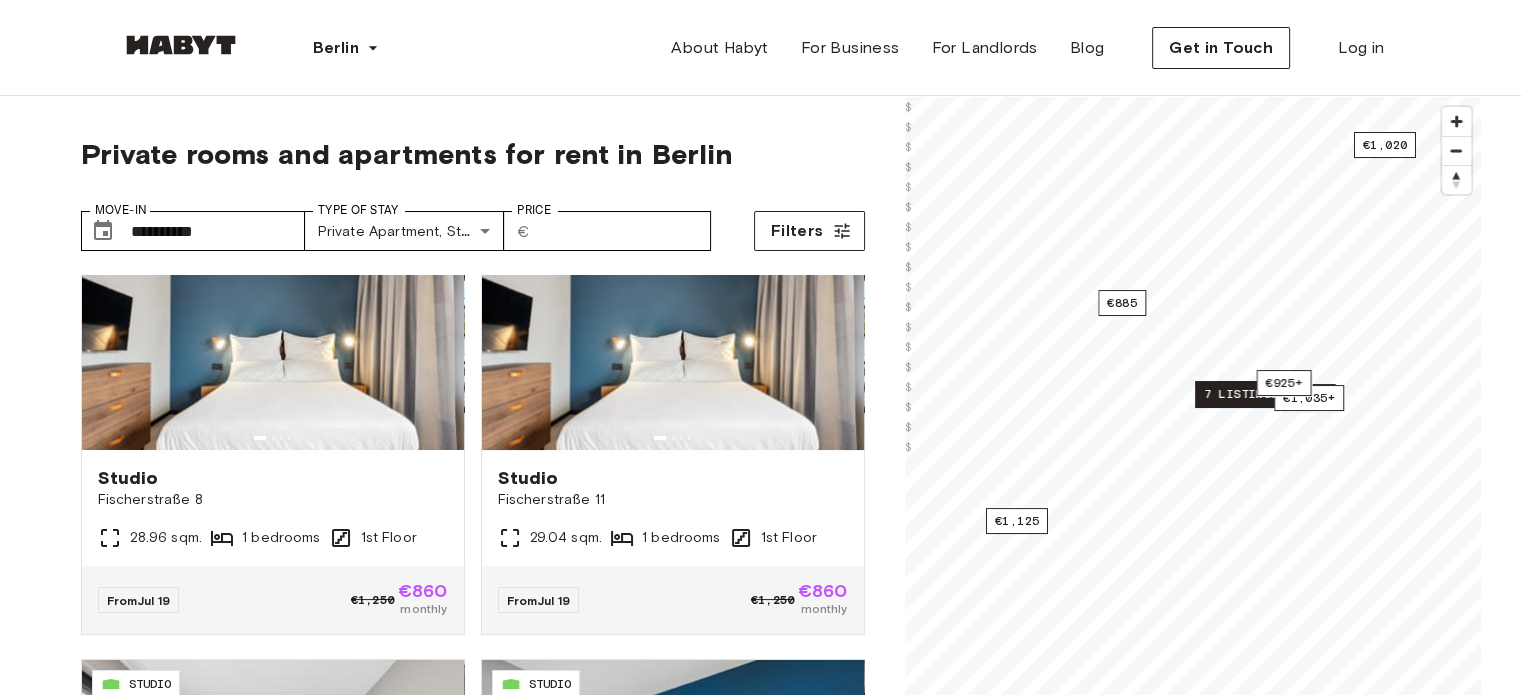 click on "7 listings" at bounding box center [1241, 394] 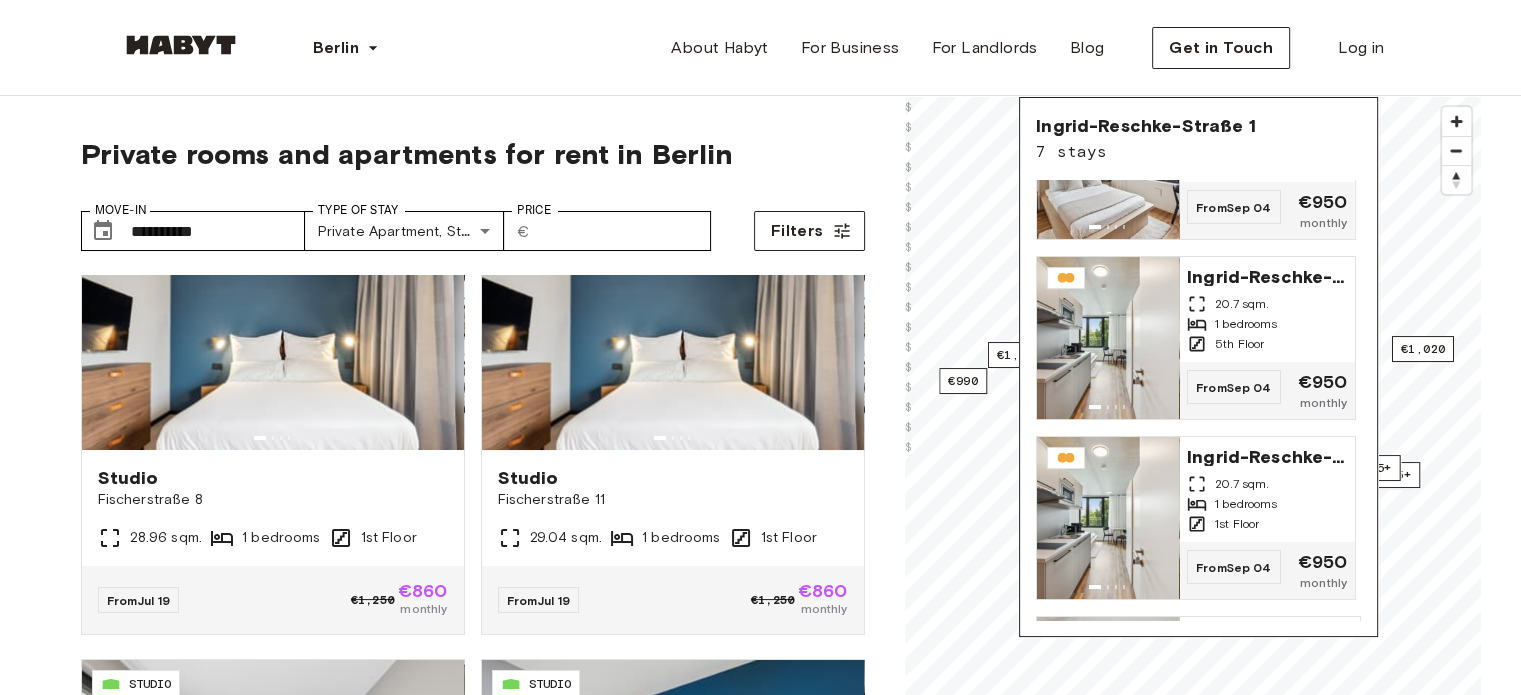 scroll, scrollTop: 0, scrollLeft: 0, axis: both 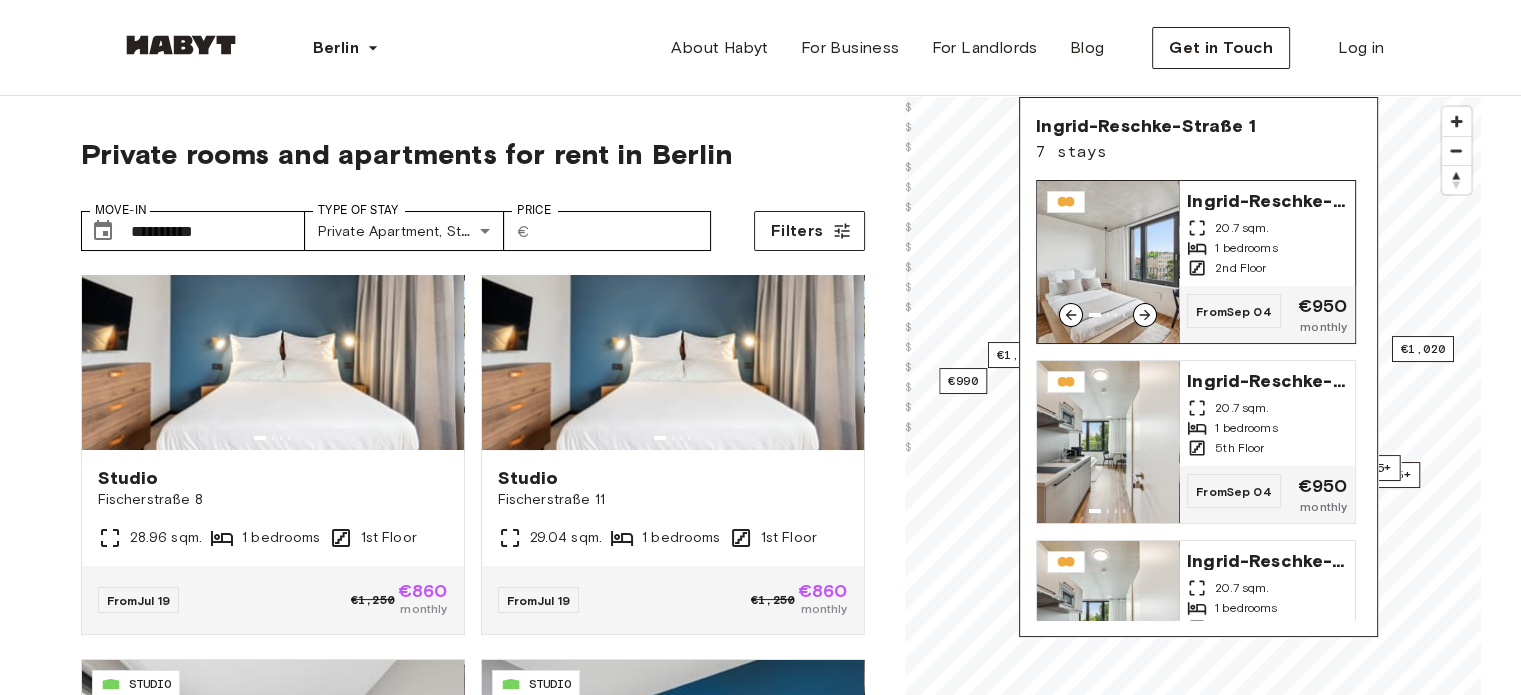 click 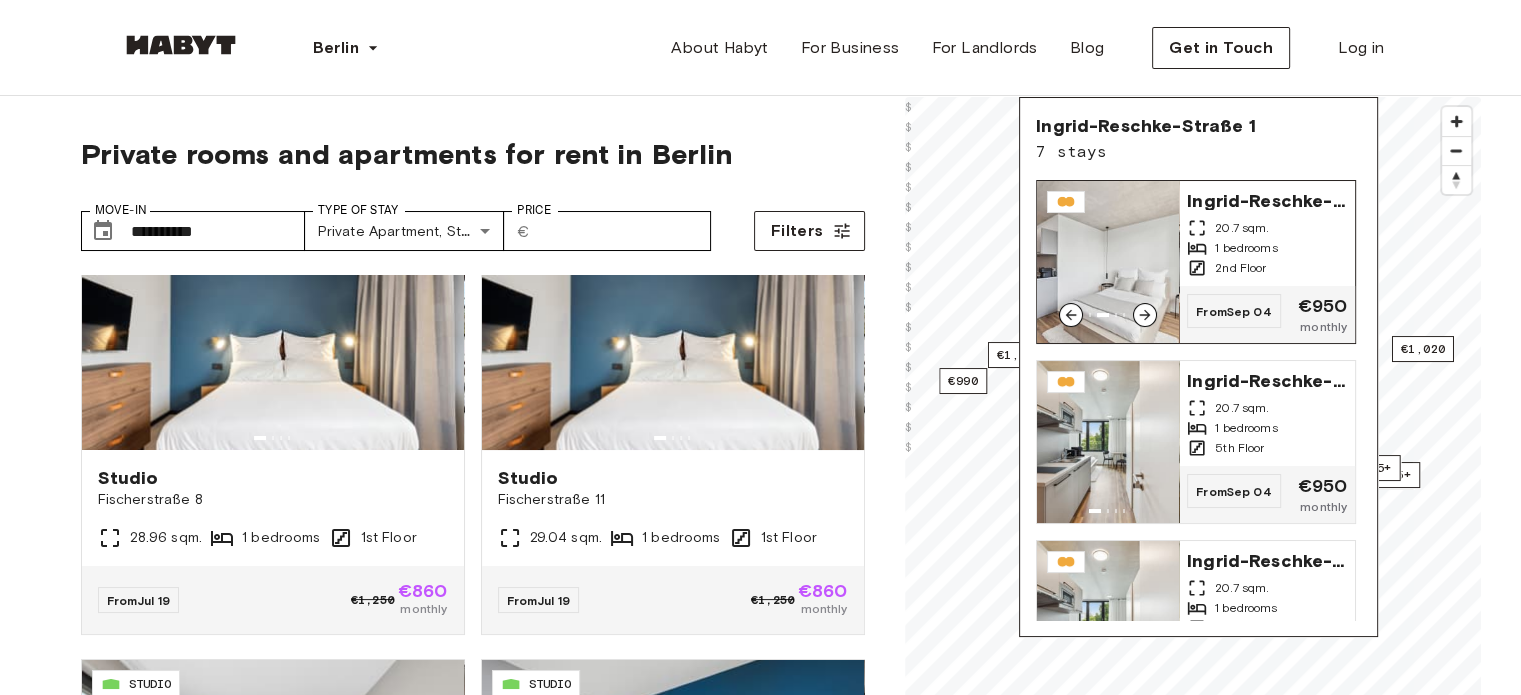 click 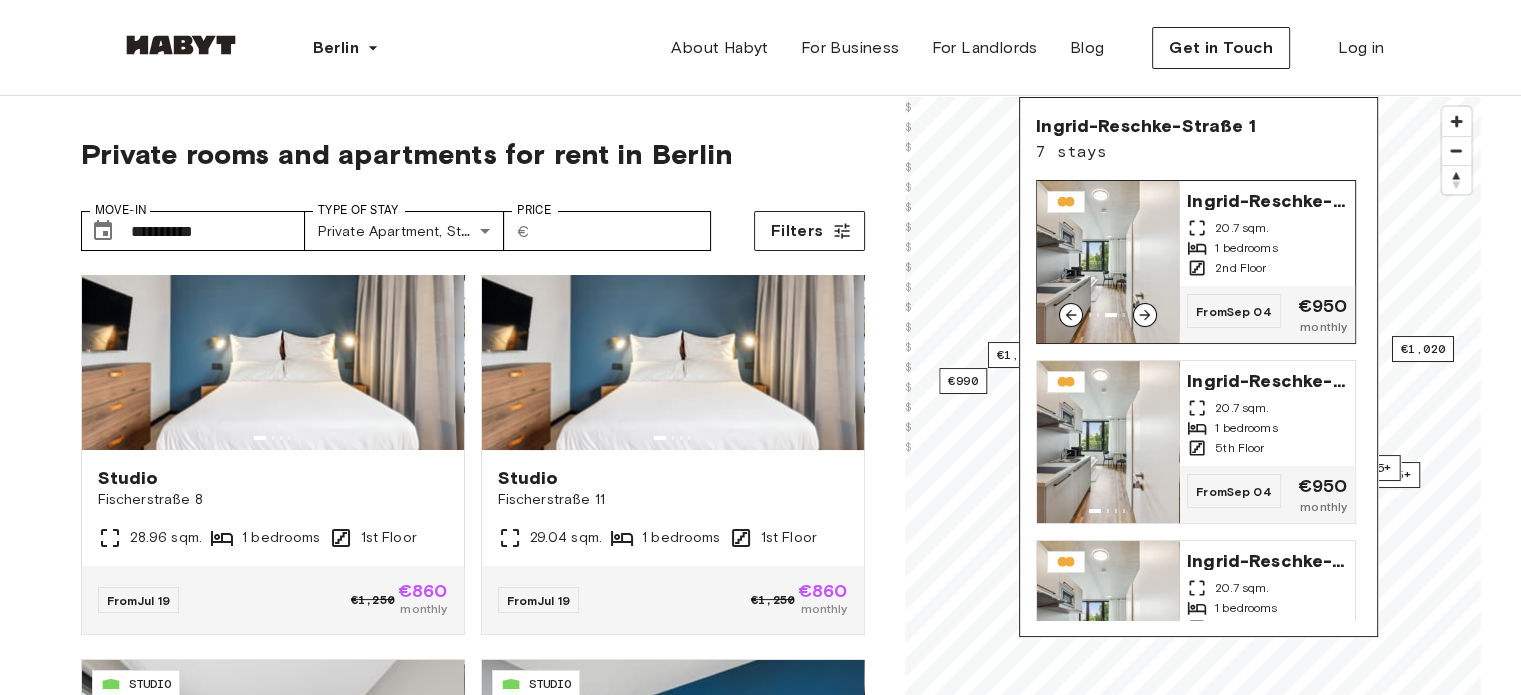 click 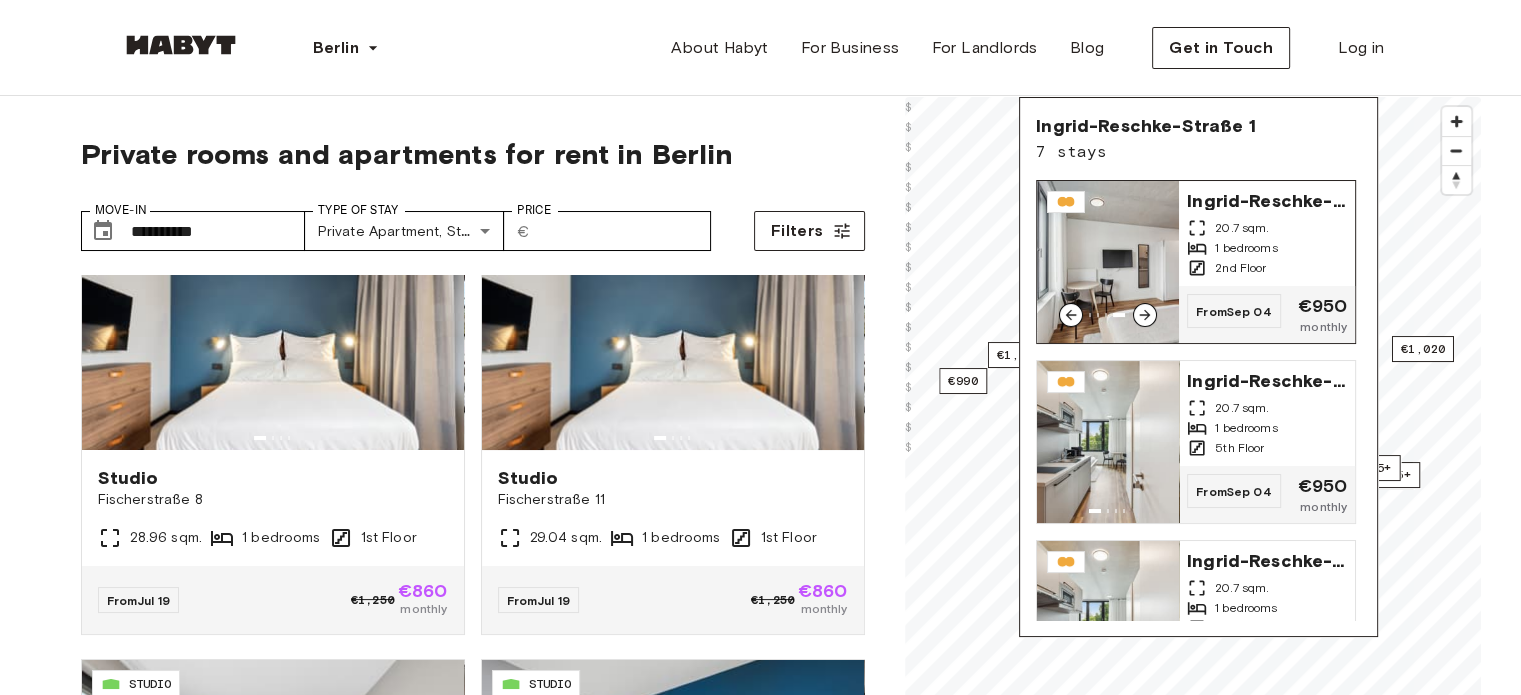click 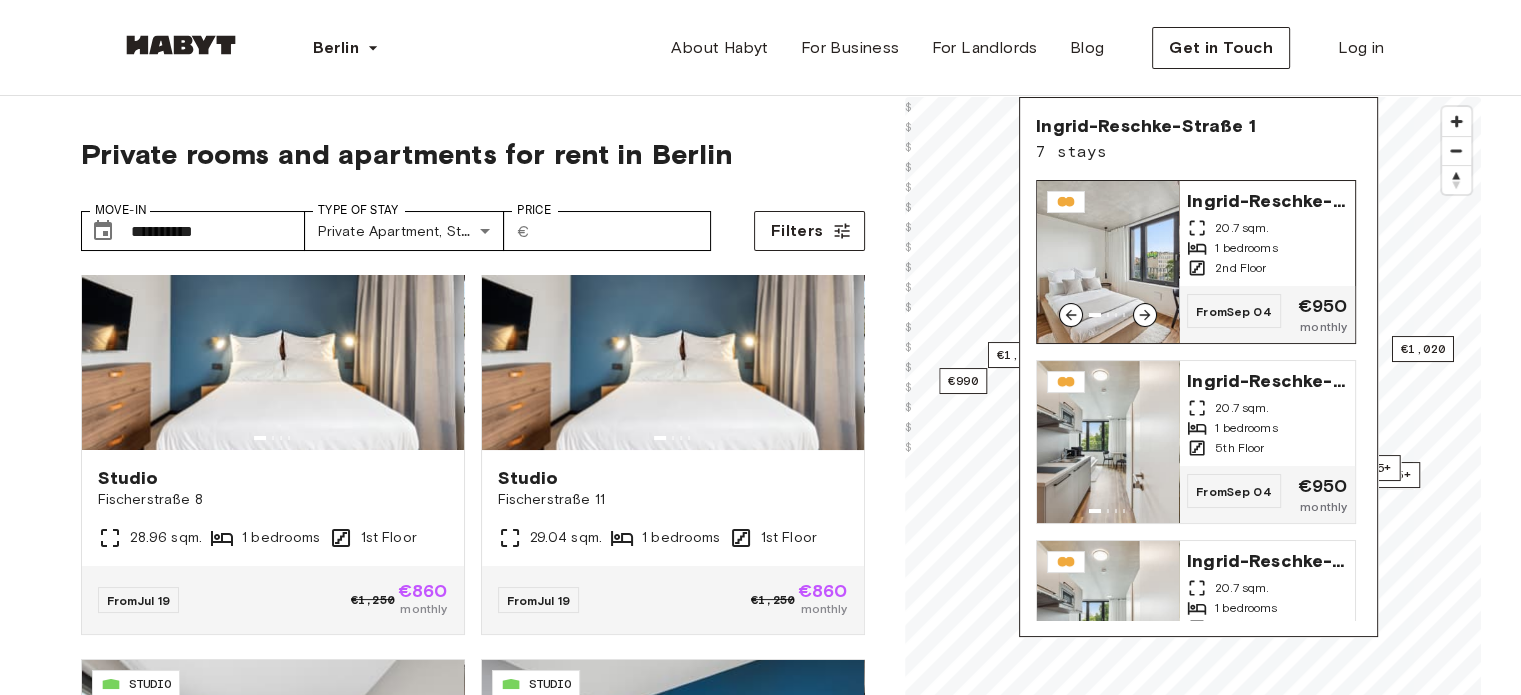 click 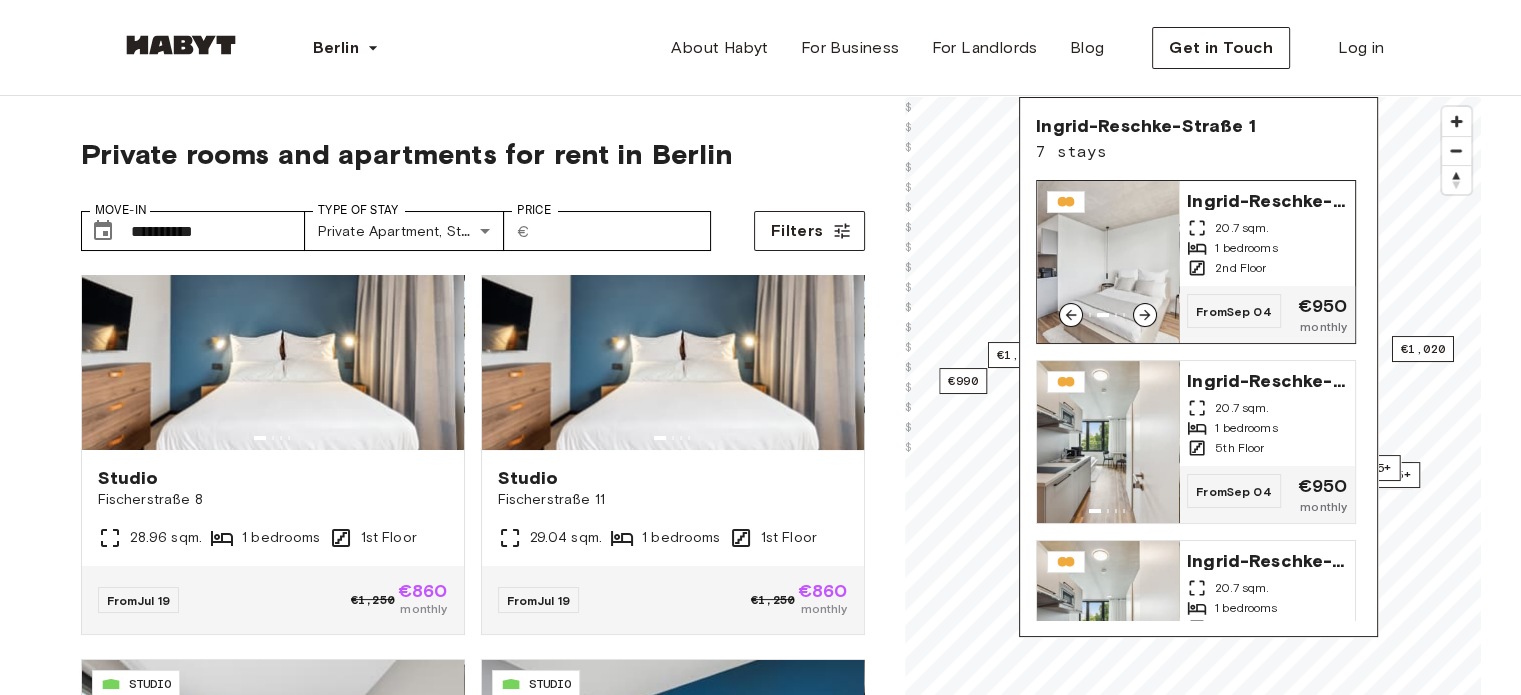 click 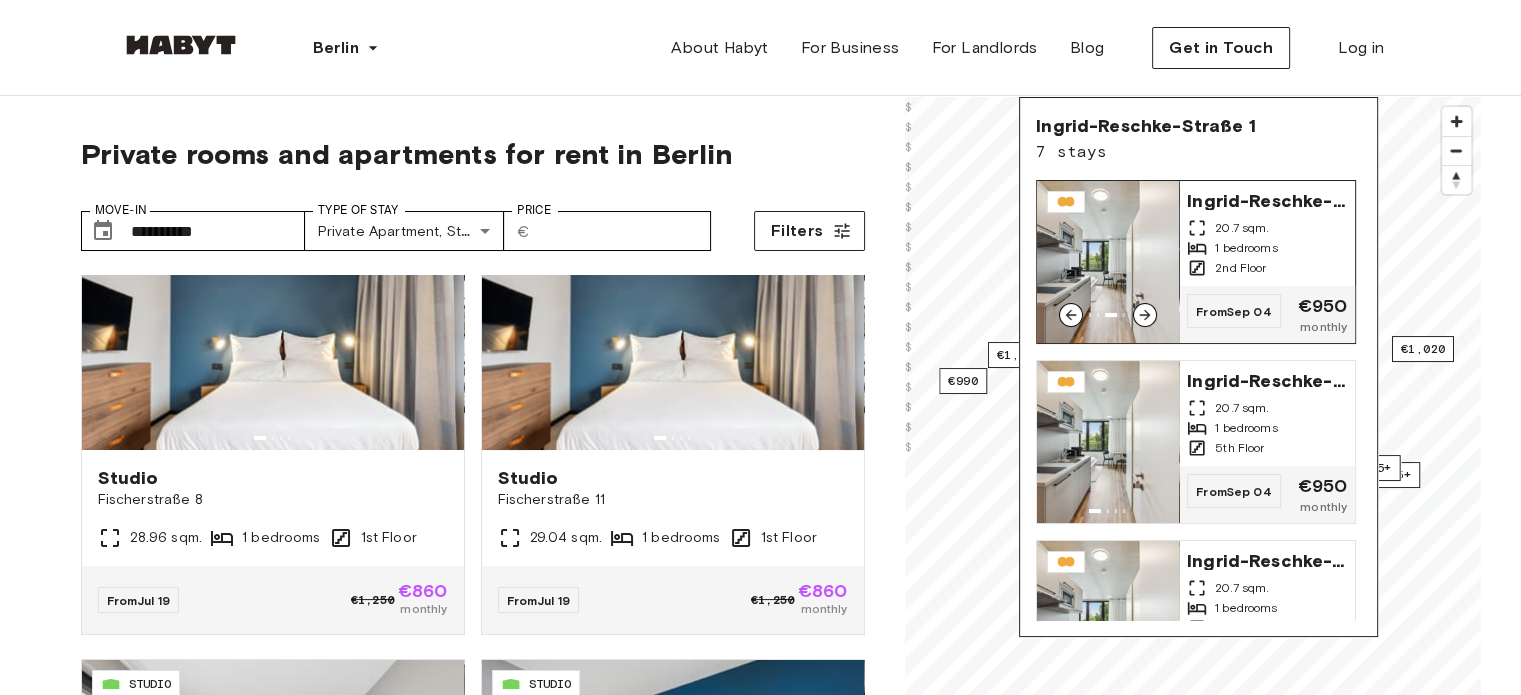 click 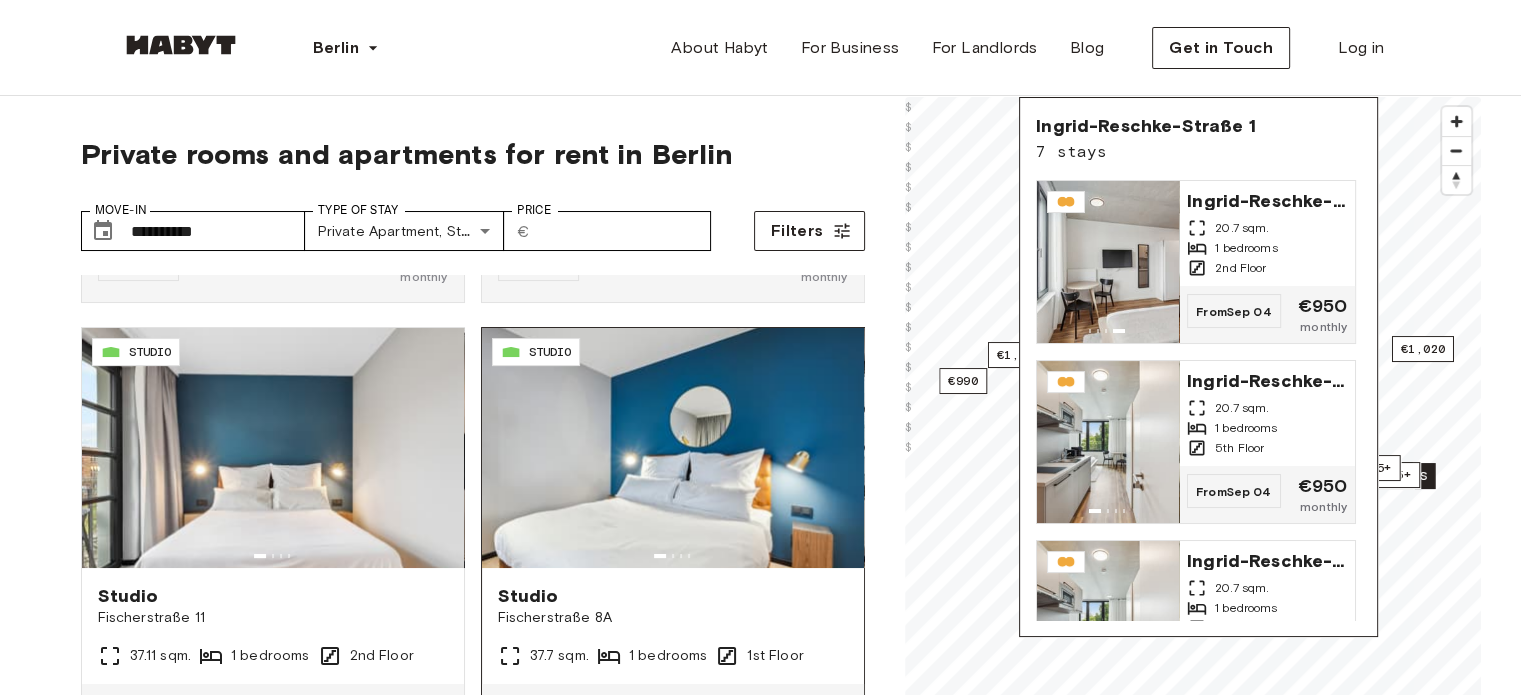 scroll, scrollTop: 400, scrollLeft: 0, axis: vertical 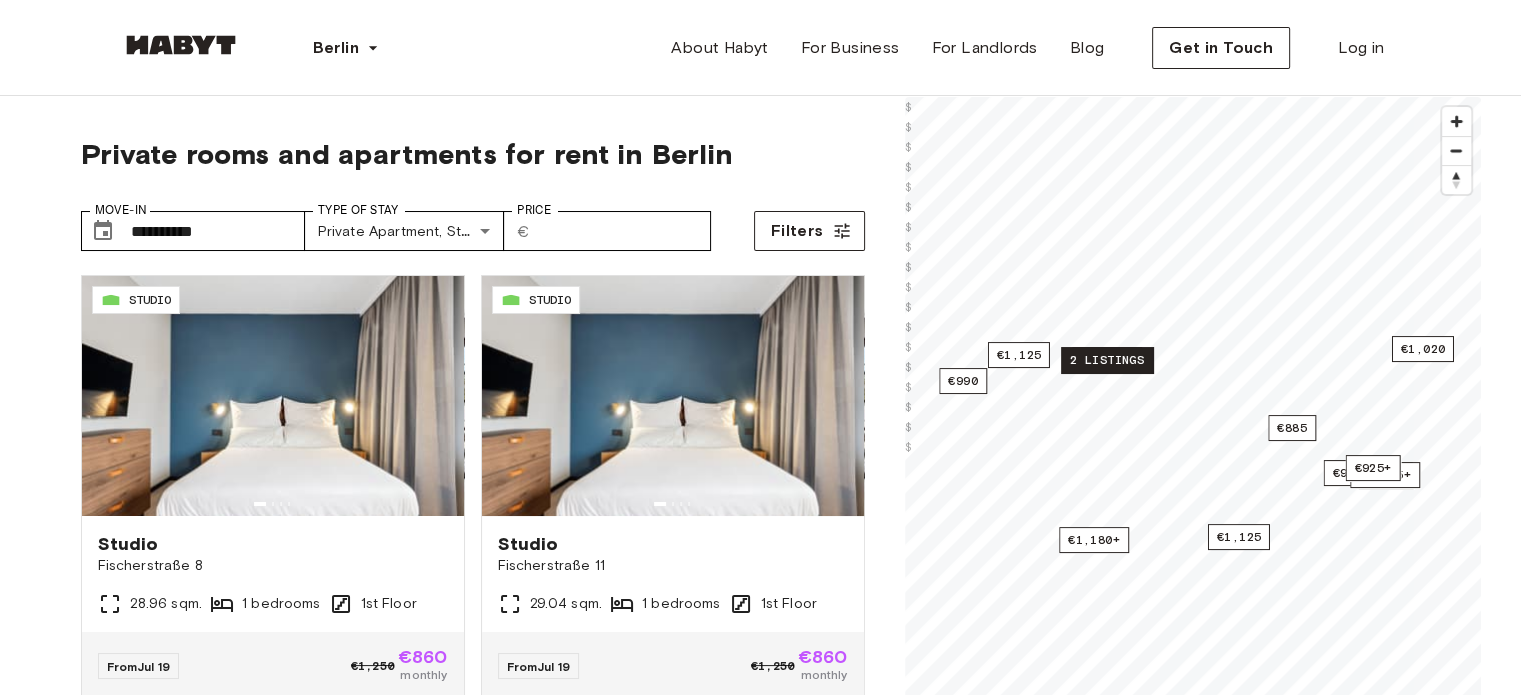 click on "2 listings" at bounding box center [1107, 360] 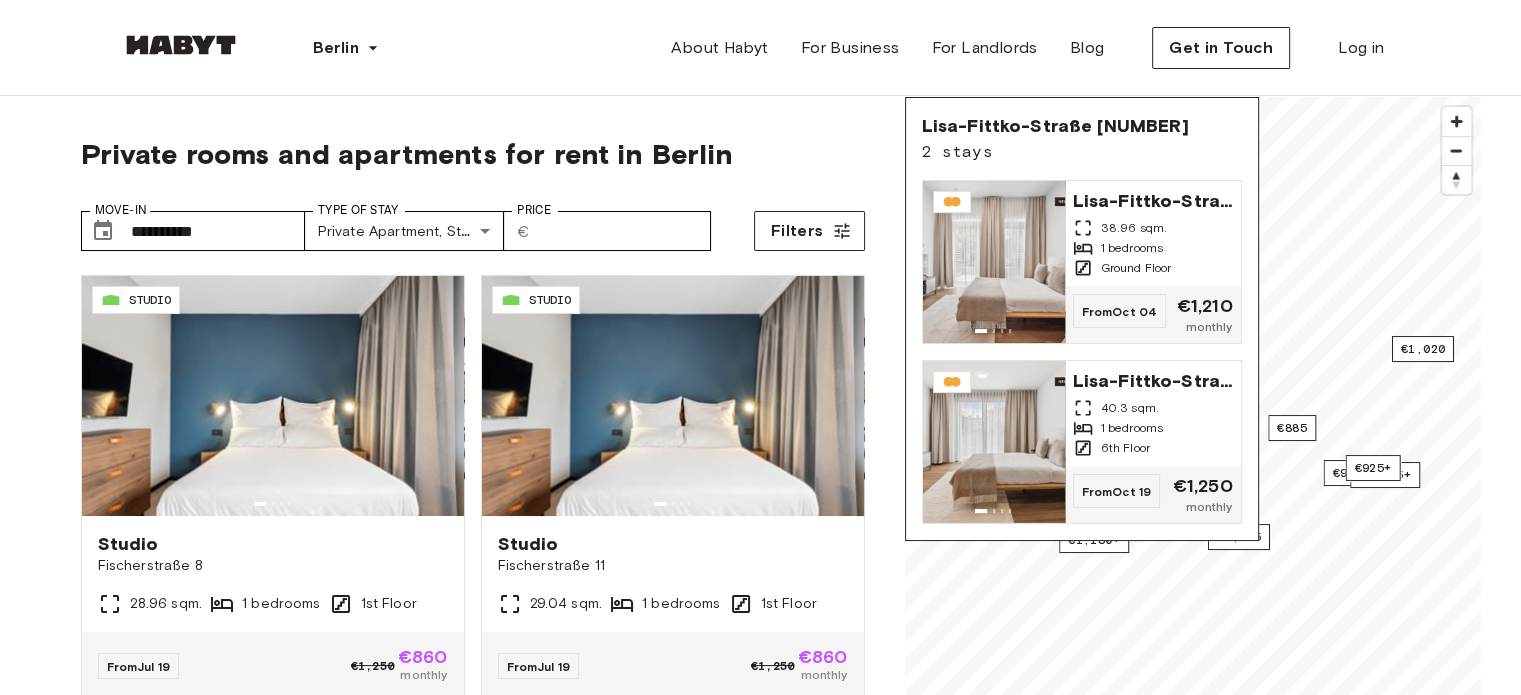 click on "**********" at bounding box center [473, 223] 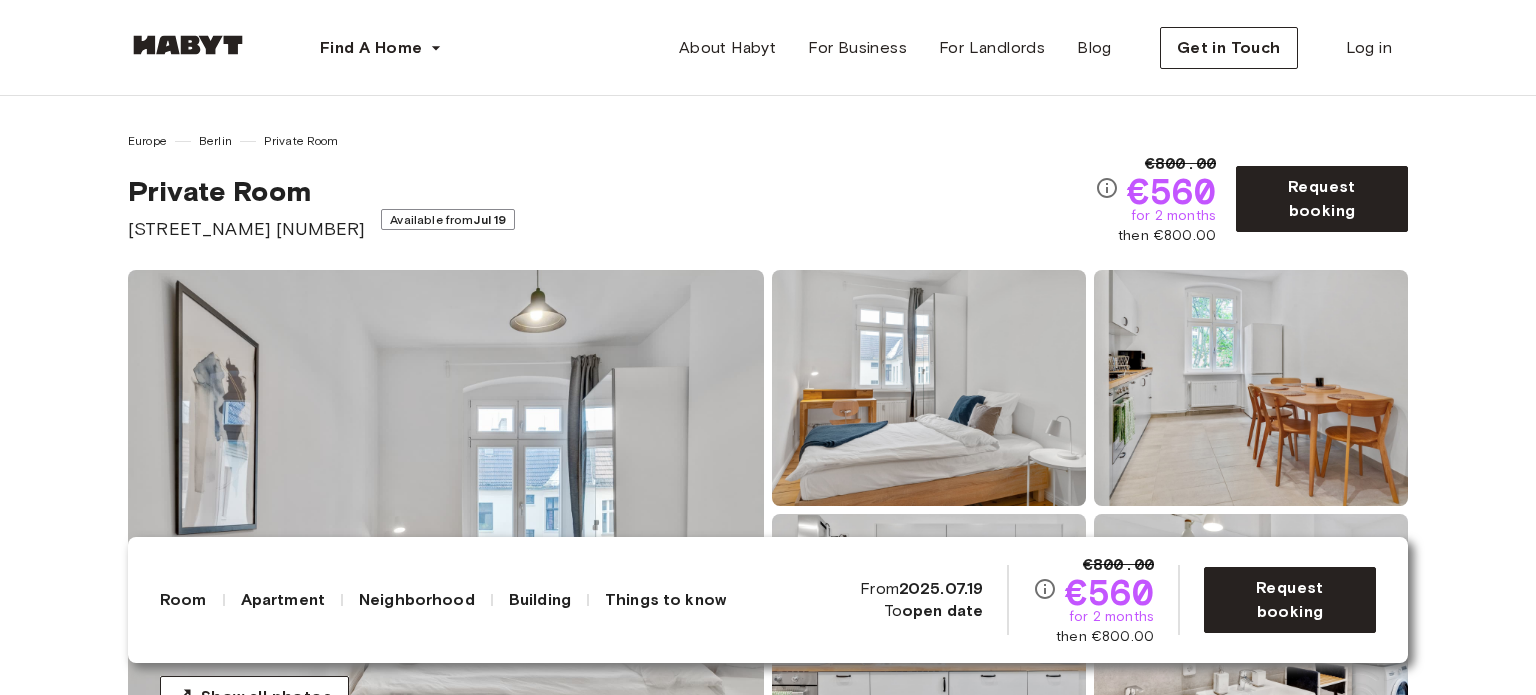scroll, scrollTop: 0, scrollLeft: 0, axis: both 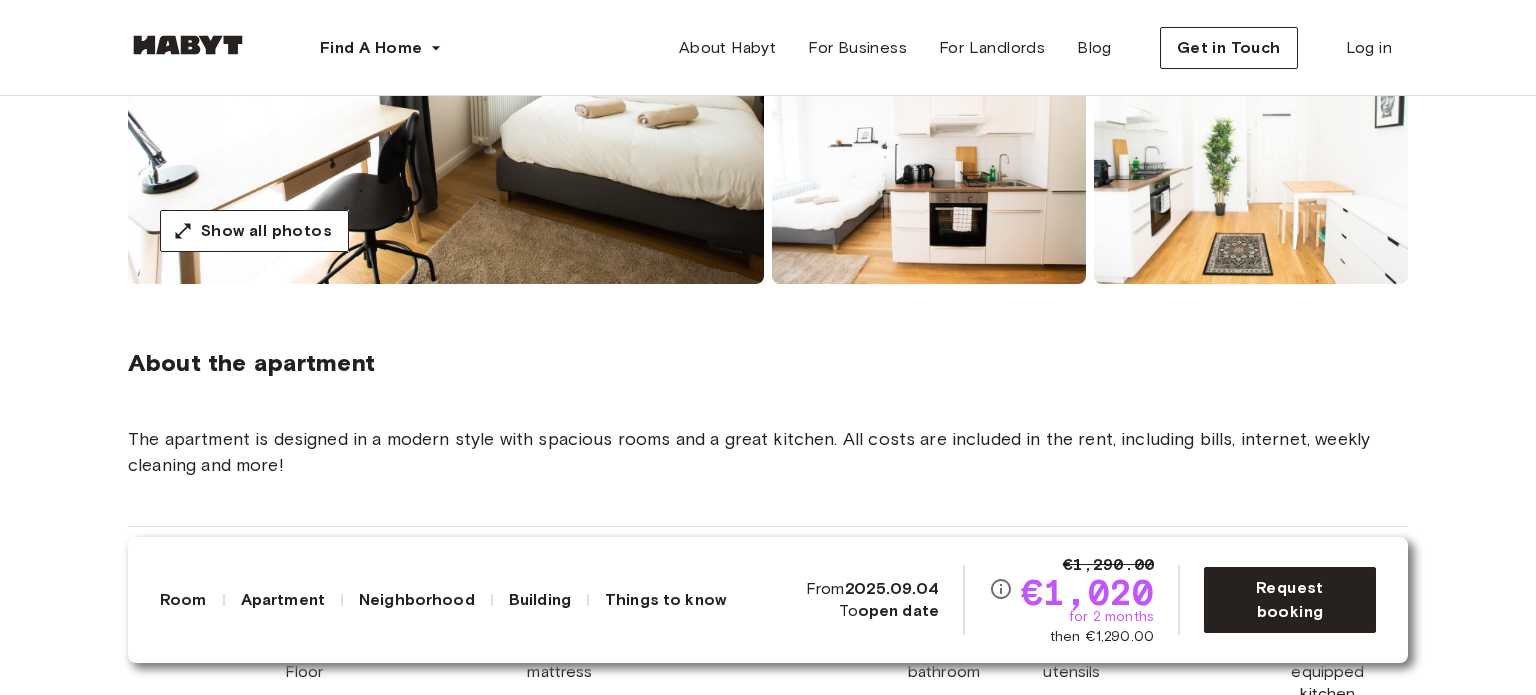 click at bounding box center [1251, 166] 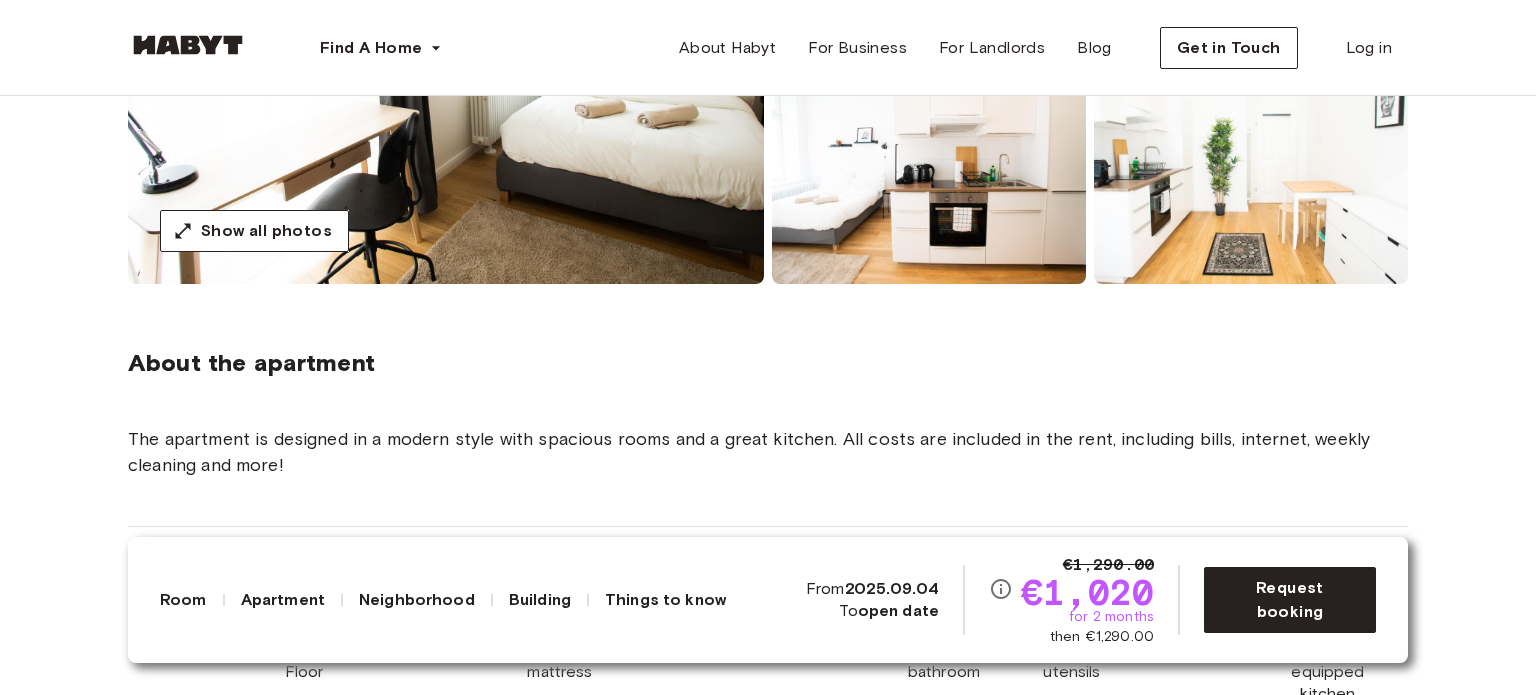 click at bounding box center (1251, 166) 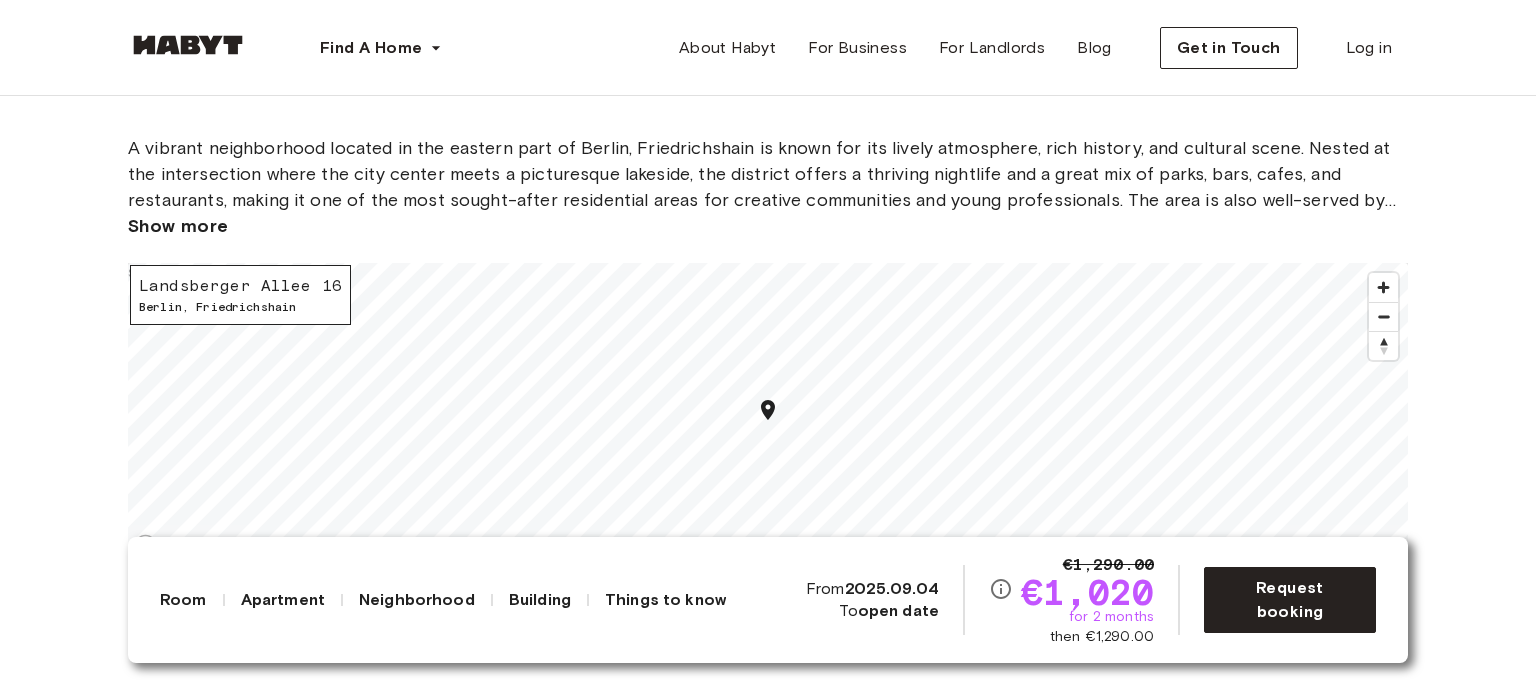 scroll, scrollTop: 1600, scrollLeft: 0, axis: vertical 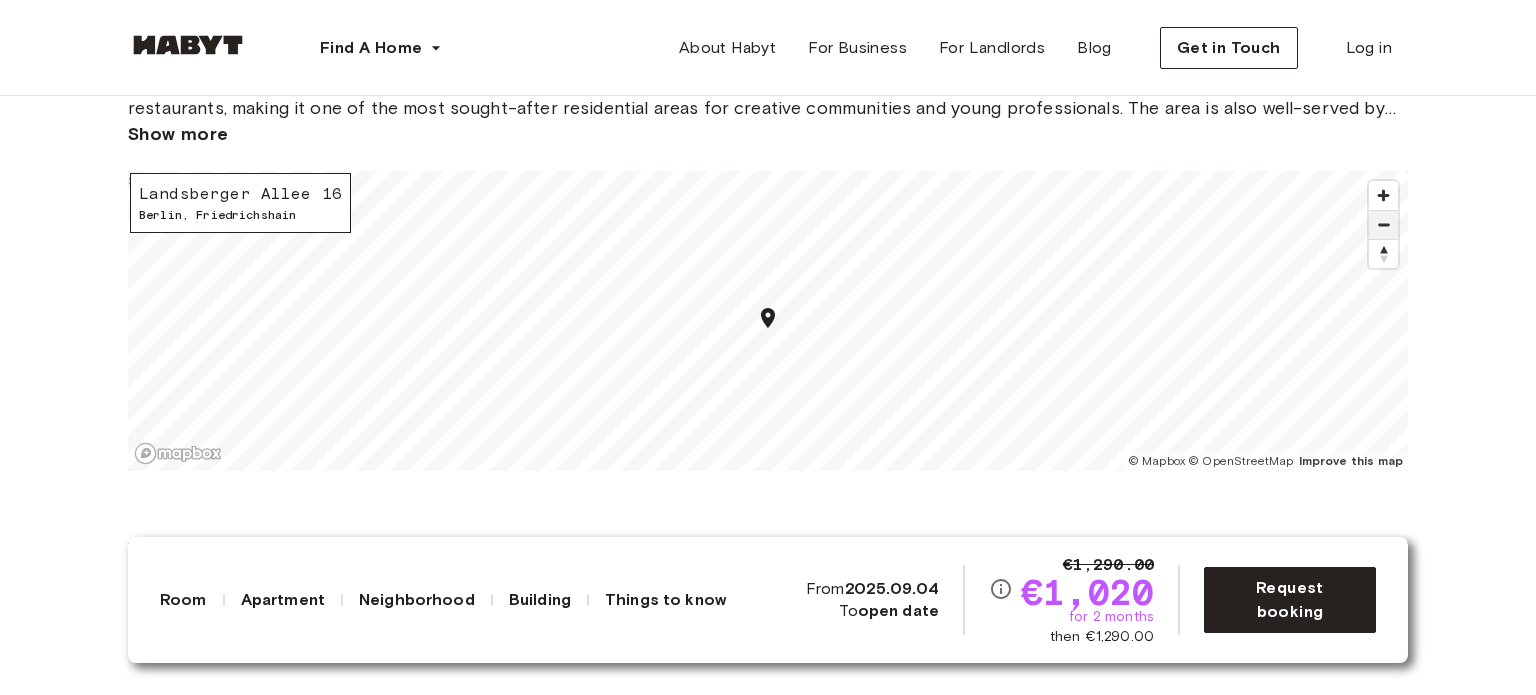 click at bounding box center (1383, 225) 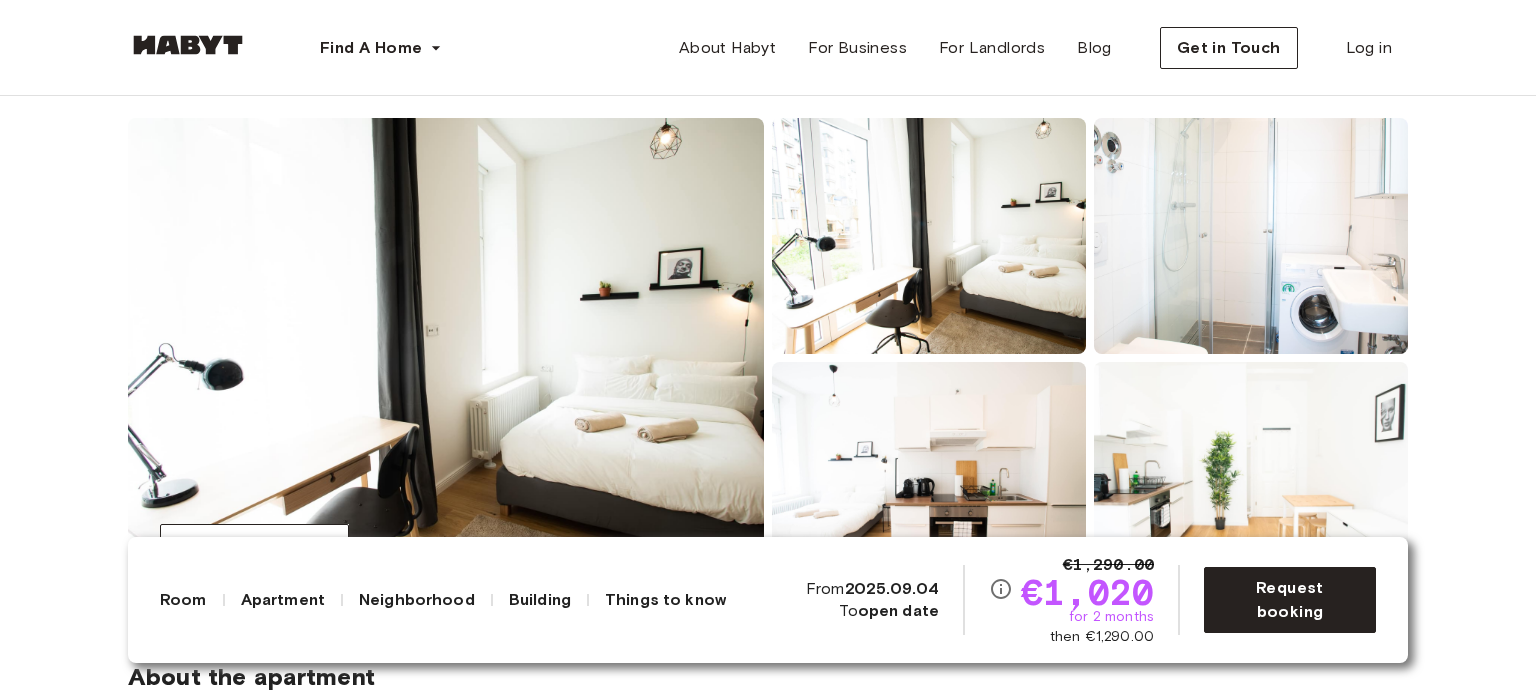 scroll, scrollTop: 266, scrollLeft: 0, axis: vertical 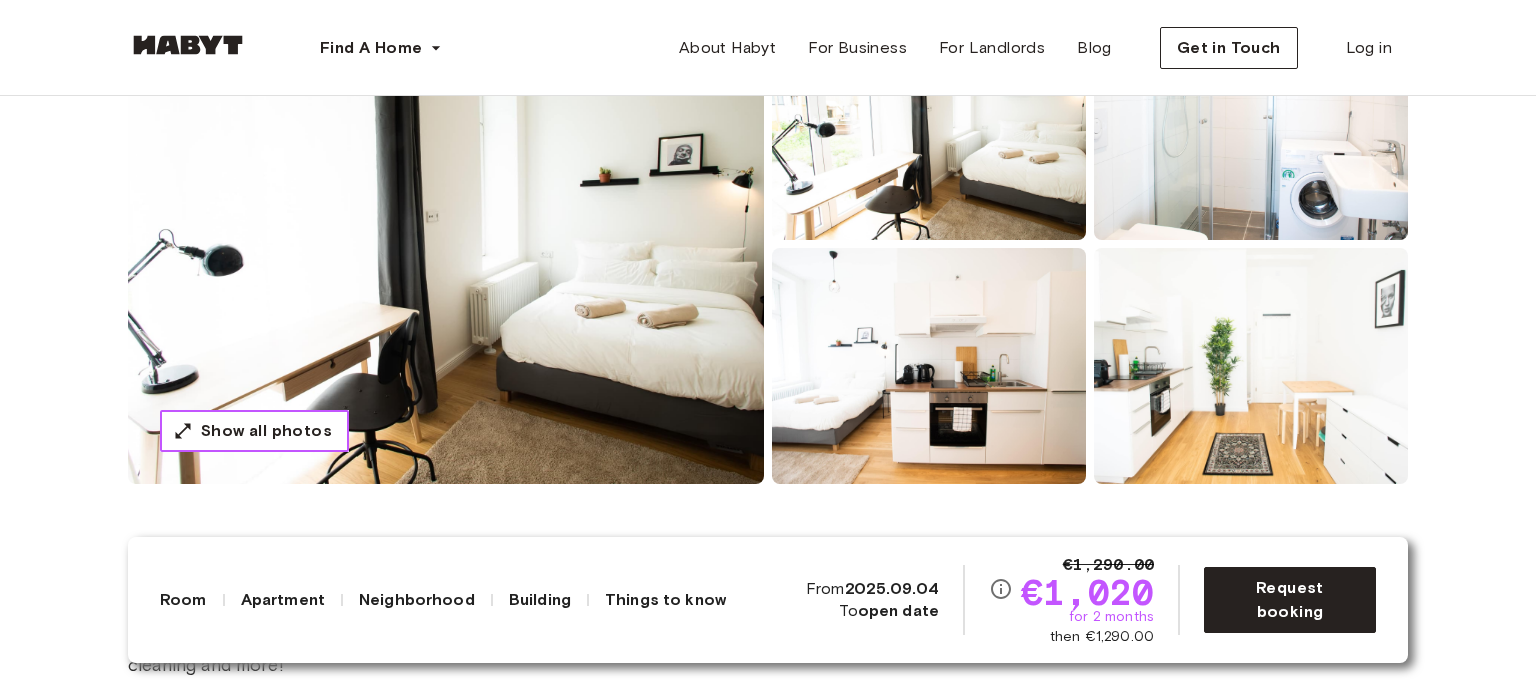 click on "Show all photos" at bounding box center (254, 431) 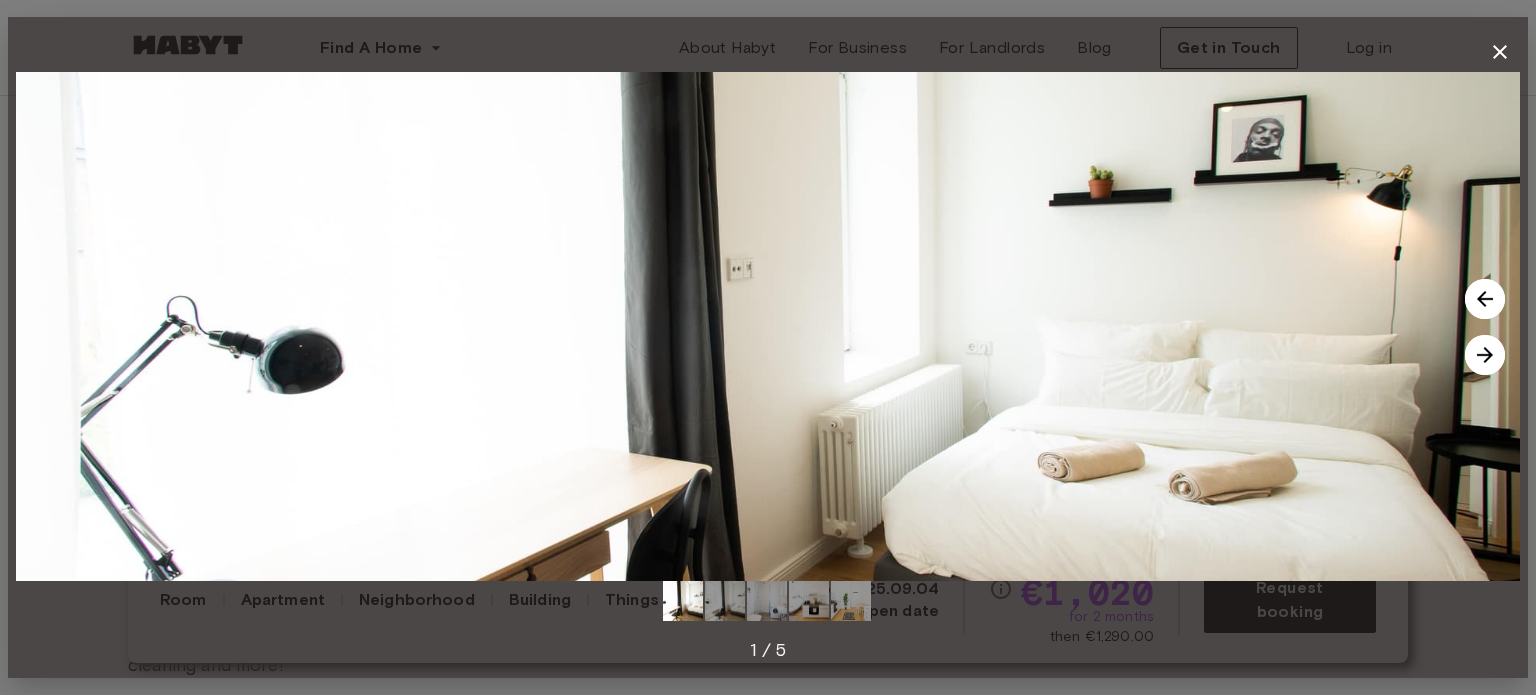 click at bounding box center [1485, 355] 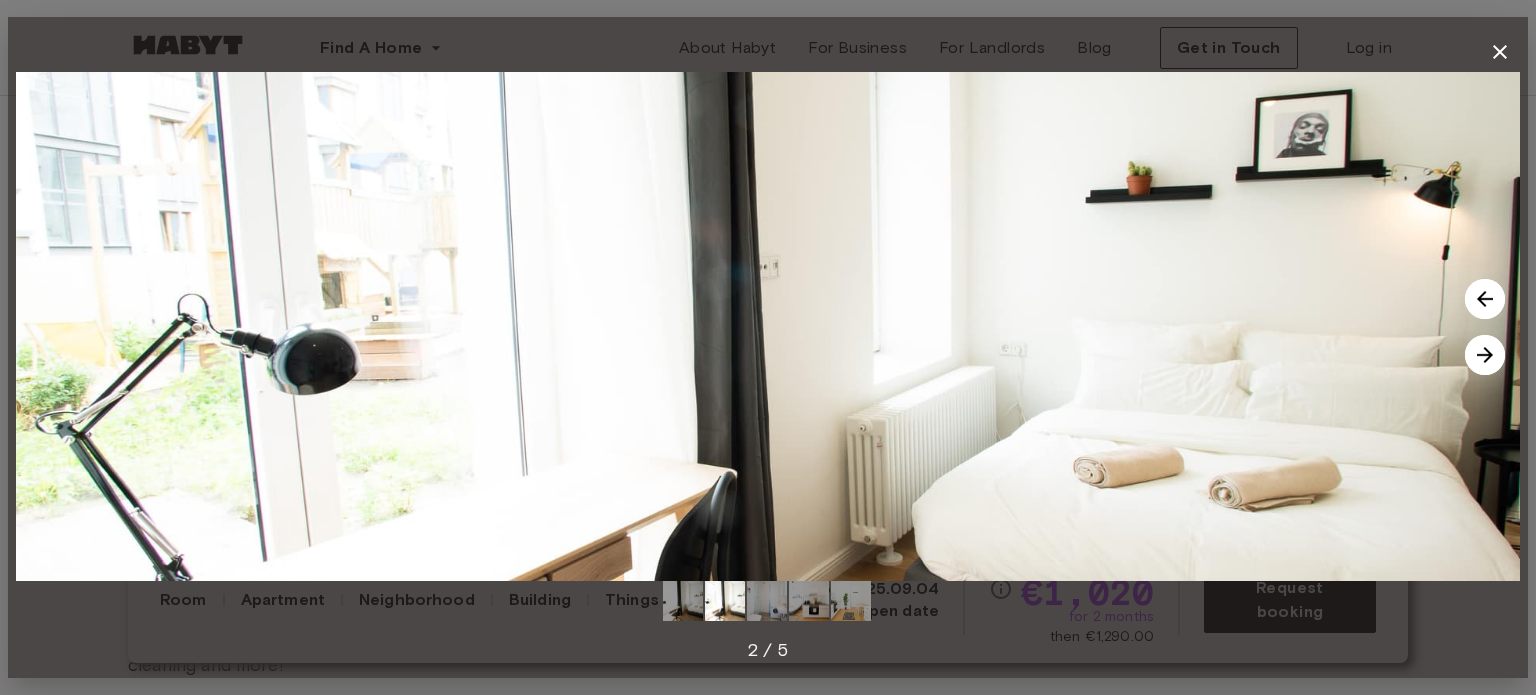 click at bounding box center (1485, 355) 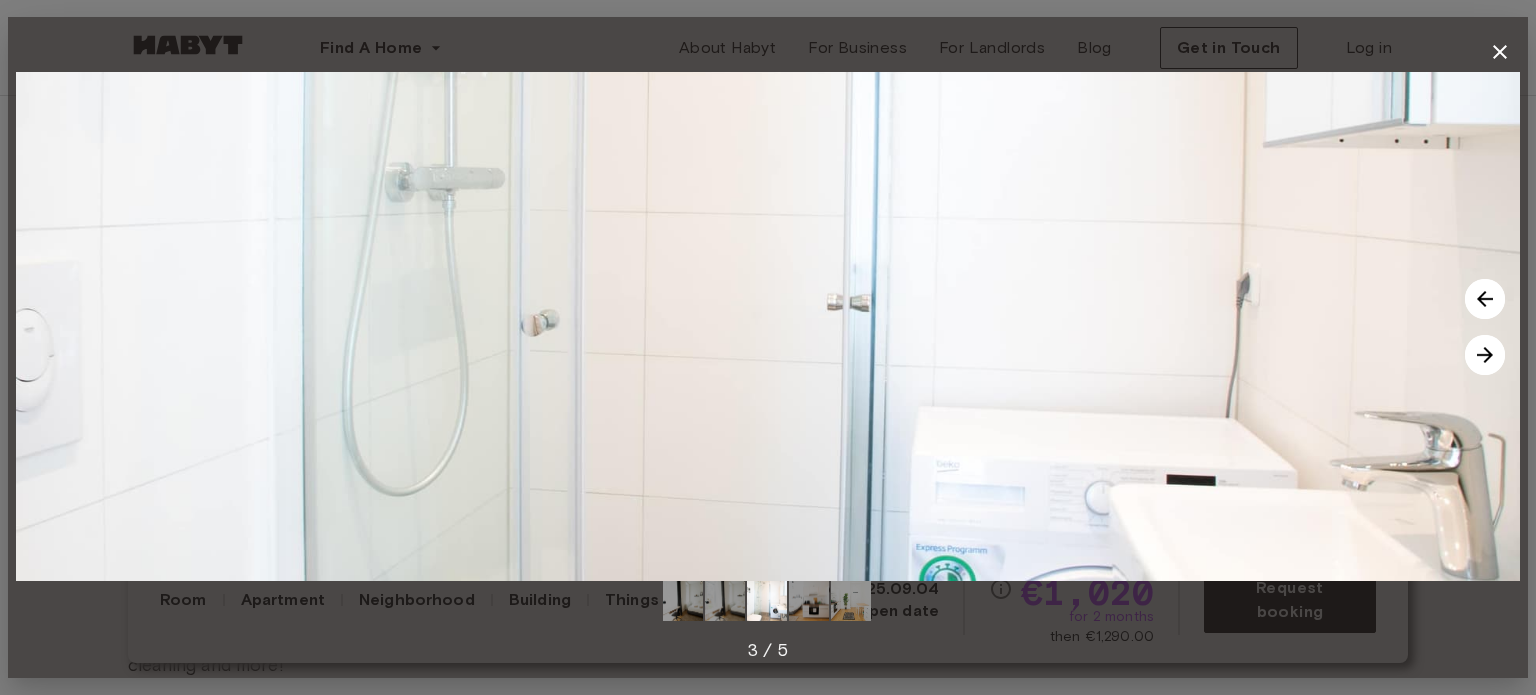 click at bounding box center [1485, 355] 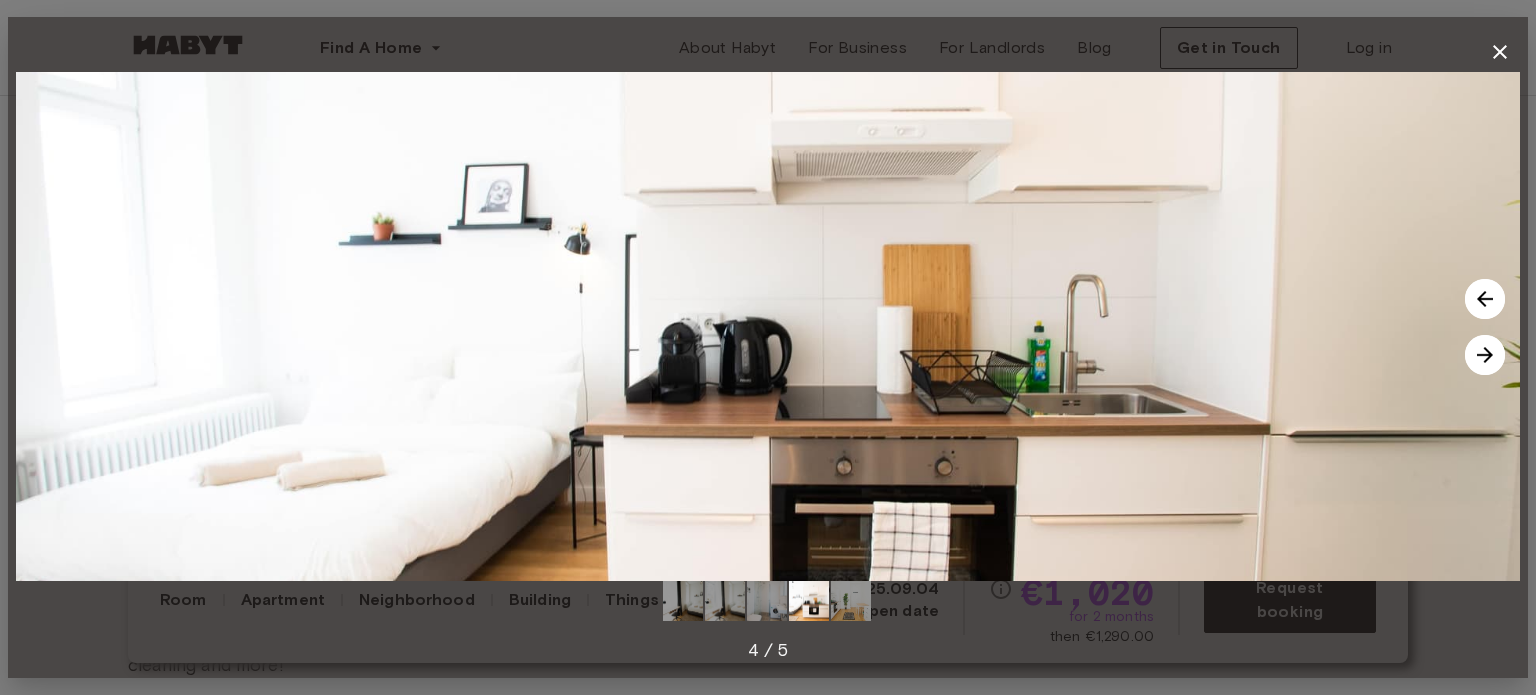 click at bounding box center [1485, 355] 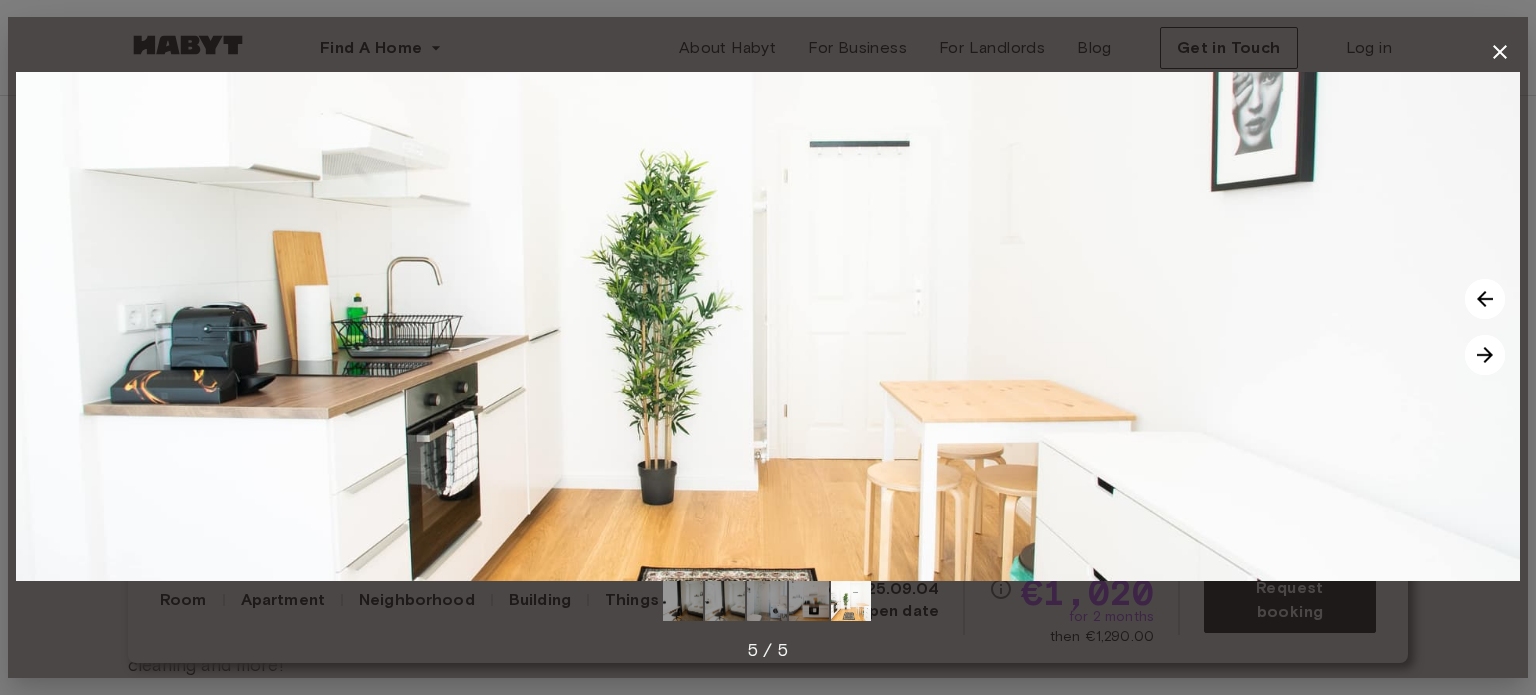 click at bounding box center [1485, 355] 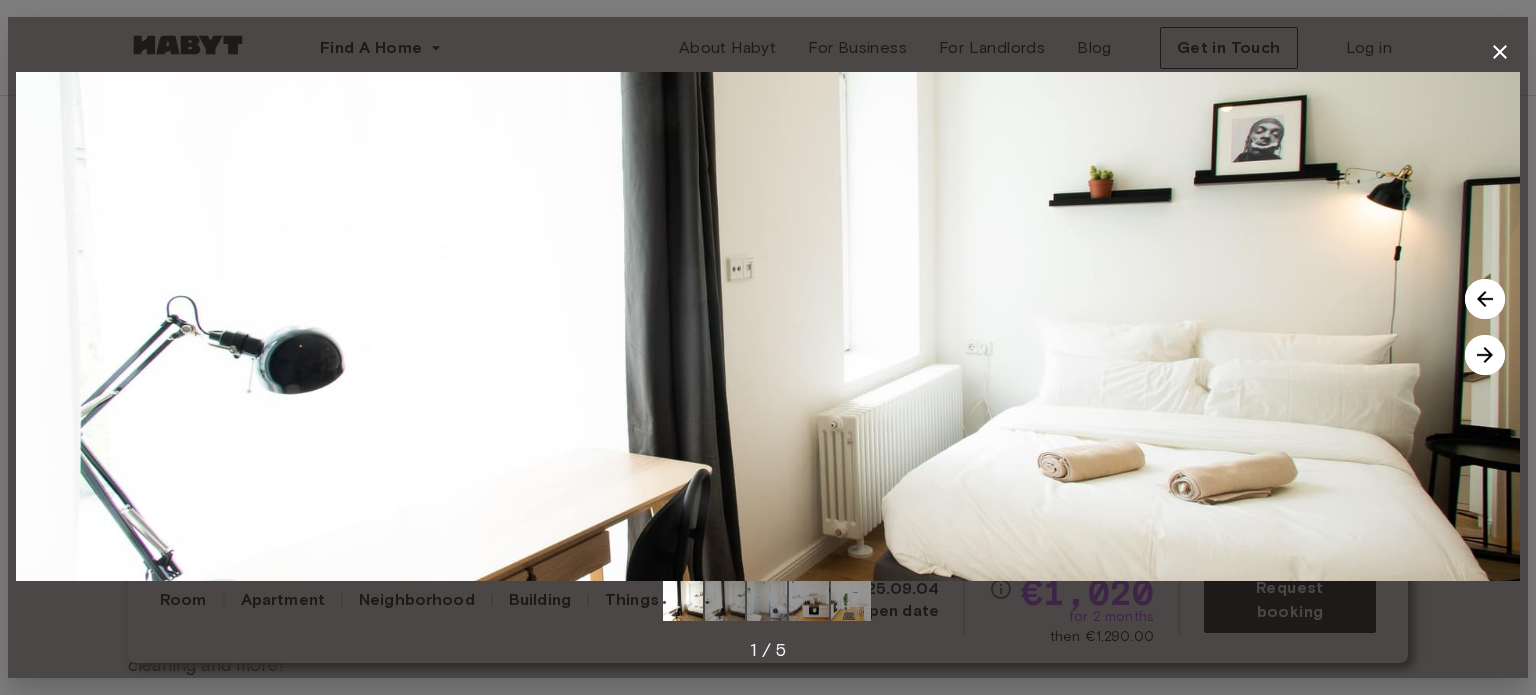 click at bounding box center (1485, 355) 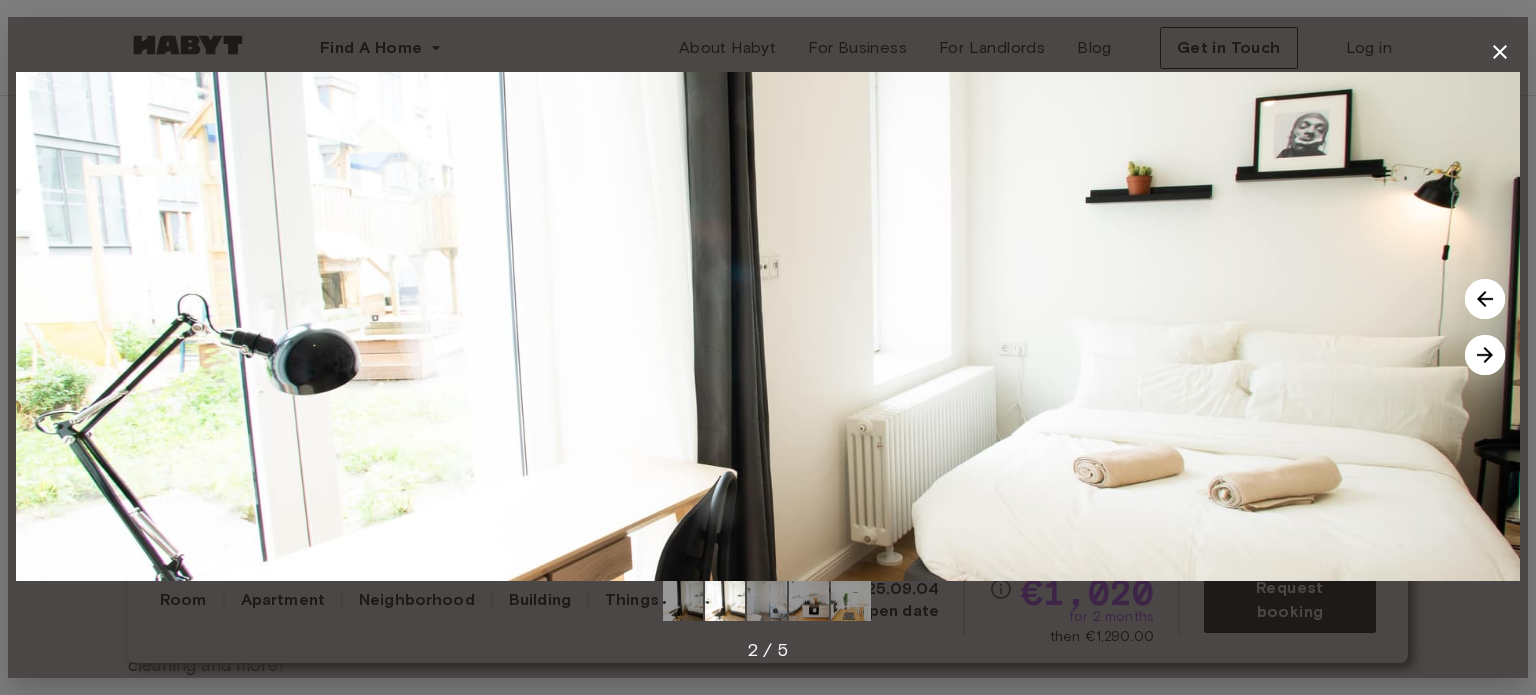 click at bounding box center (1485, 355) 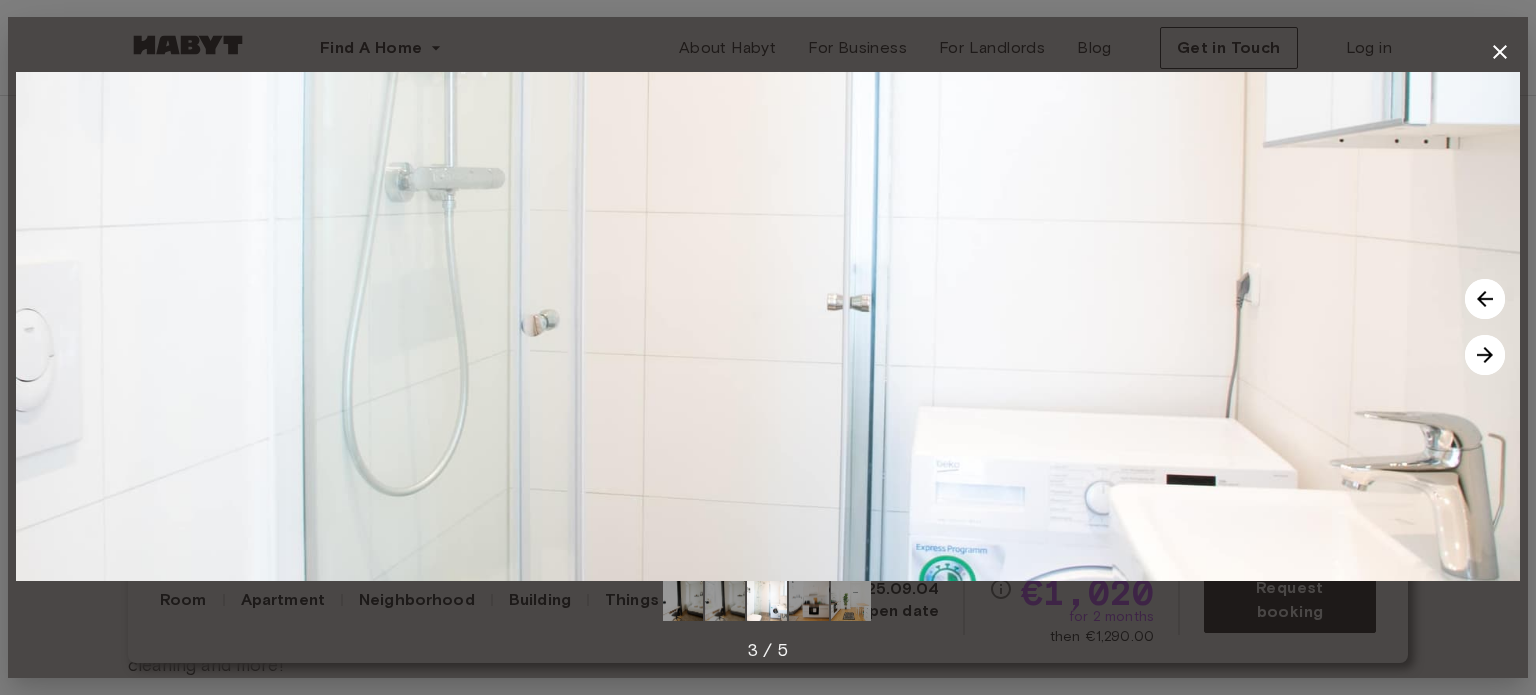 click at bounding box center (1485, 355) 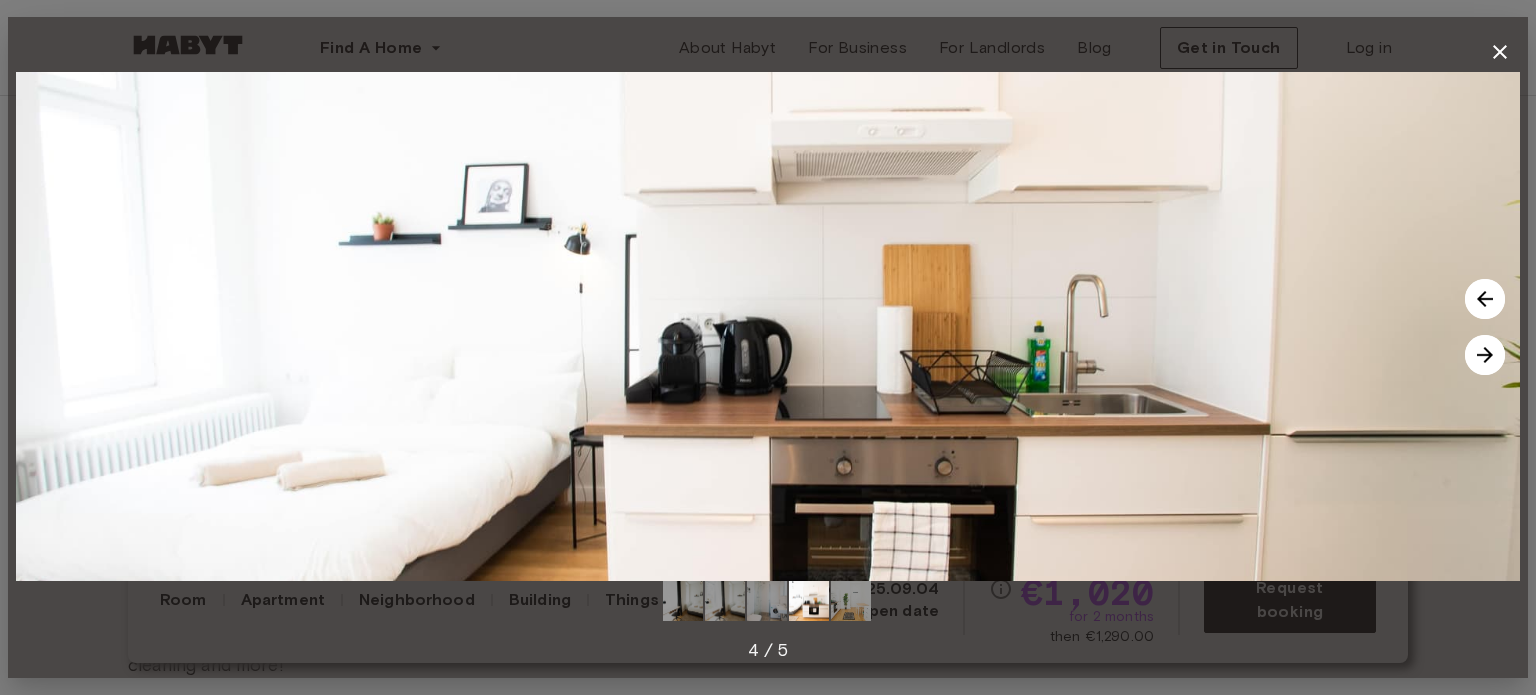 click 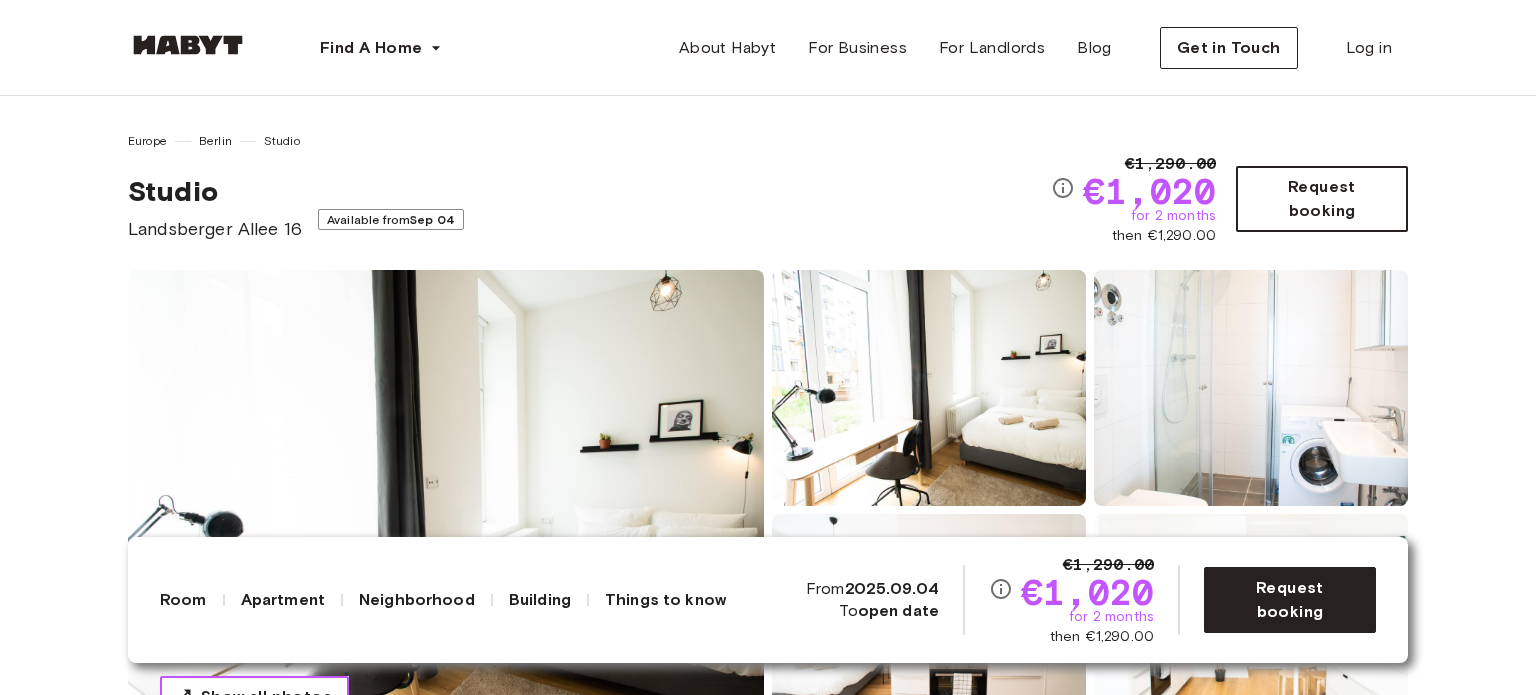 scroll, scrollTop: 0, scrollLeft: 0, axis: both 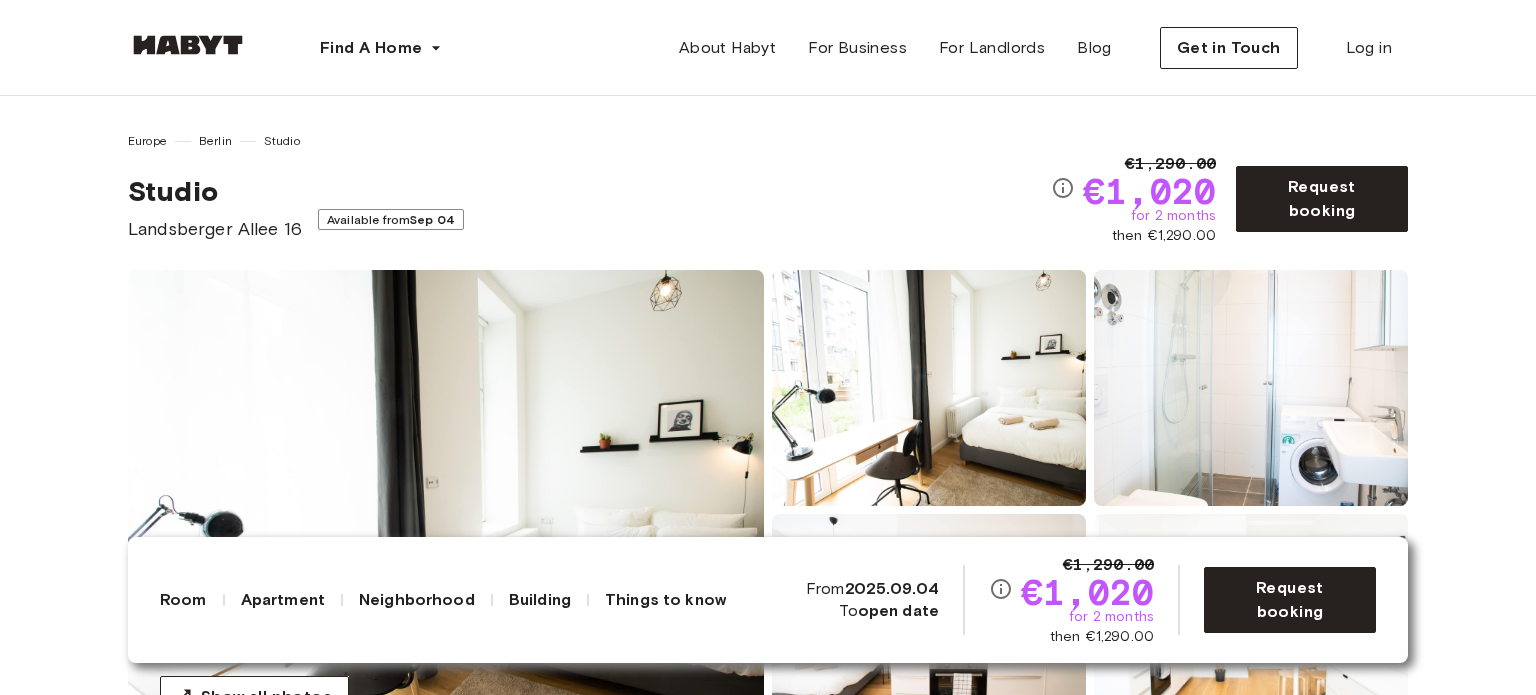 drag, startPoint x: 925, startPoint y: 157, endPoint x: 779, endPoint y: 146, distance: 146.4138 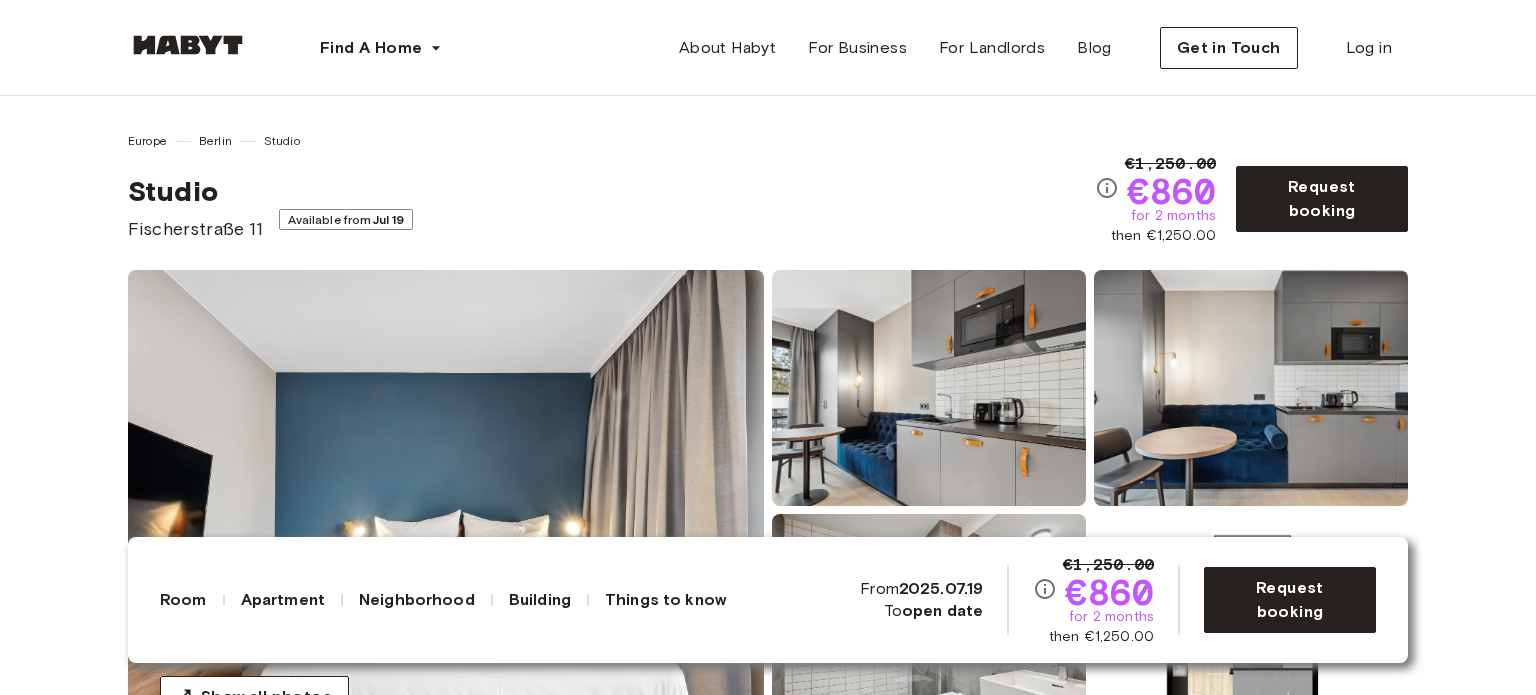 scroll, scrollTop: 0, scrollLeft: 0, axis: both 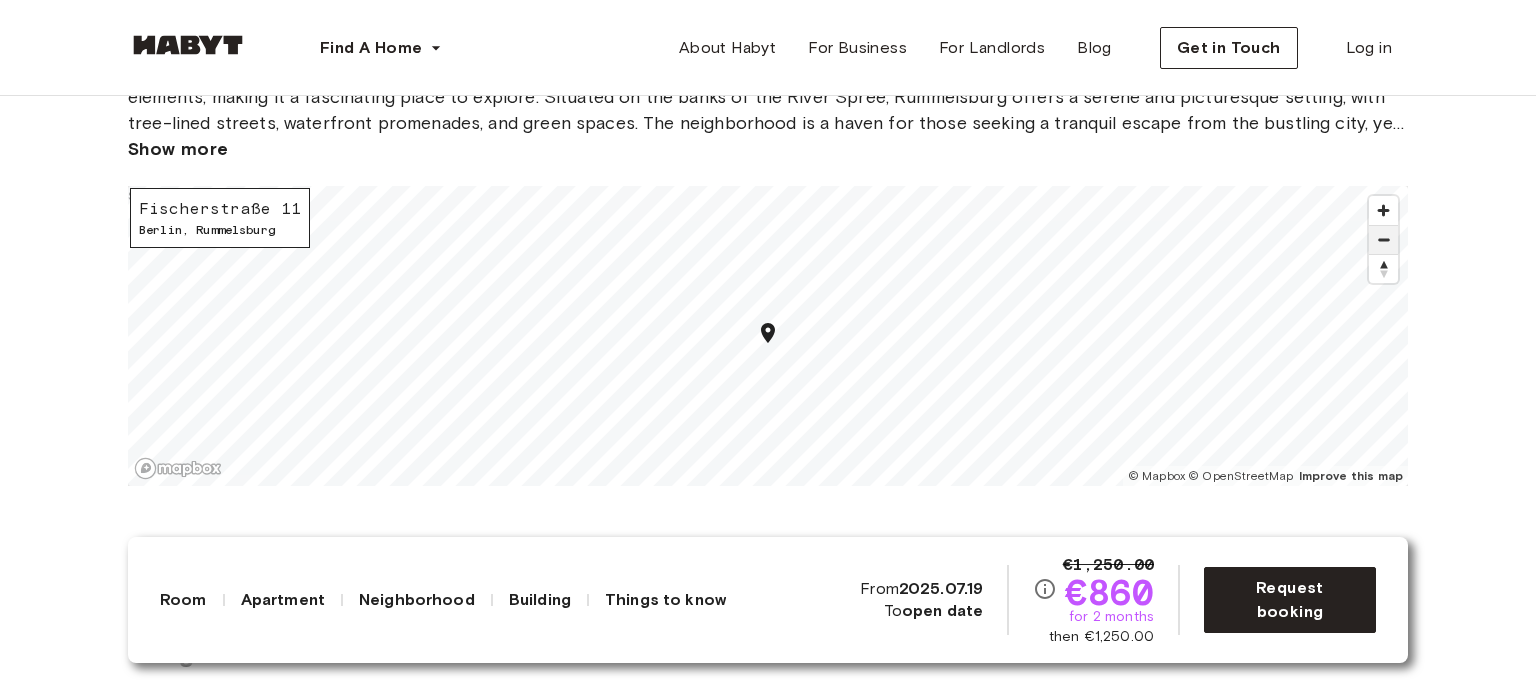 click at bounding box center (1383, 240) 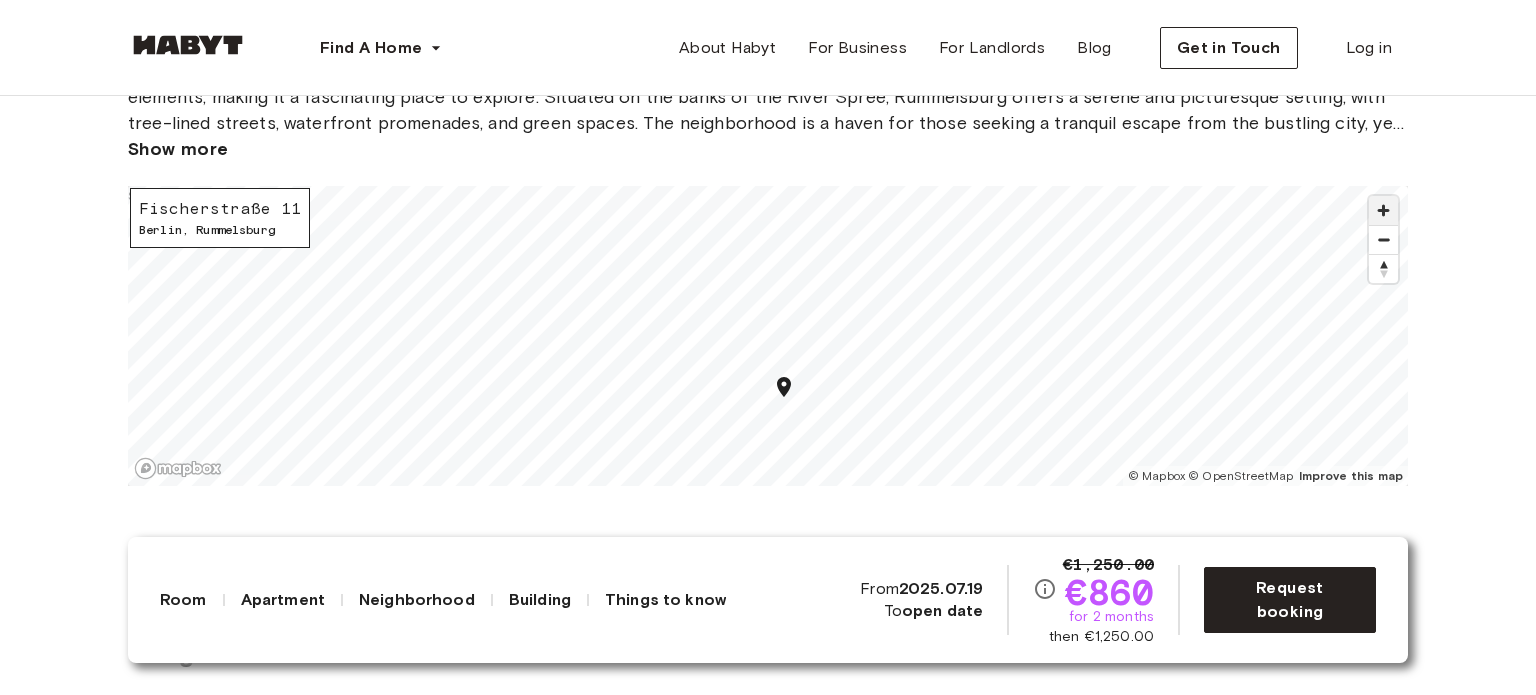 click at bounding box center (1383, 210) 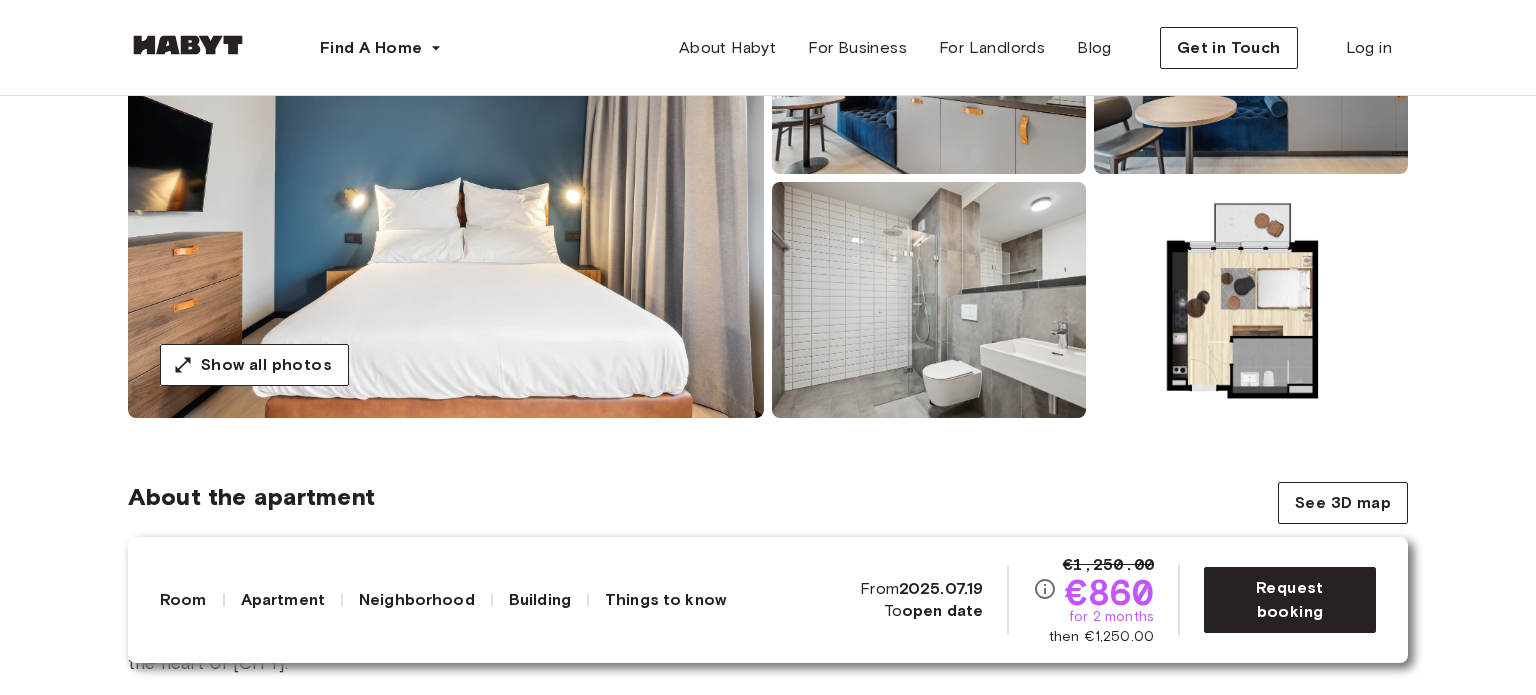 scroll, scrollTop: 266, scrollLeft: 0, axis: vertical 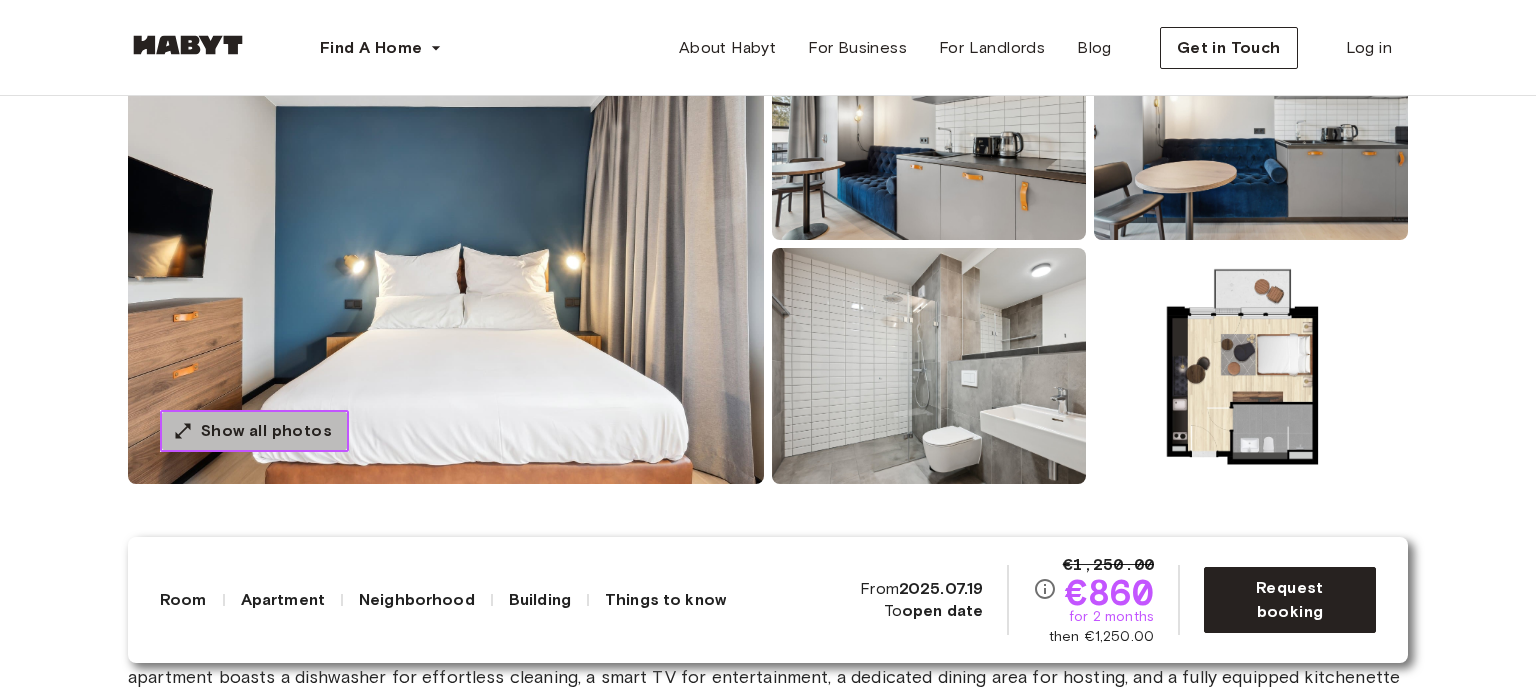 click on "Show all photos" at bounding box center [266, 431] 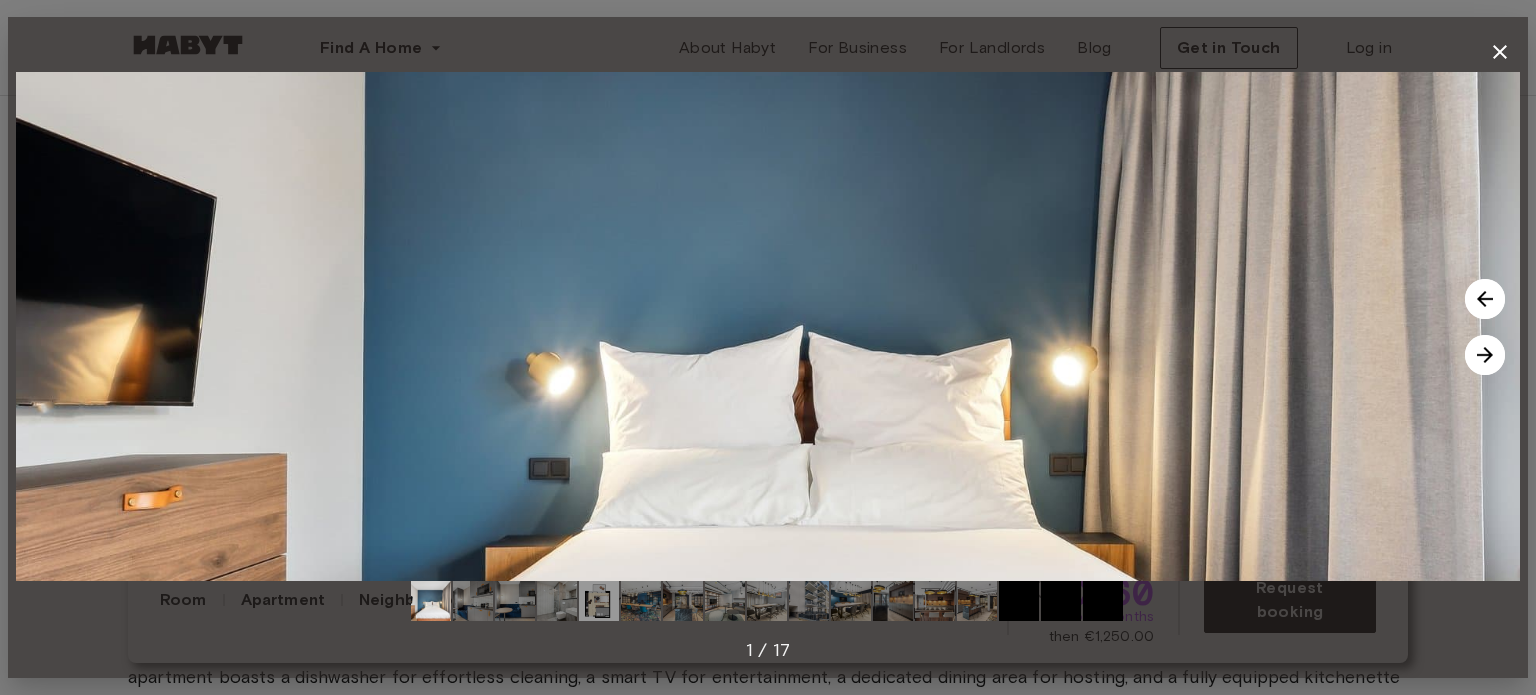 click at bounding box center (1485, 355) 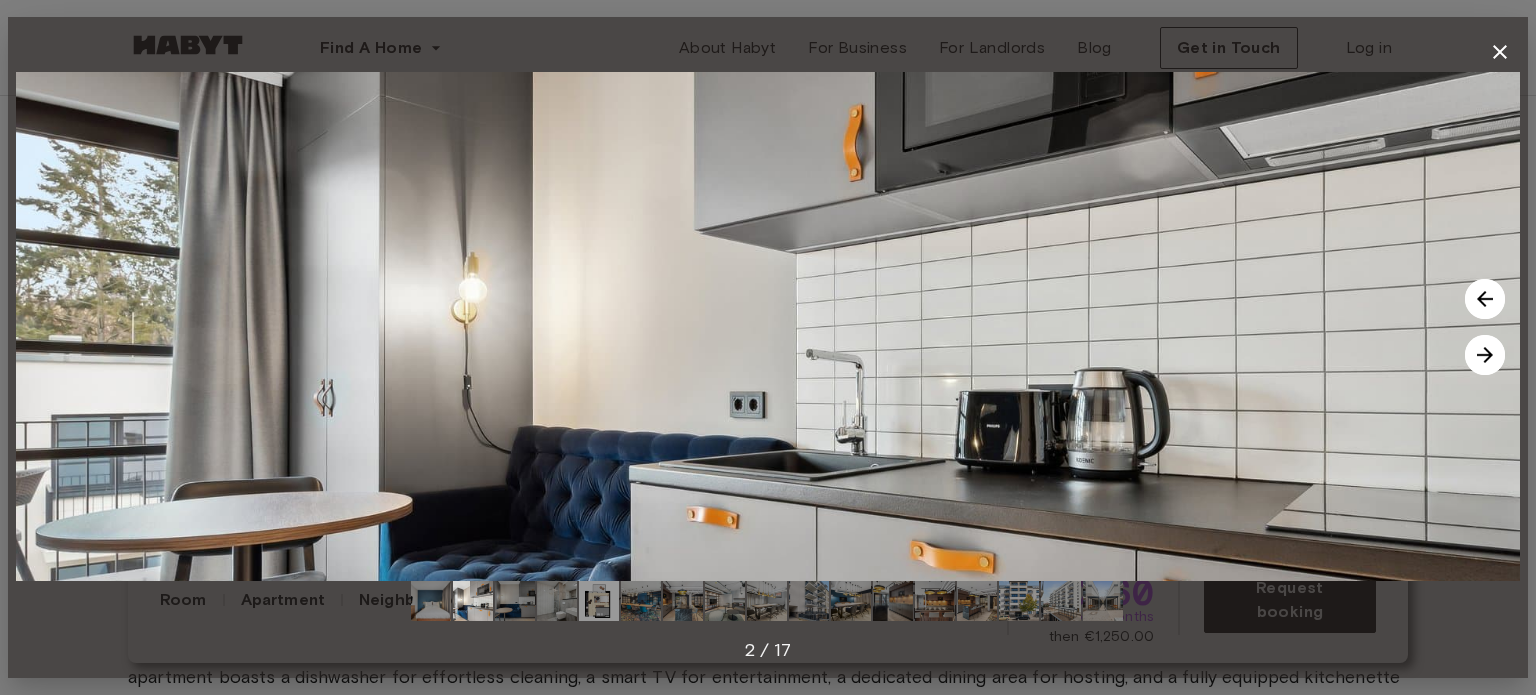 click at bounding box center (1485, 355) 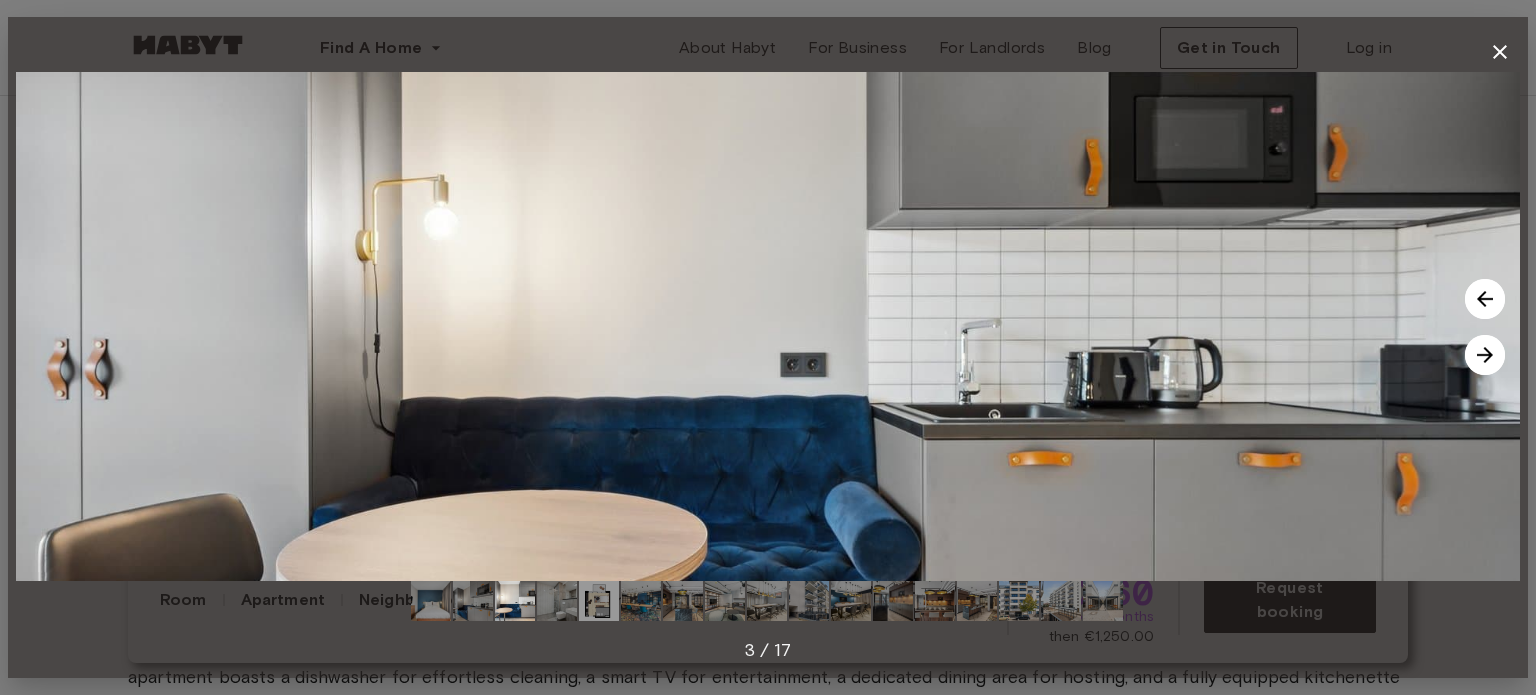 click at bounding box center (1485, 355) 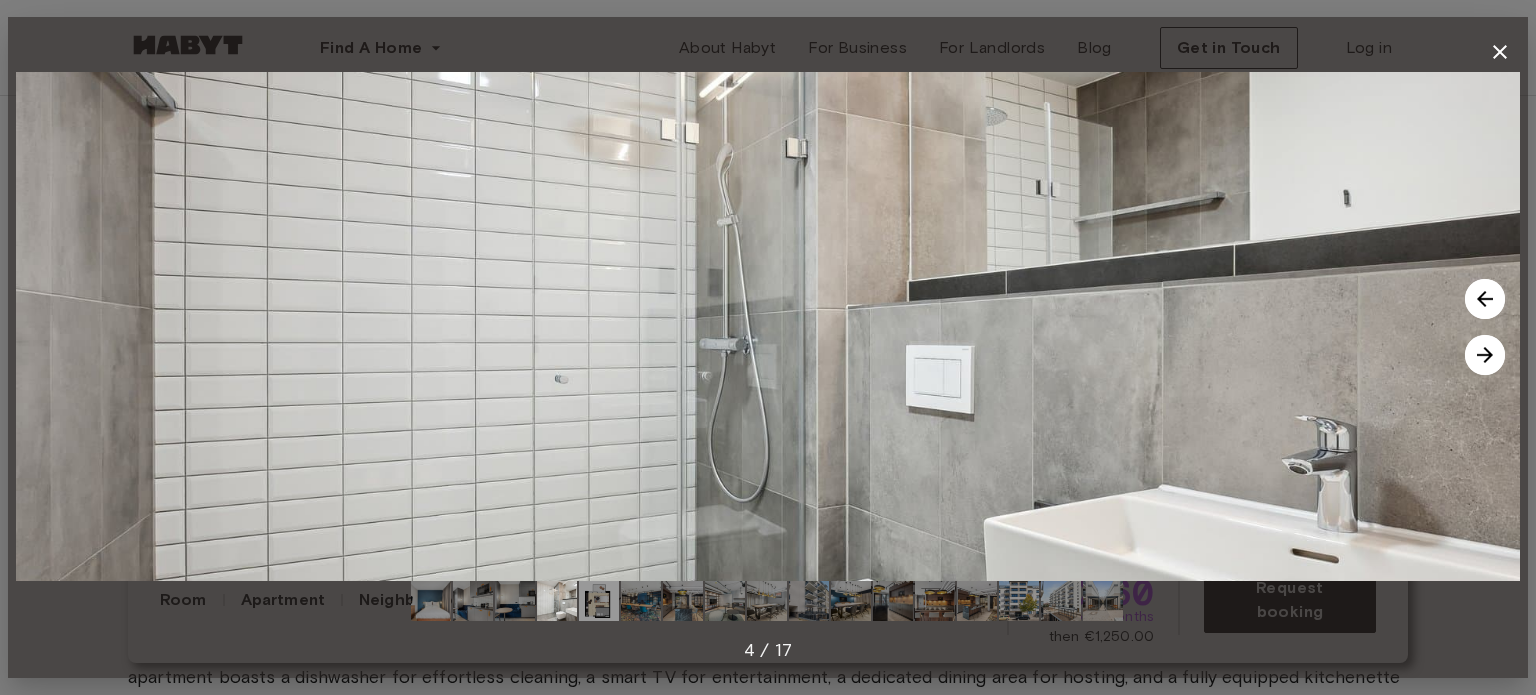 click at bounding box center [1485, 355] 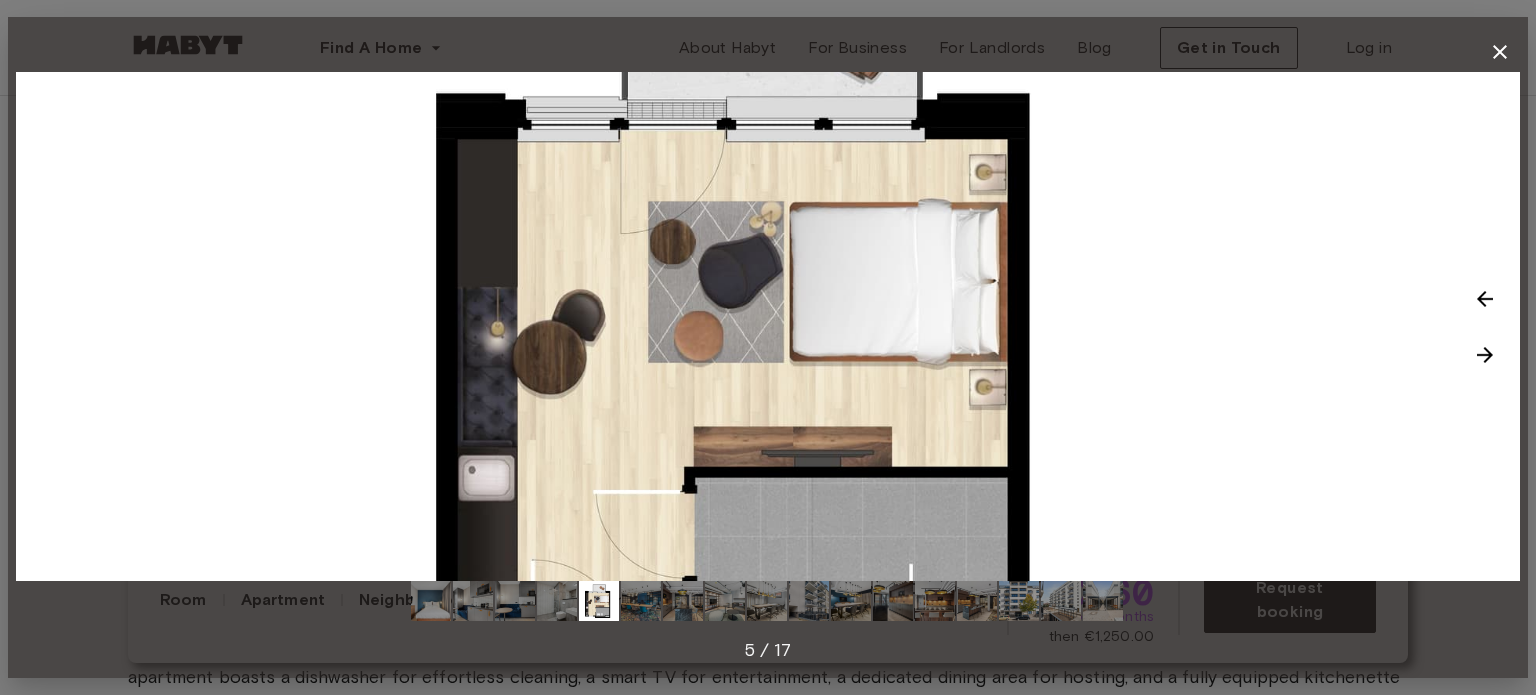click at bounding box center (1485, 355) 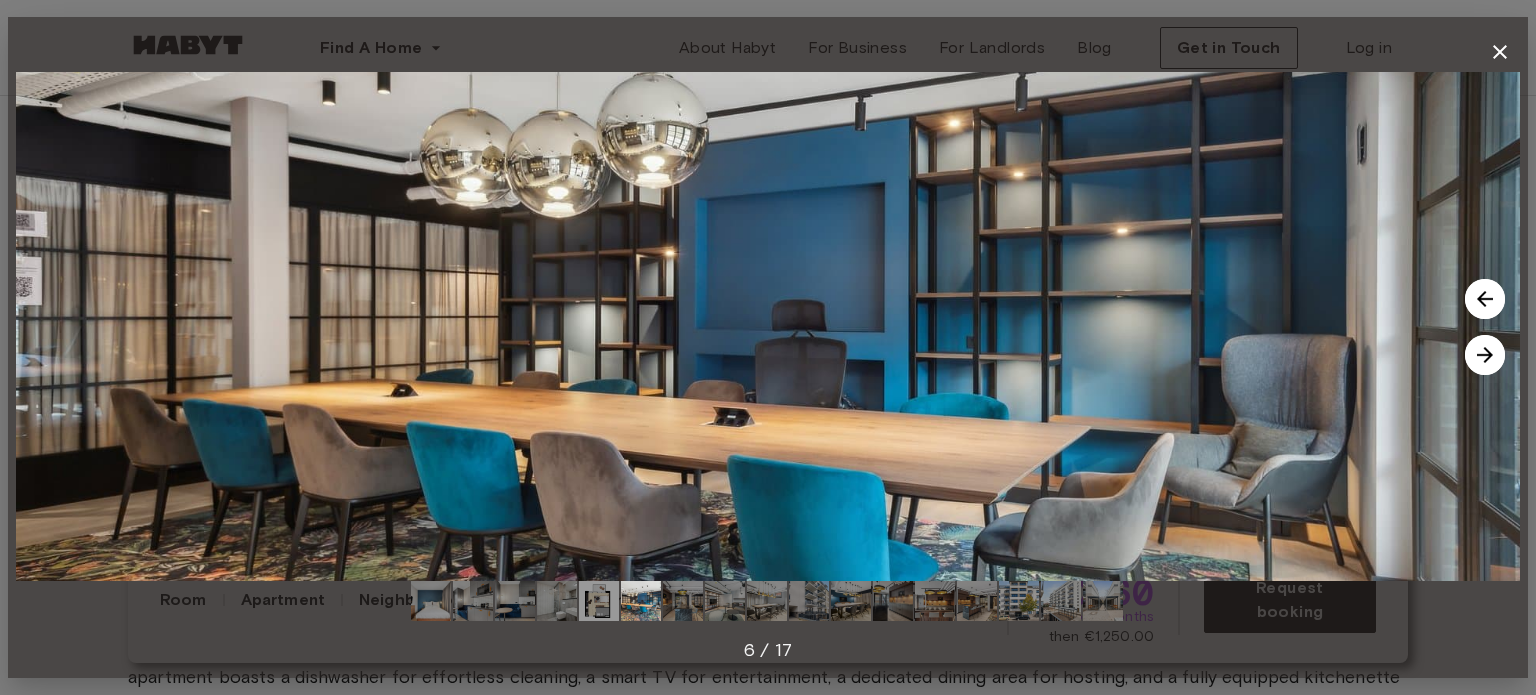 click at bounding box center (1485, 355) 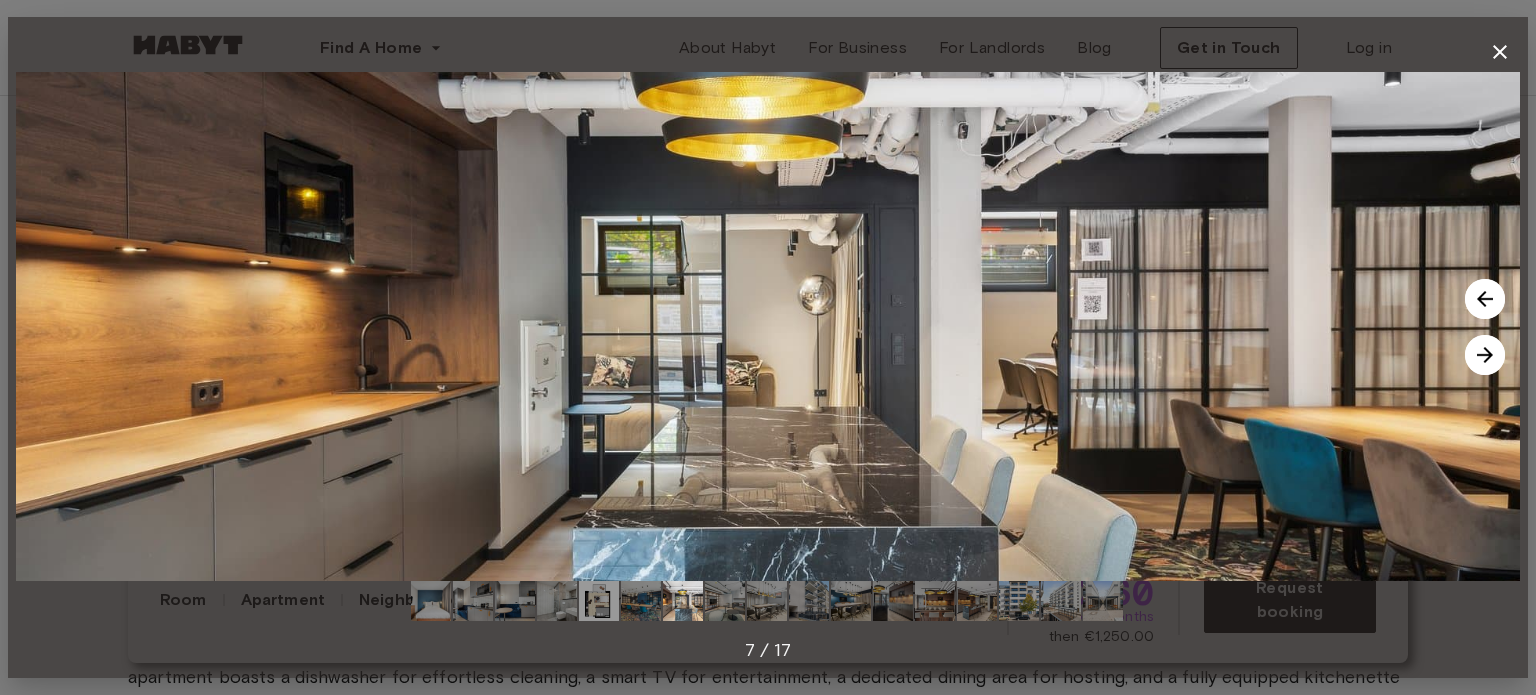 click at bounding box center [1485, 355] 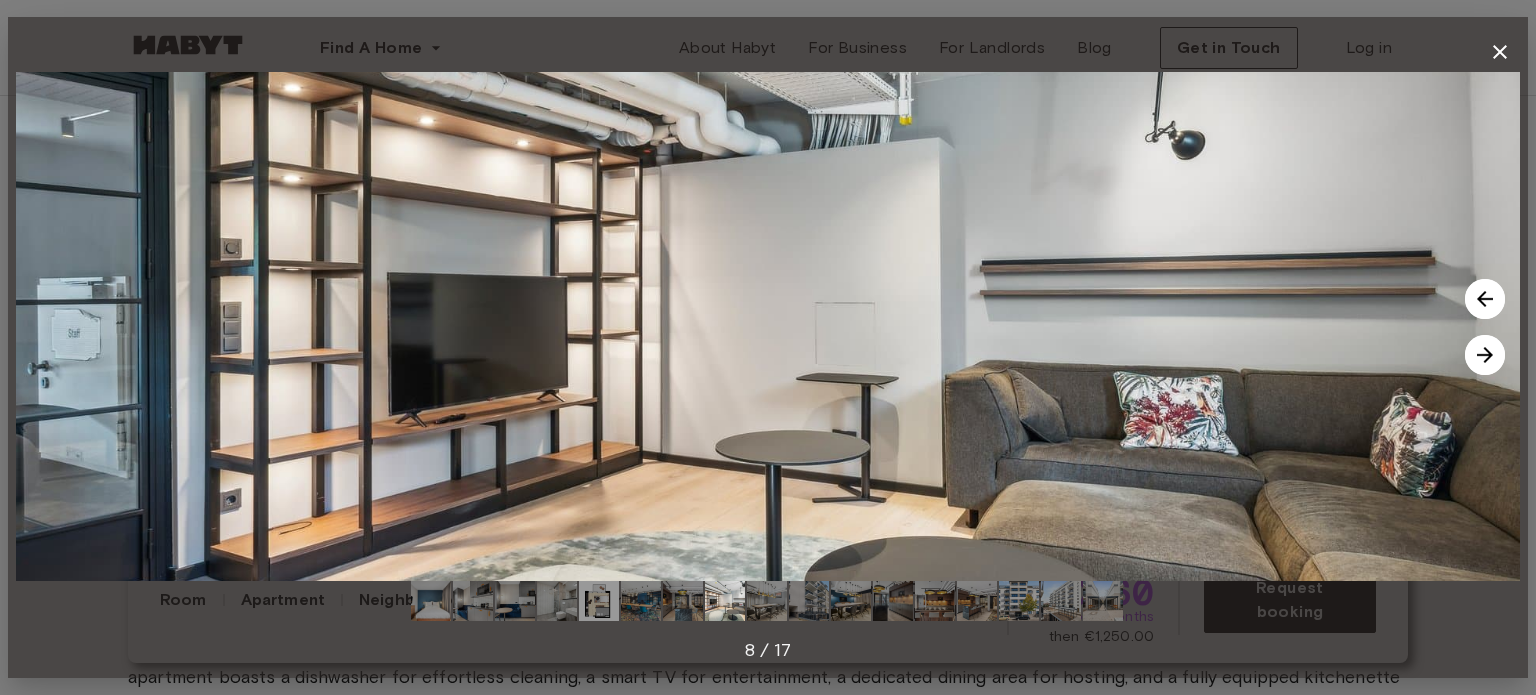 click at bounding box center [1485, 355] 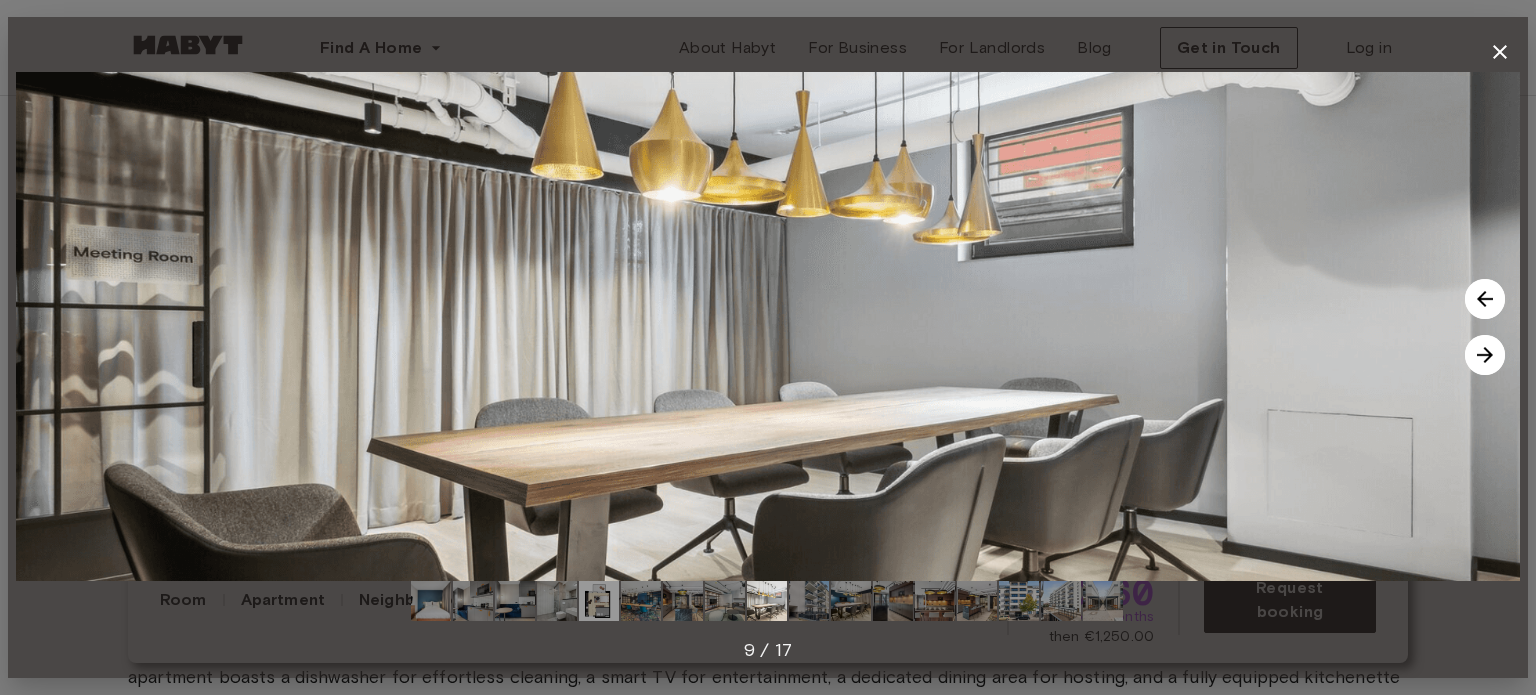 click at bounding box center (1485, 299) 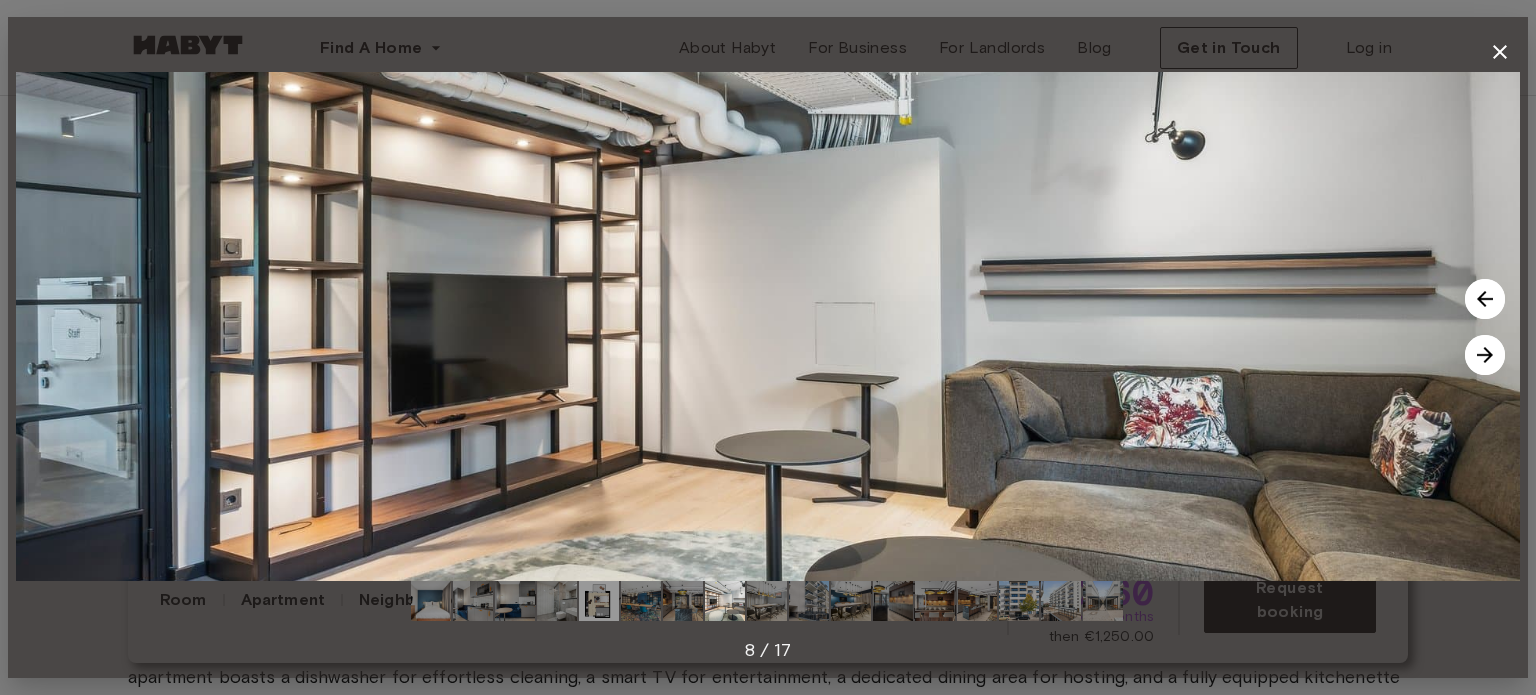 click at bounding box center [767, 601] 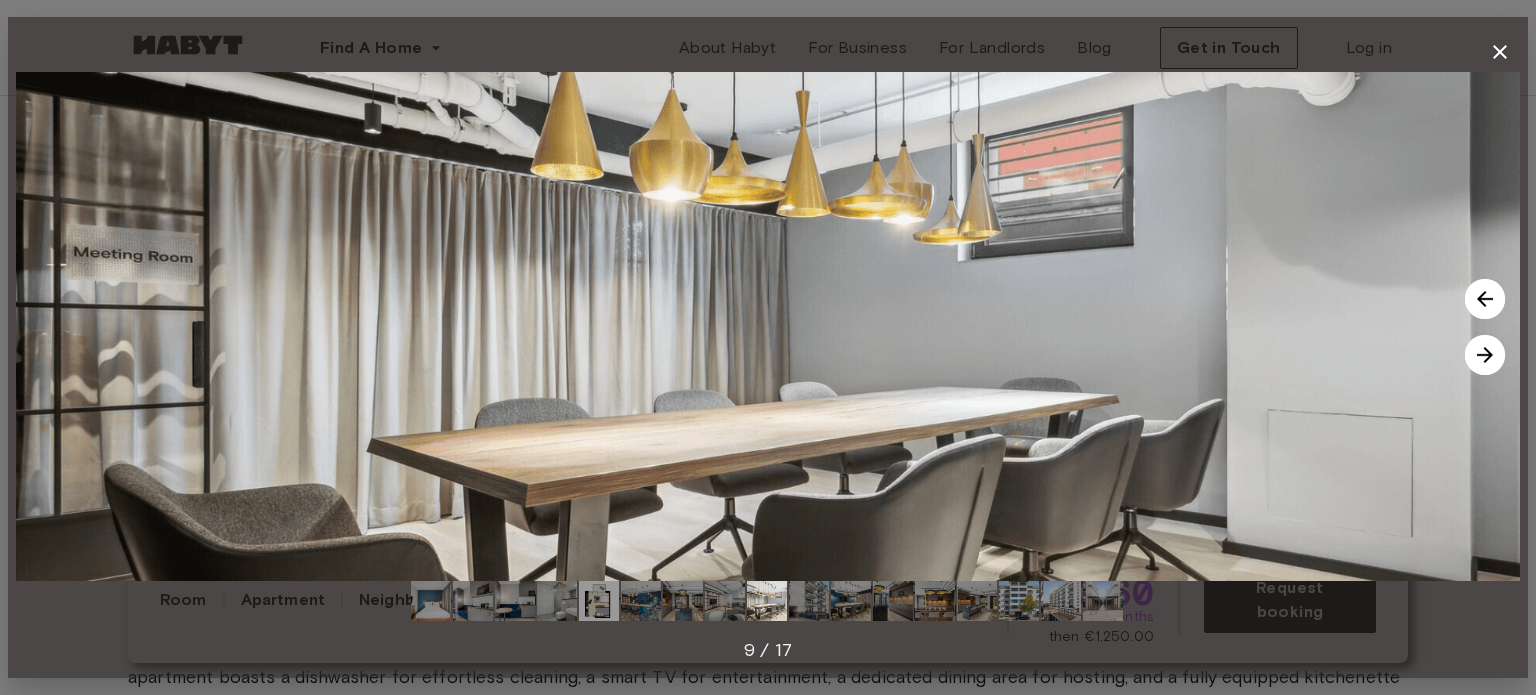 click at bounding box center (809, 601) 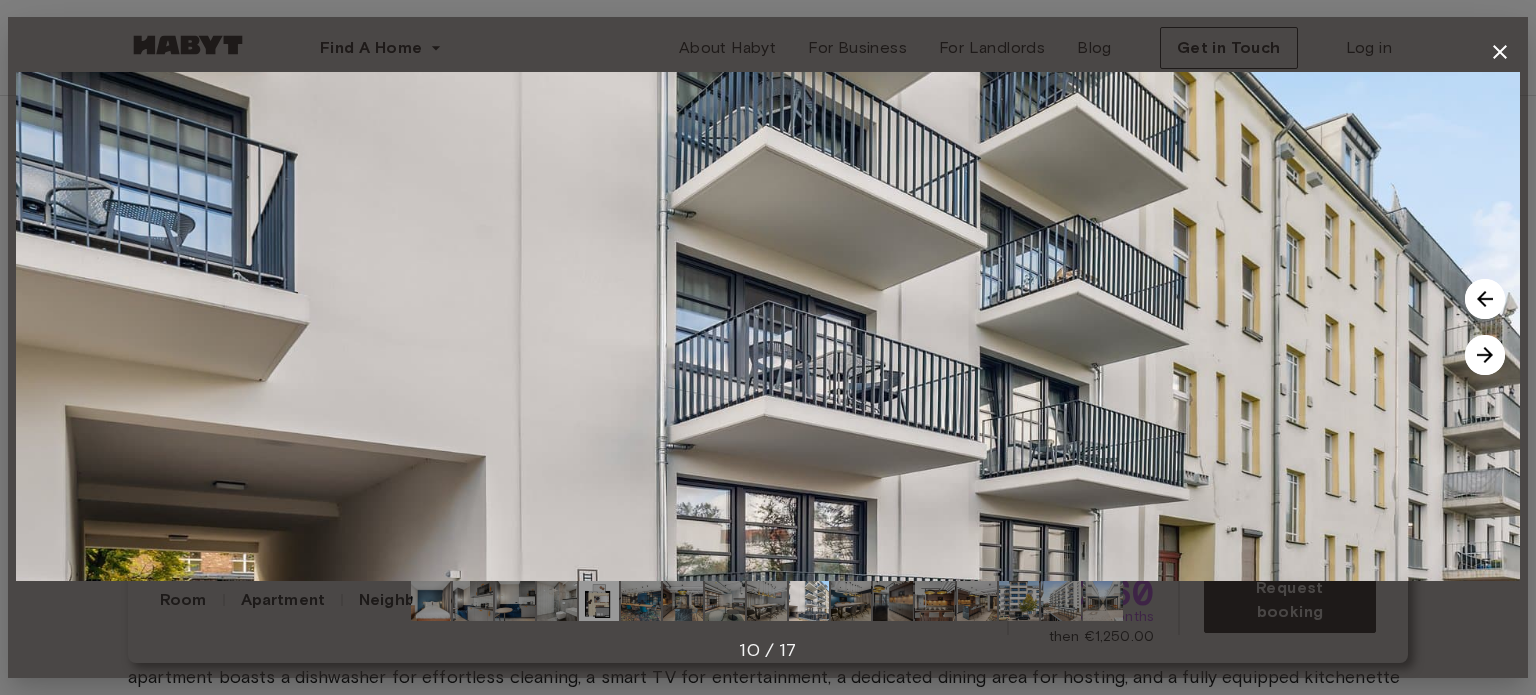 click at bounding box center (851, 601) 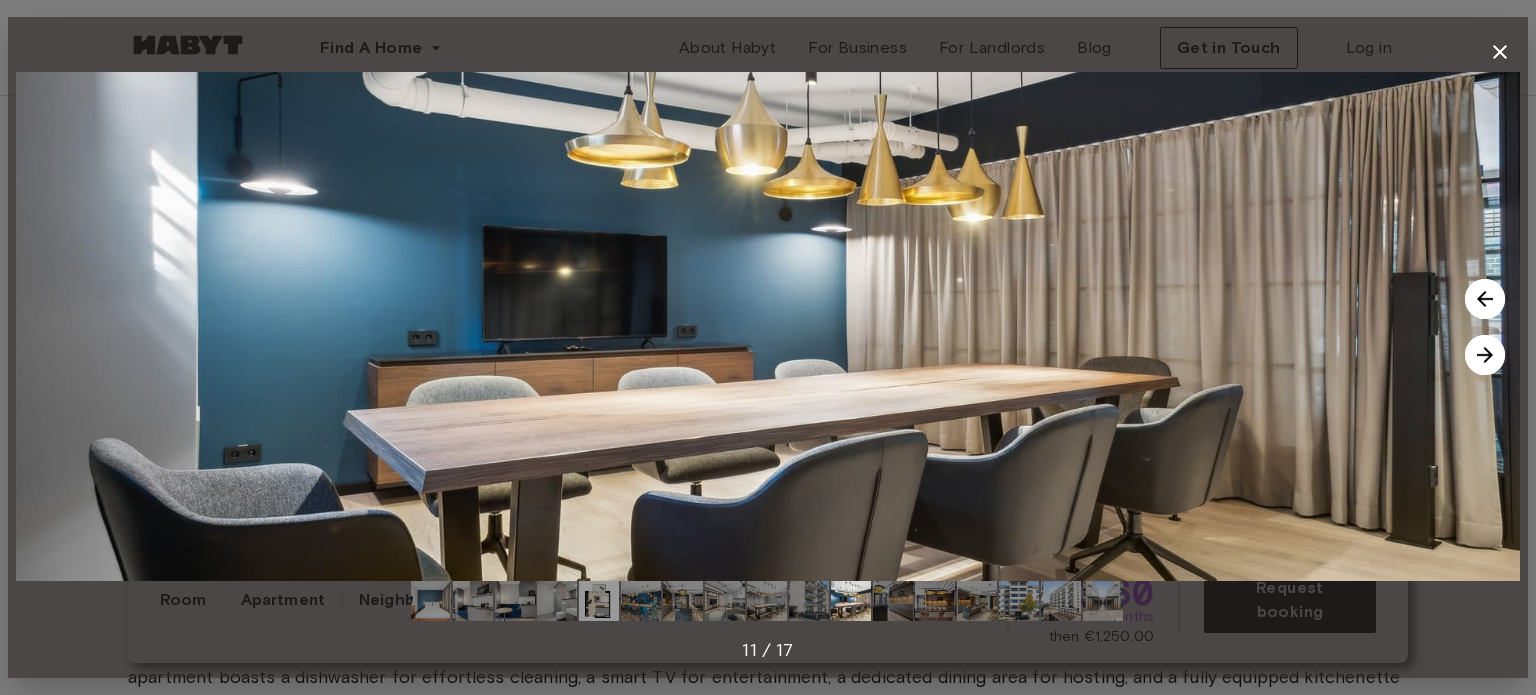 click at bounding box center [809, 601] 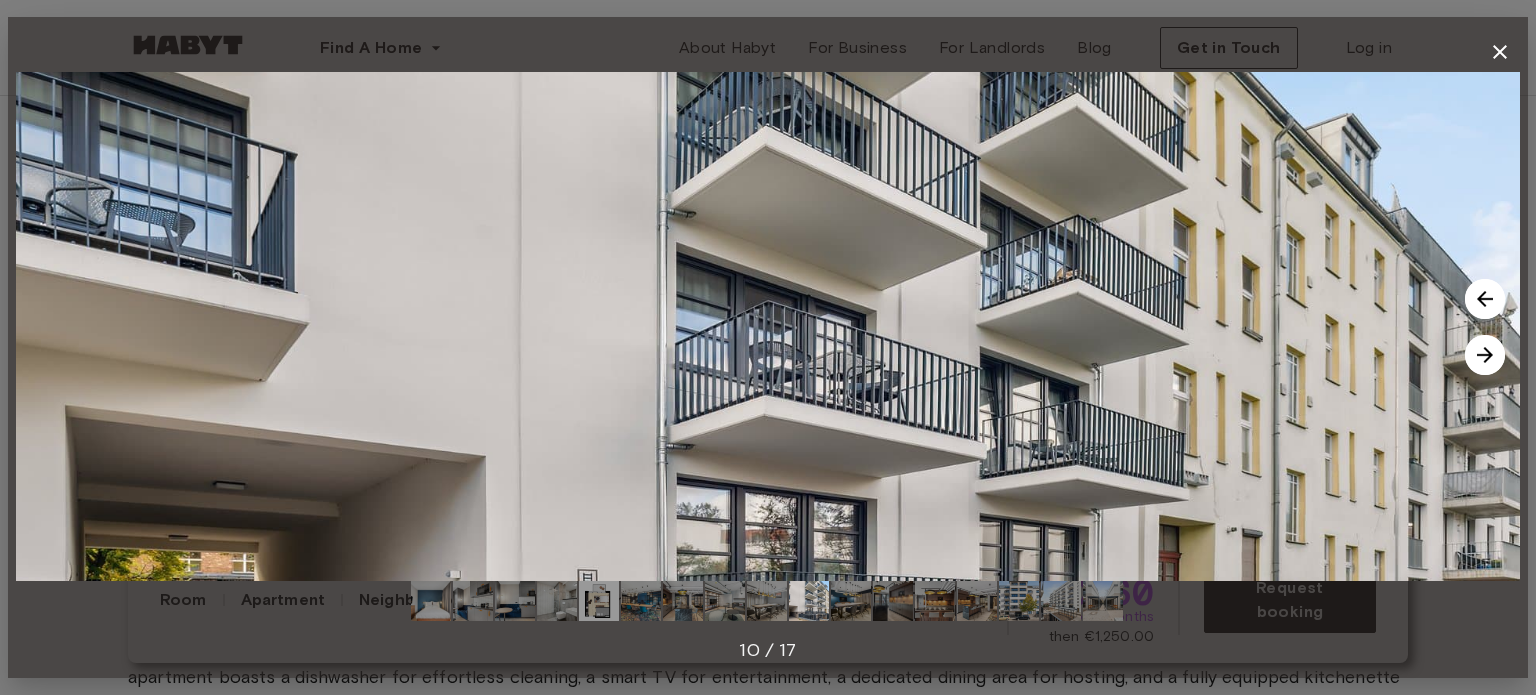 click at bounding box center (851, 601) 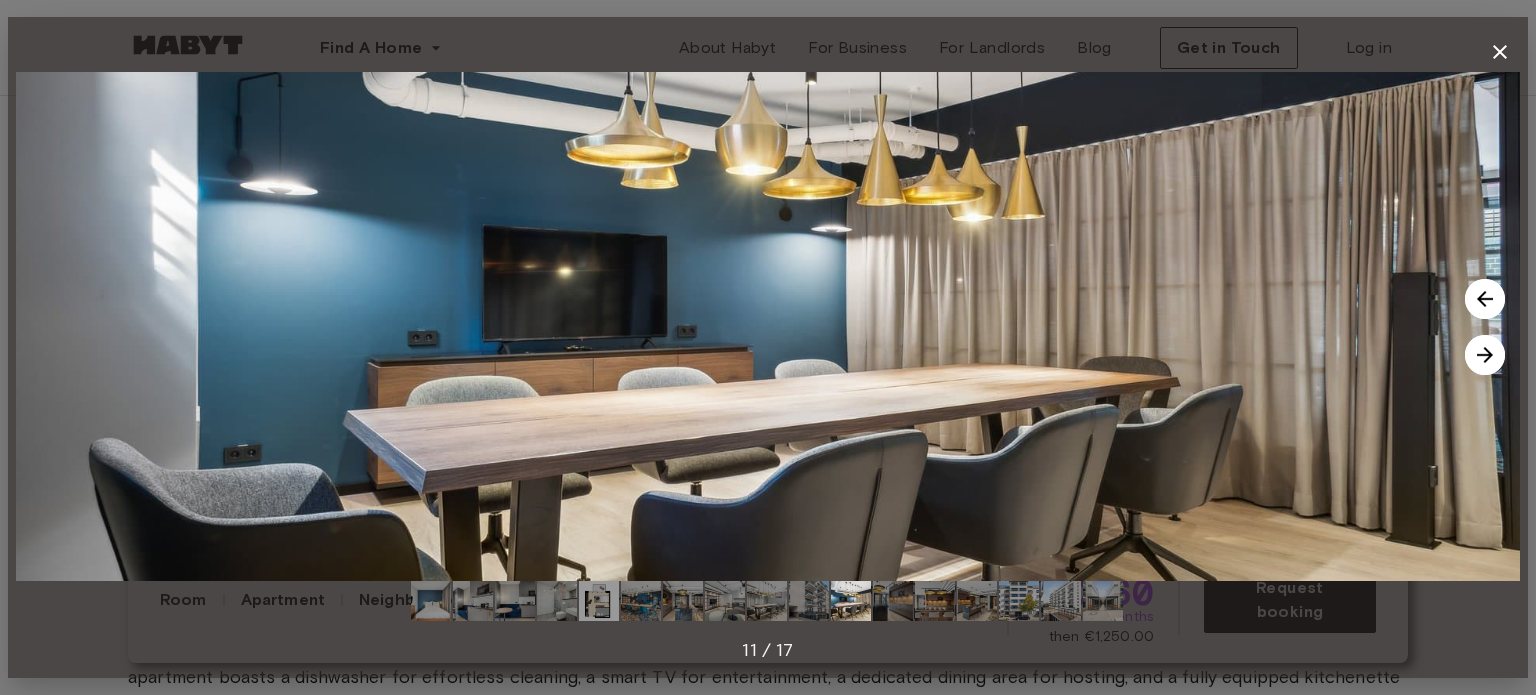 click at bounding box center (893, 601) 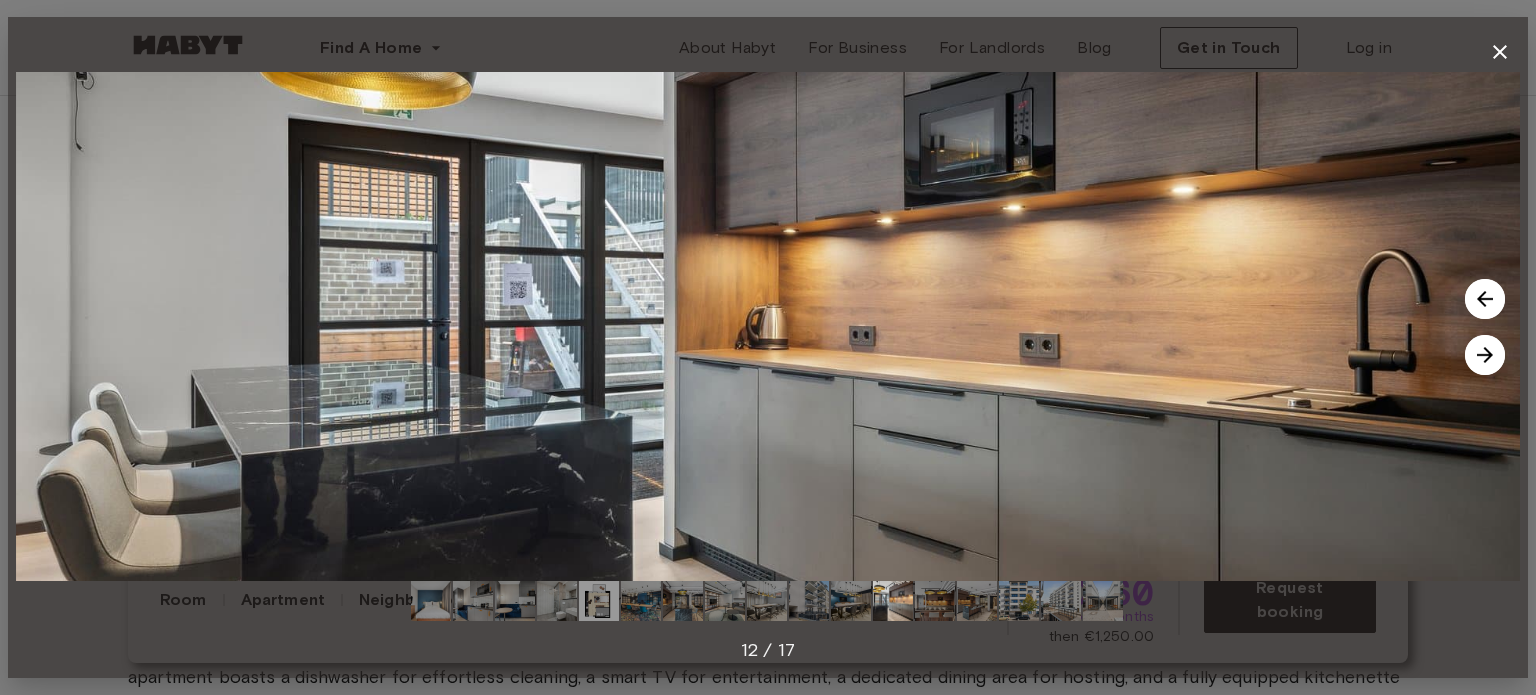 click at bounding box center [935, 601] 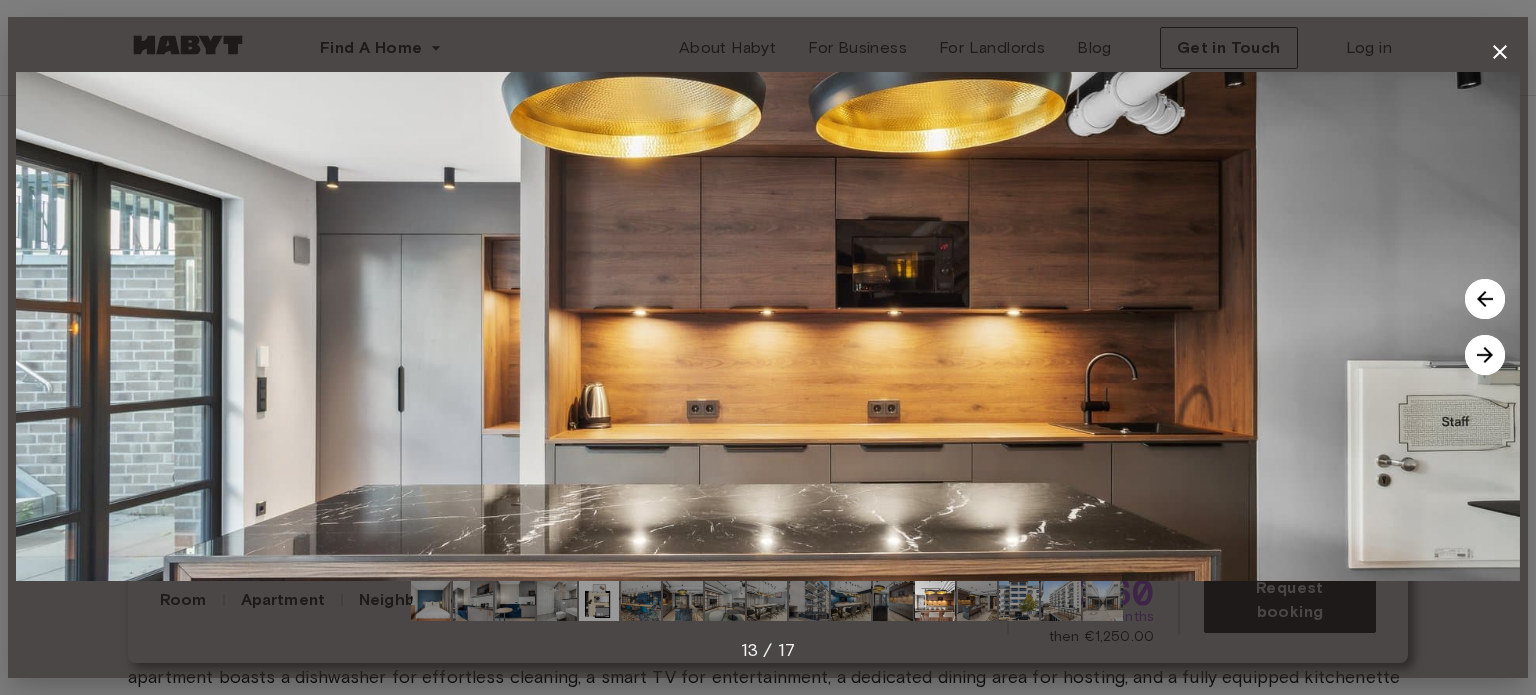 click at bounding box center (977, 601) 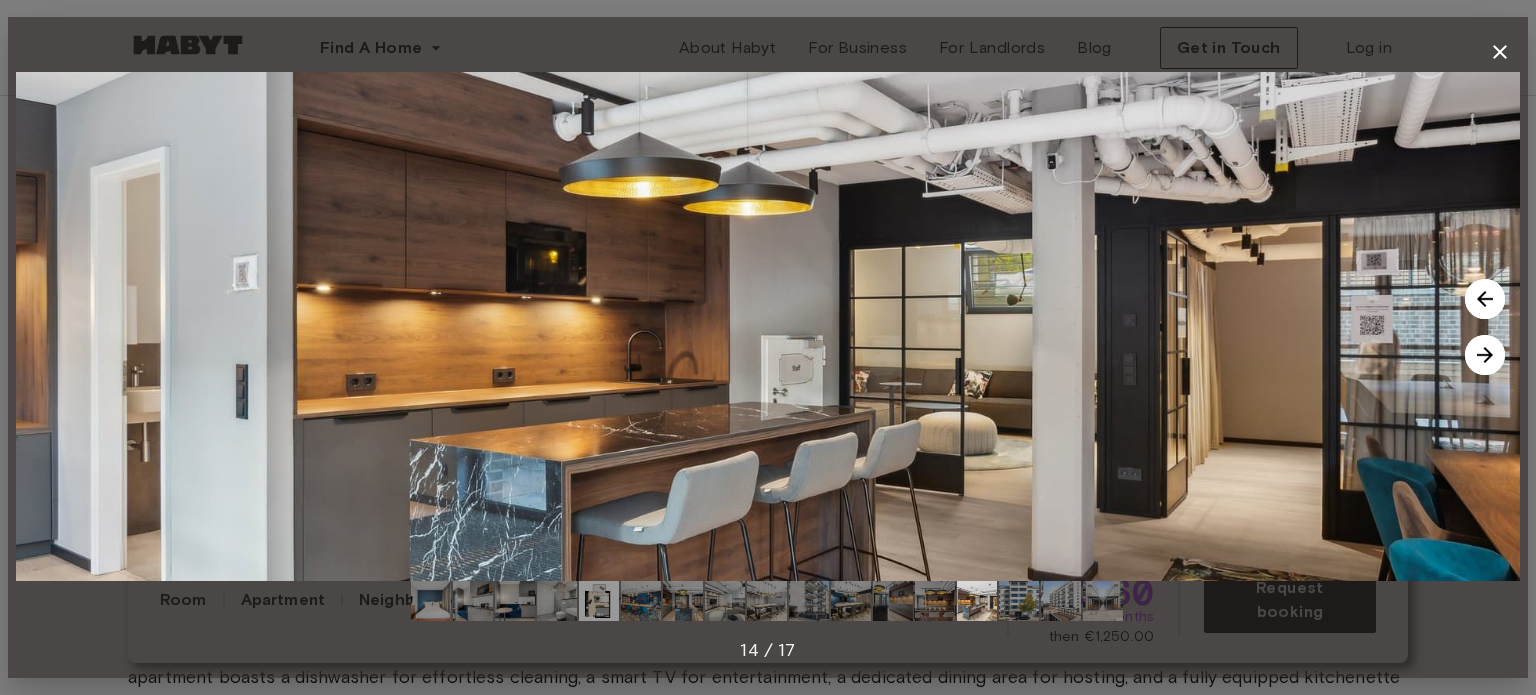 click at bounding box center [1019, 601] 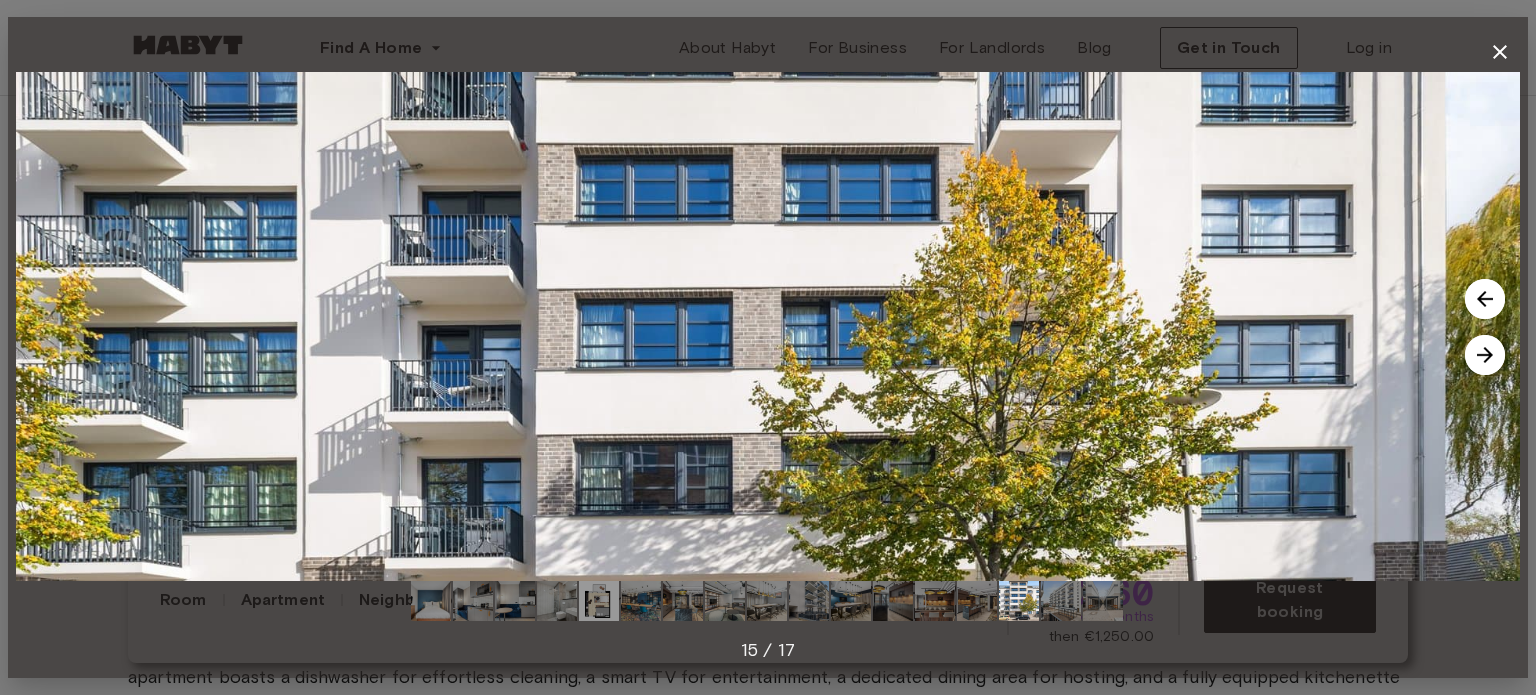 click at bounding box center (1061, 601) 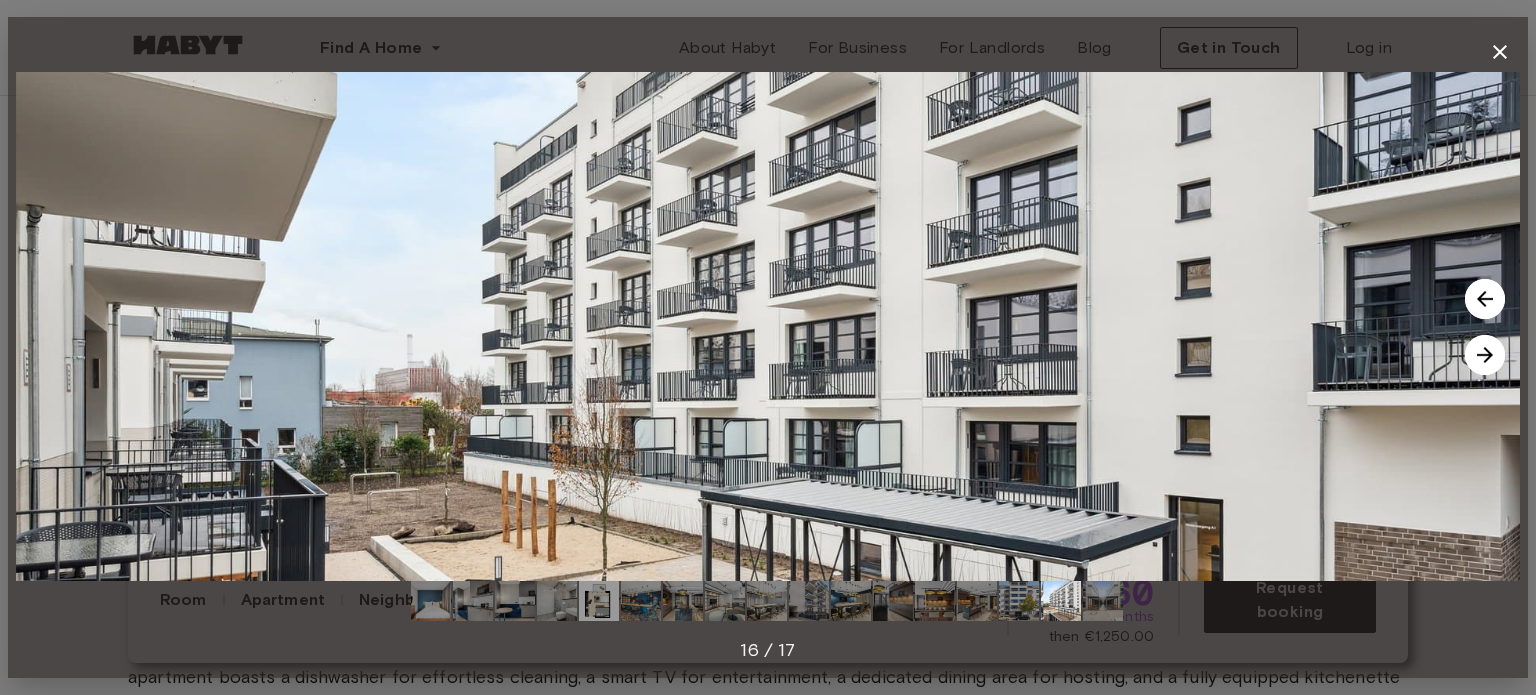 click at bounding box center (1103, 601) 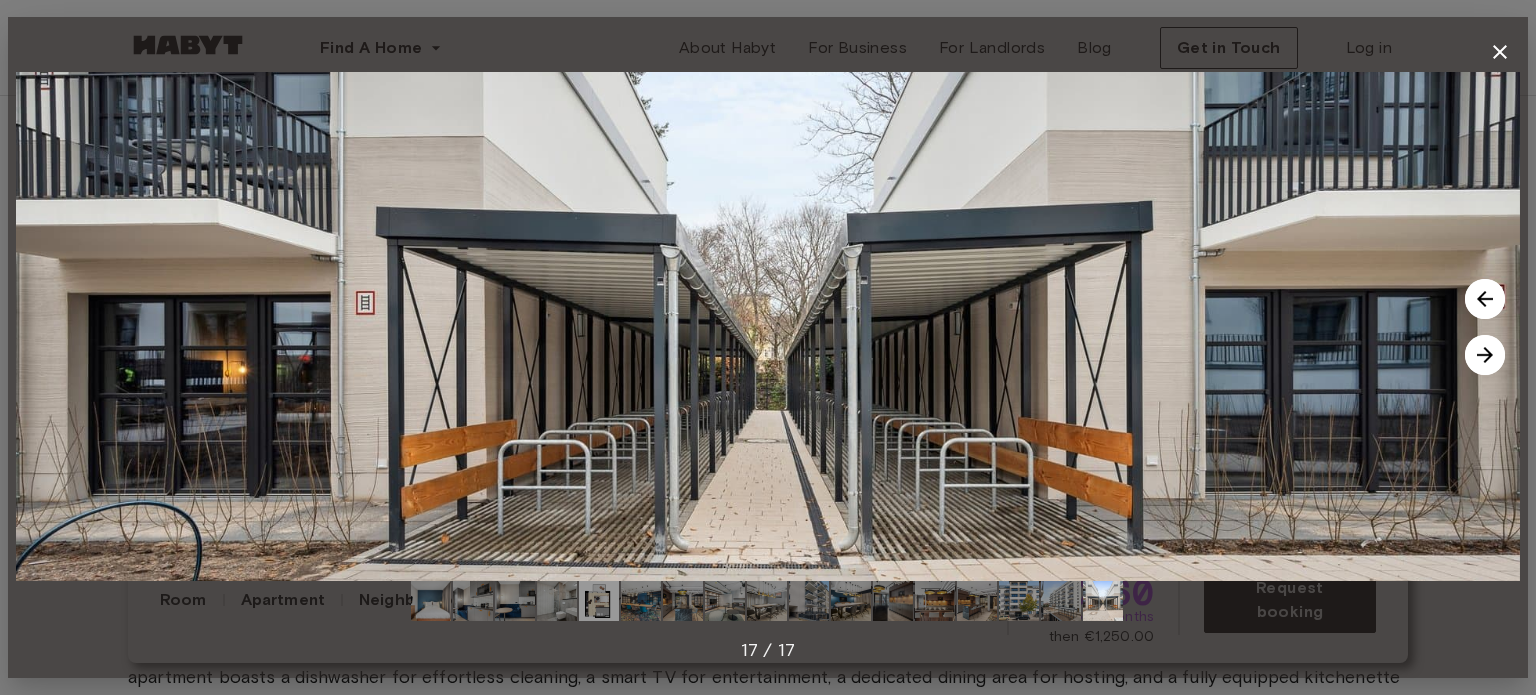 click at bounding box center [431, 601] 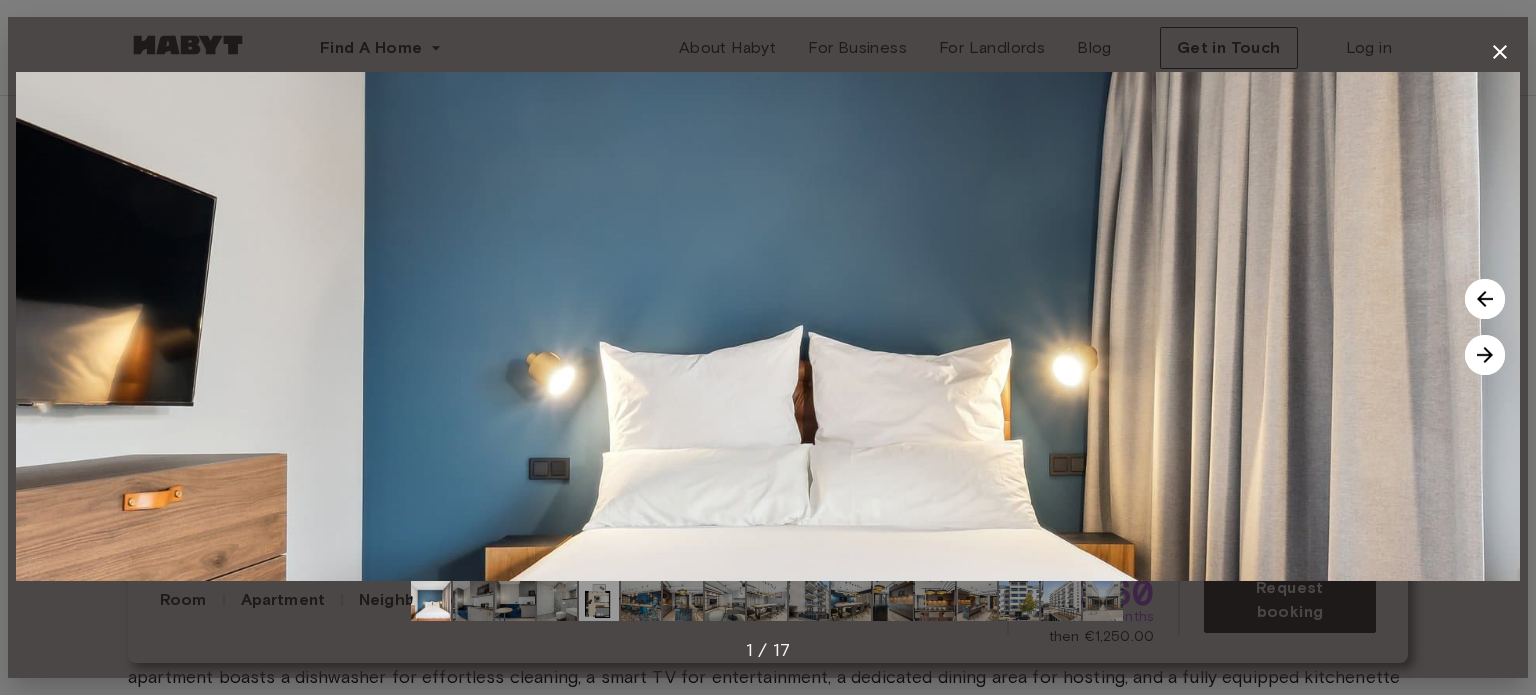 click at bounding box center (768, 601) 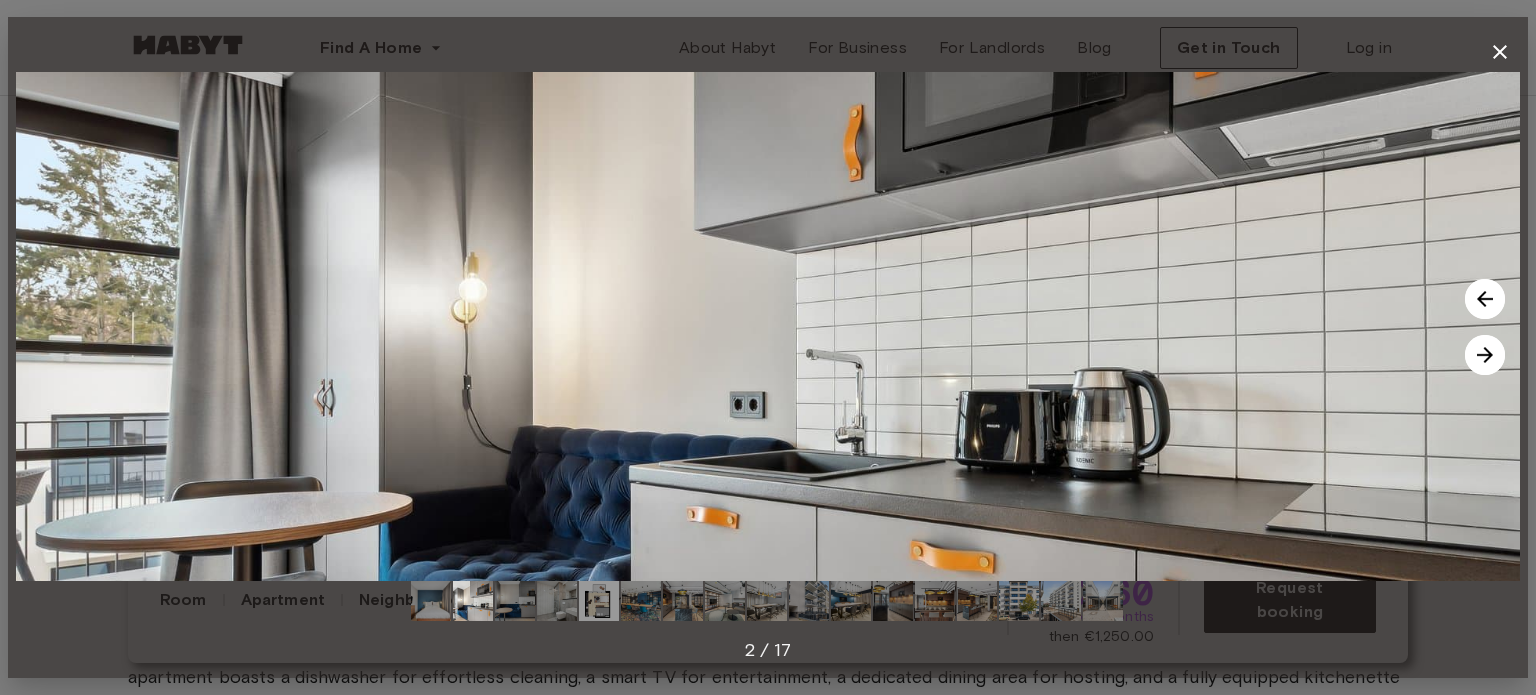 click at bounding box center (515, 601) 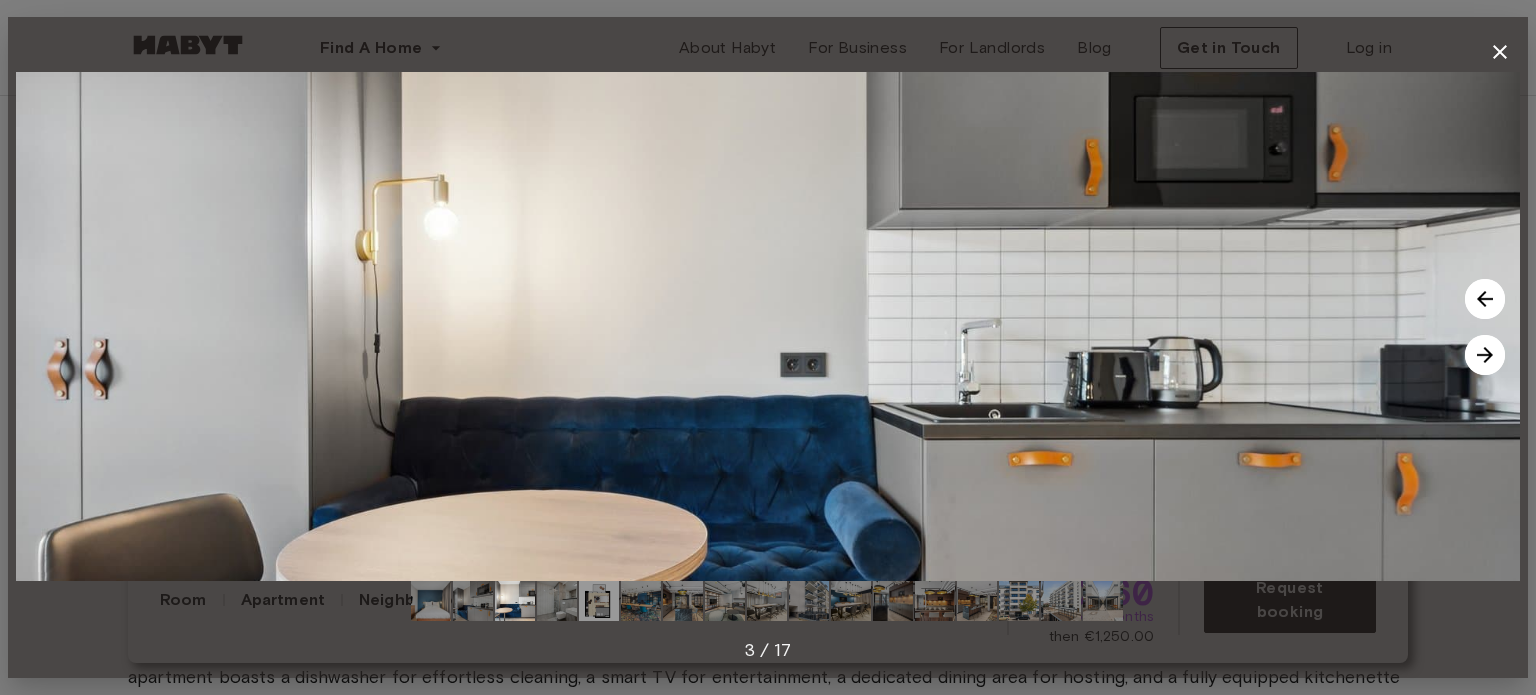 click at bounding box center [557, 601] 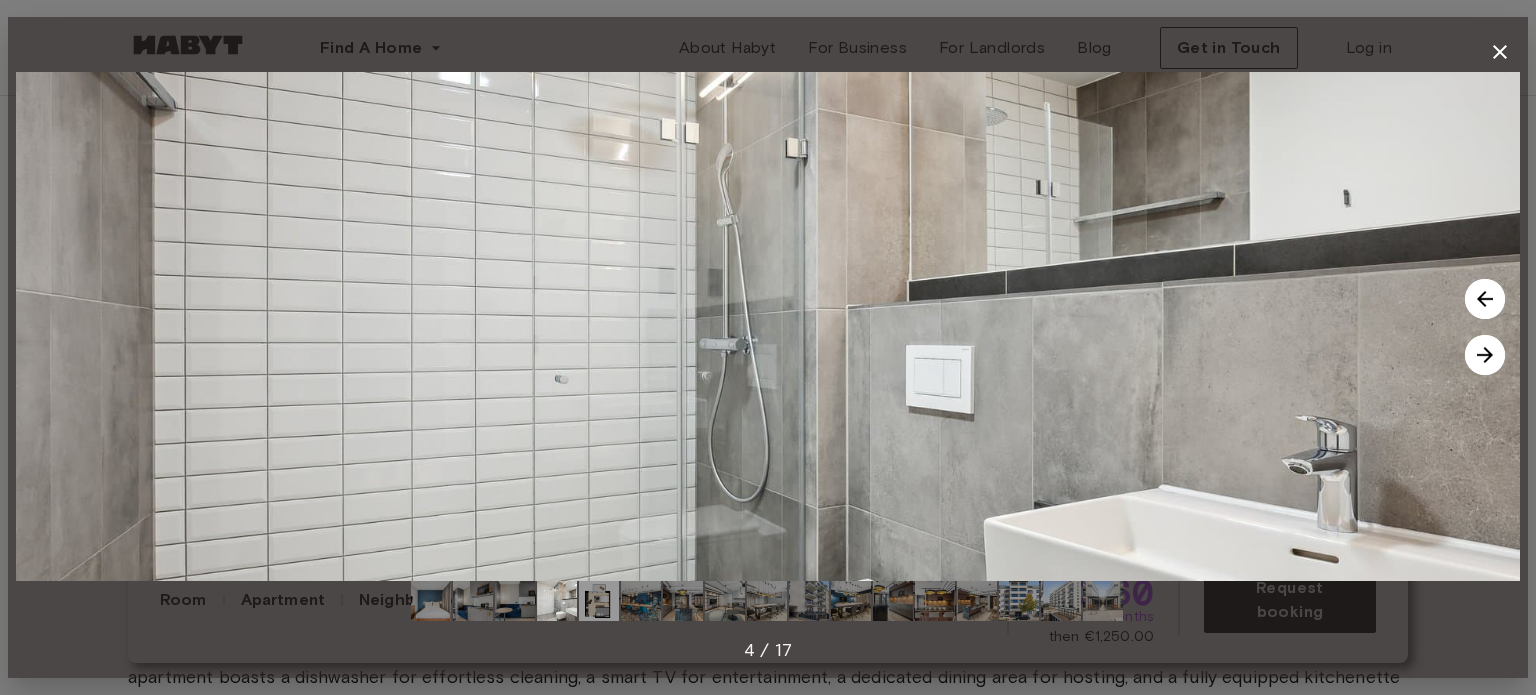 click at bounding box center (599, 601) 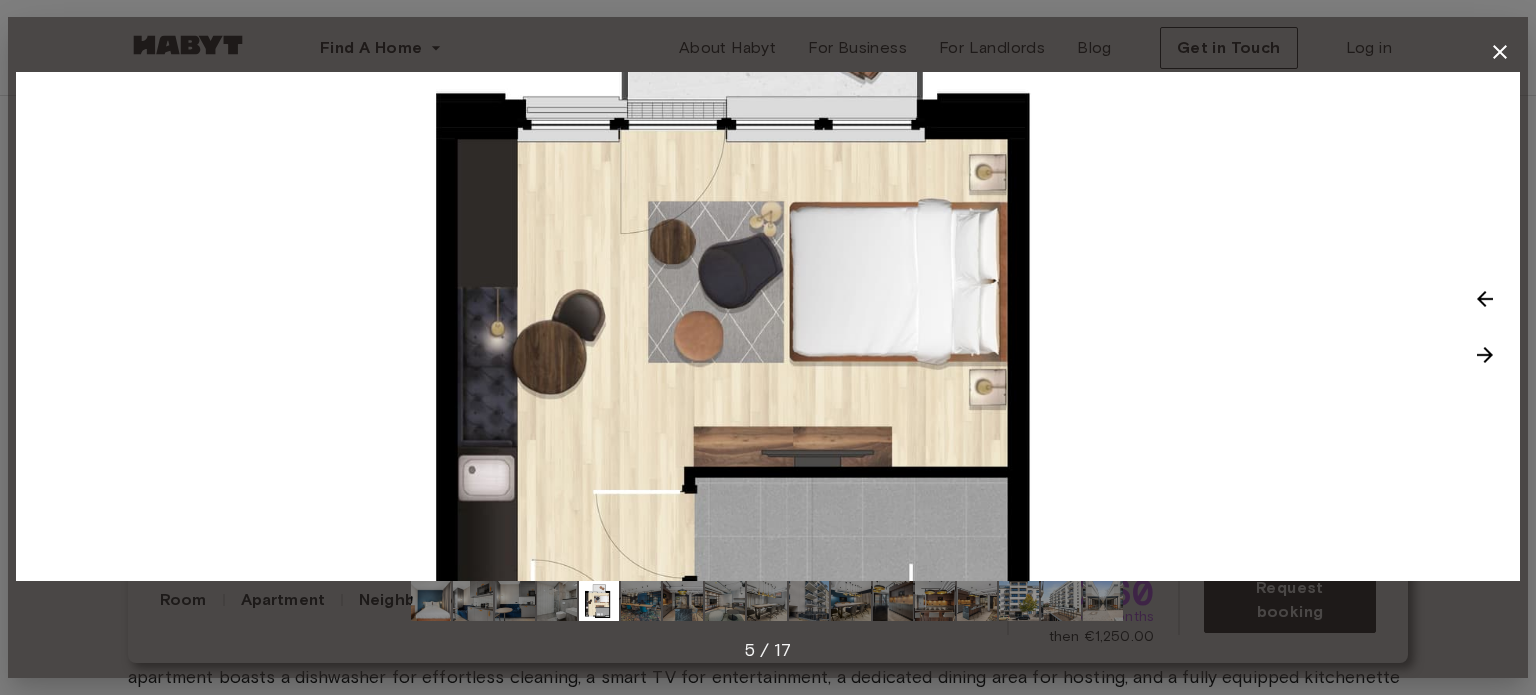 click at bounding box center [557, 601] 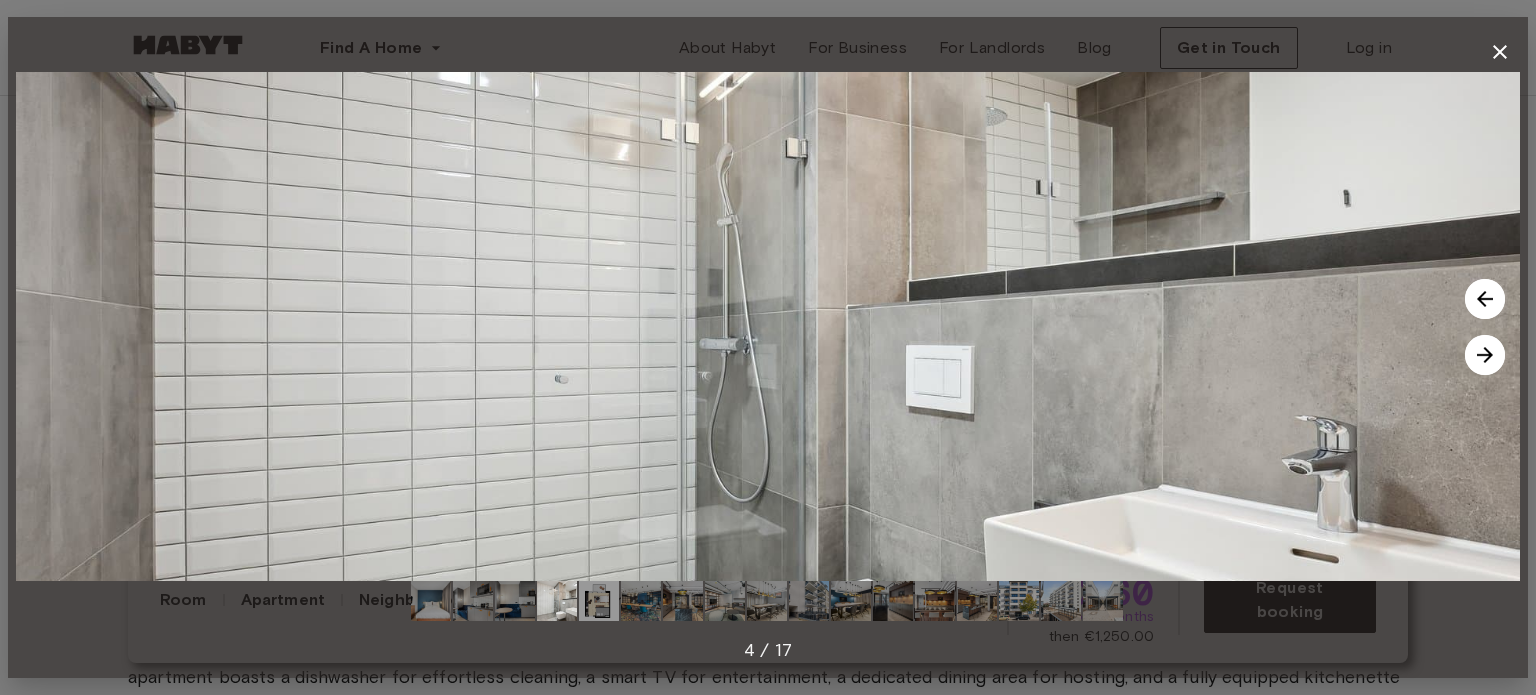 click at bounding box center [515, 601] 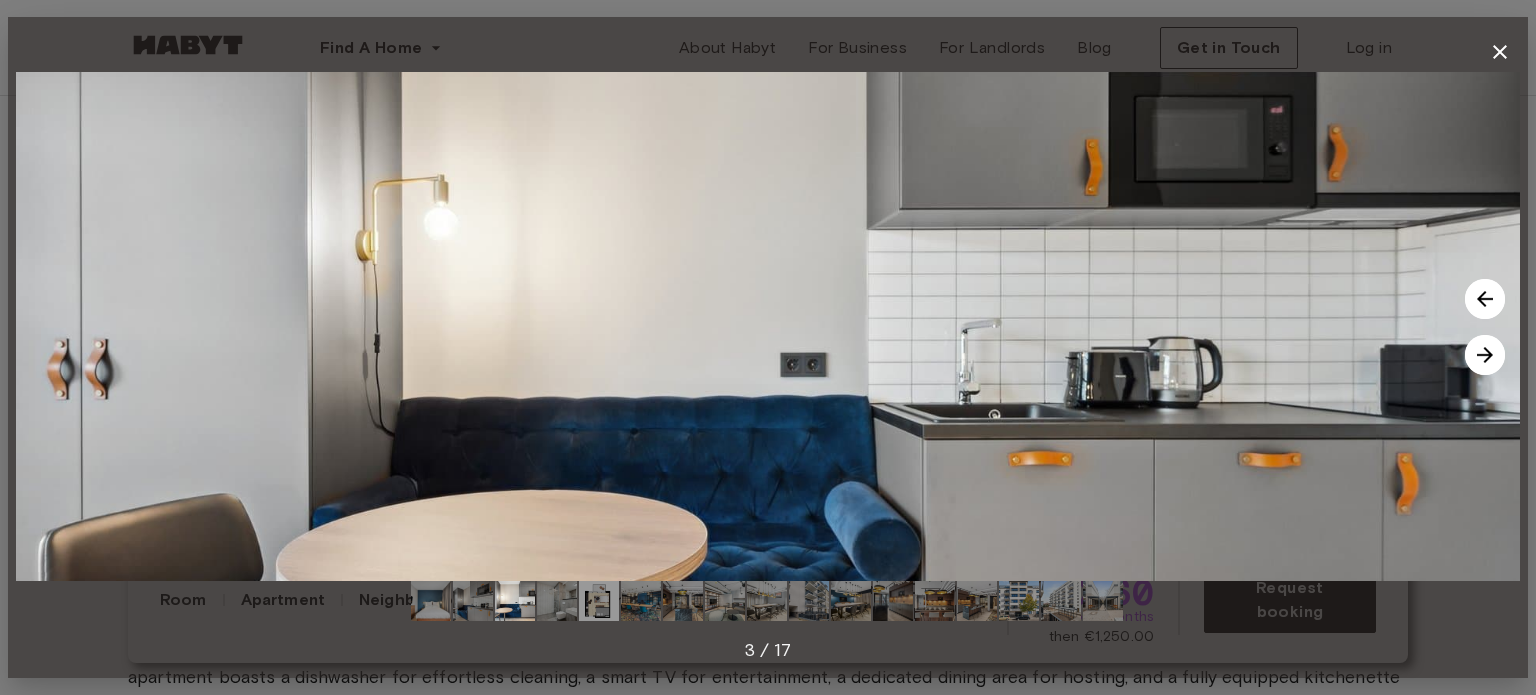 click at bounding box center (557, 601) 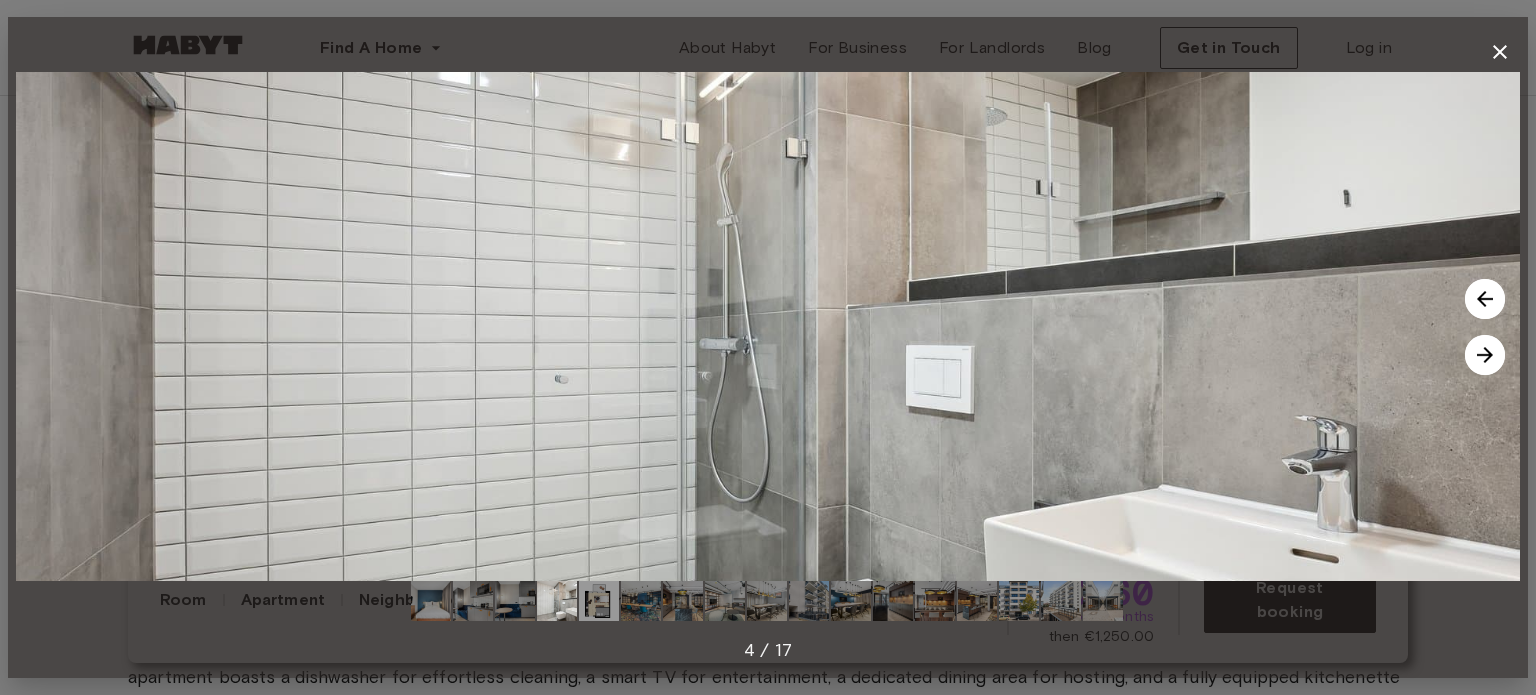 click at bounding box center (599, 601) 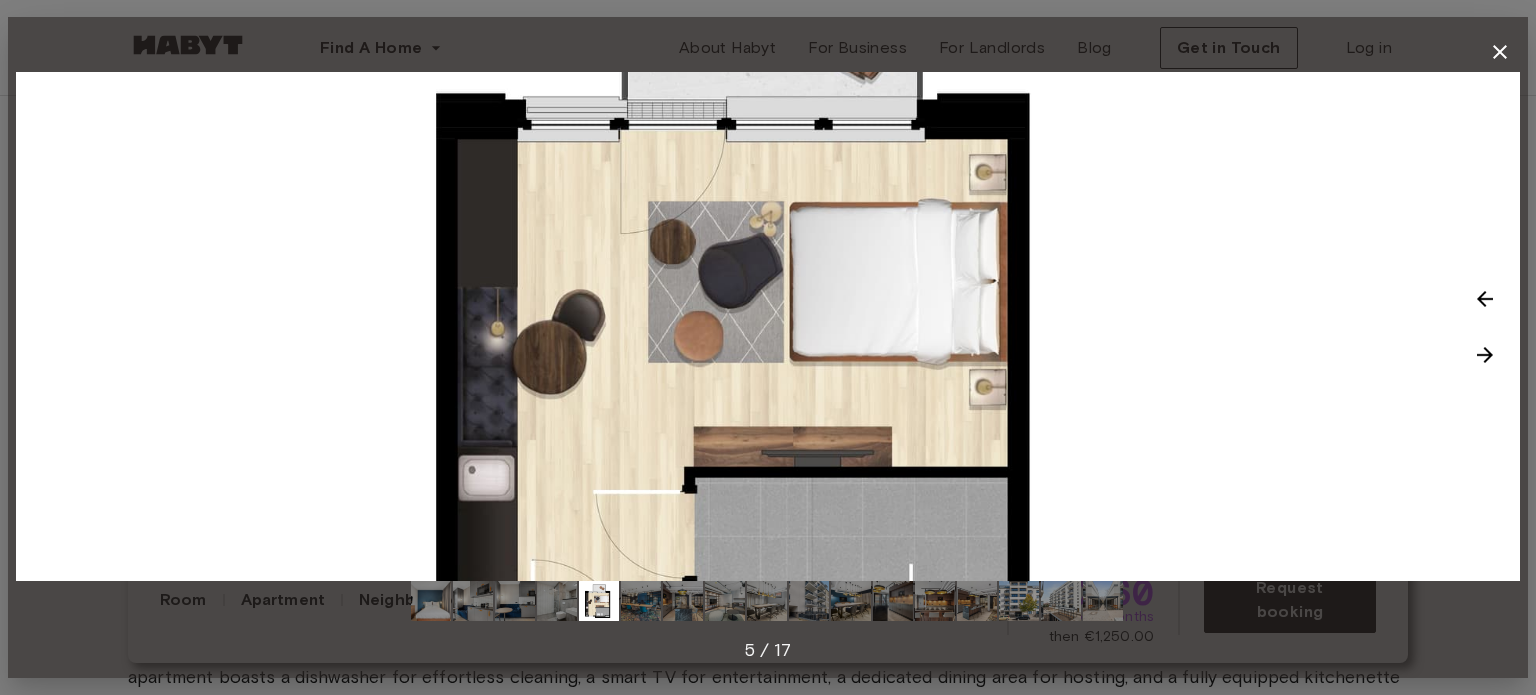click at bounding box center [768, 601] 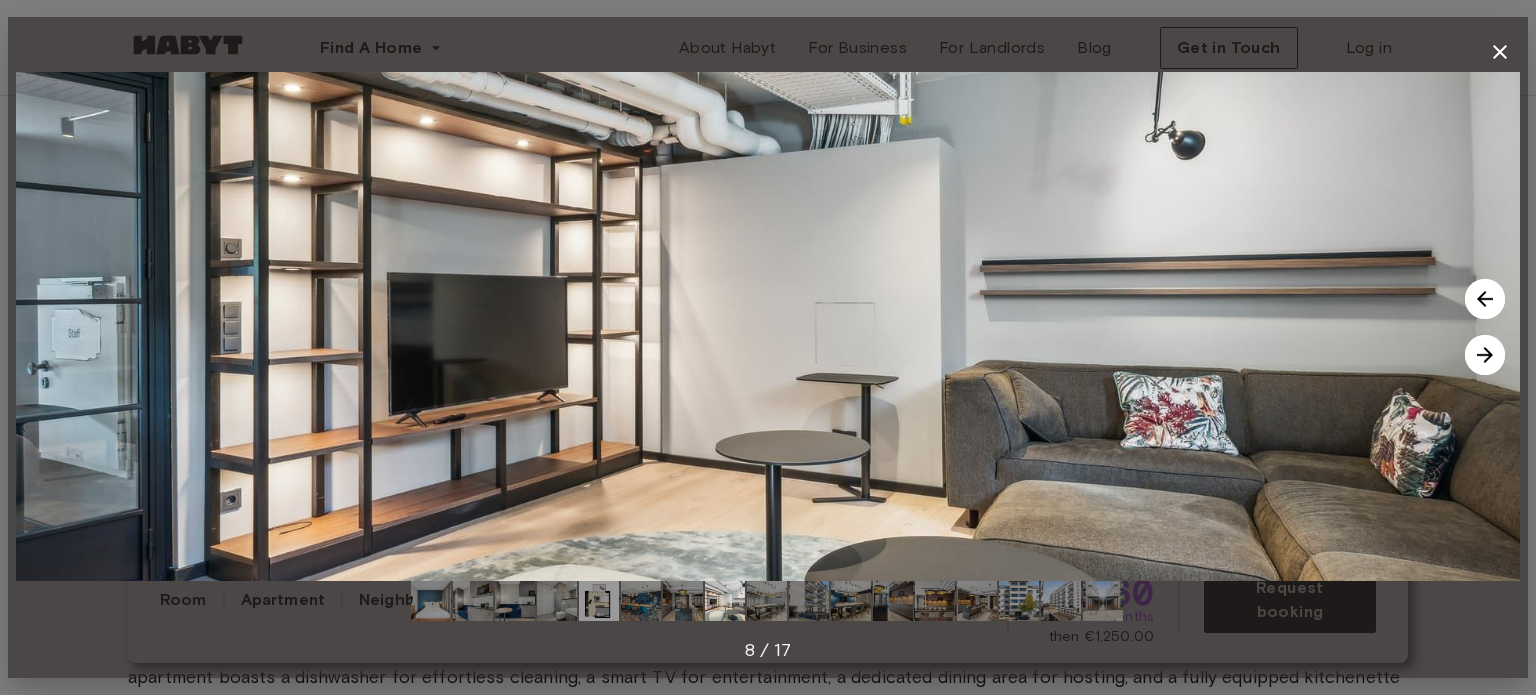 click at bounding box center (809, 601) 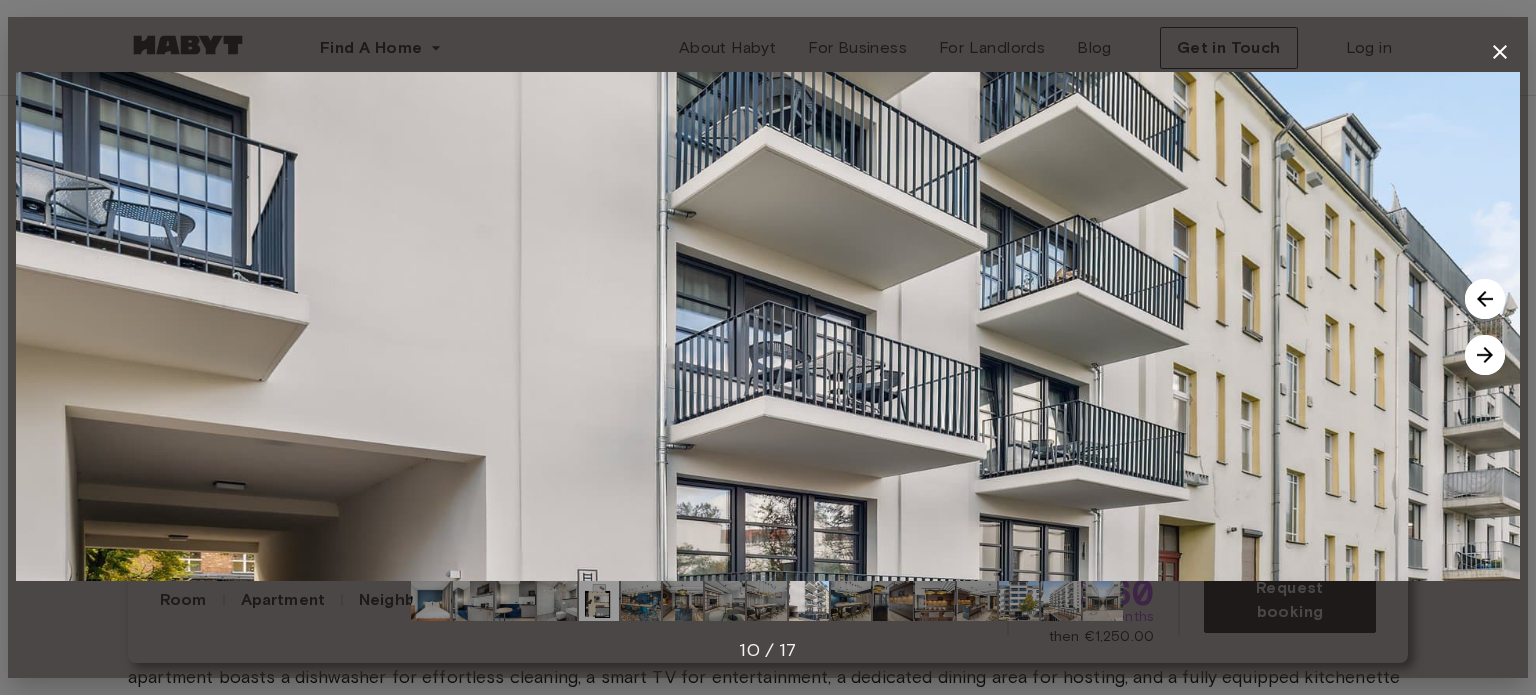 click at bounding box center [851, 601] 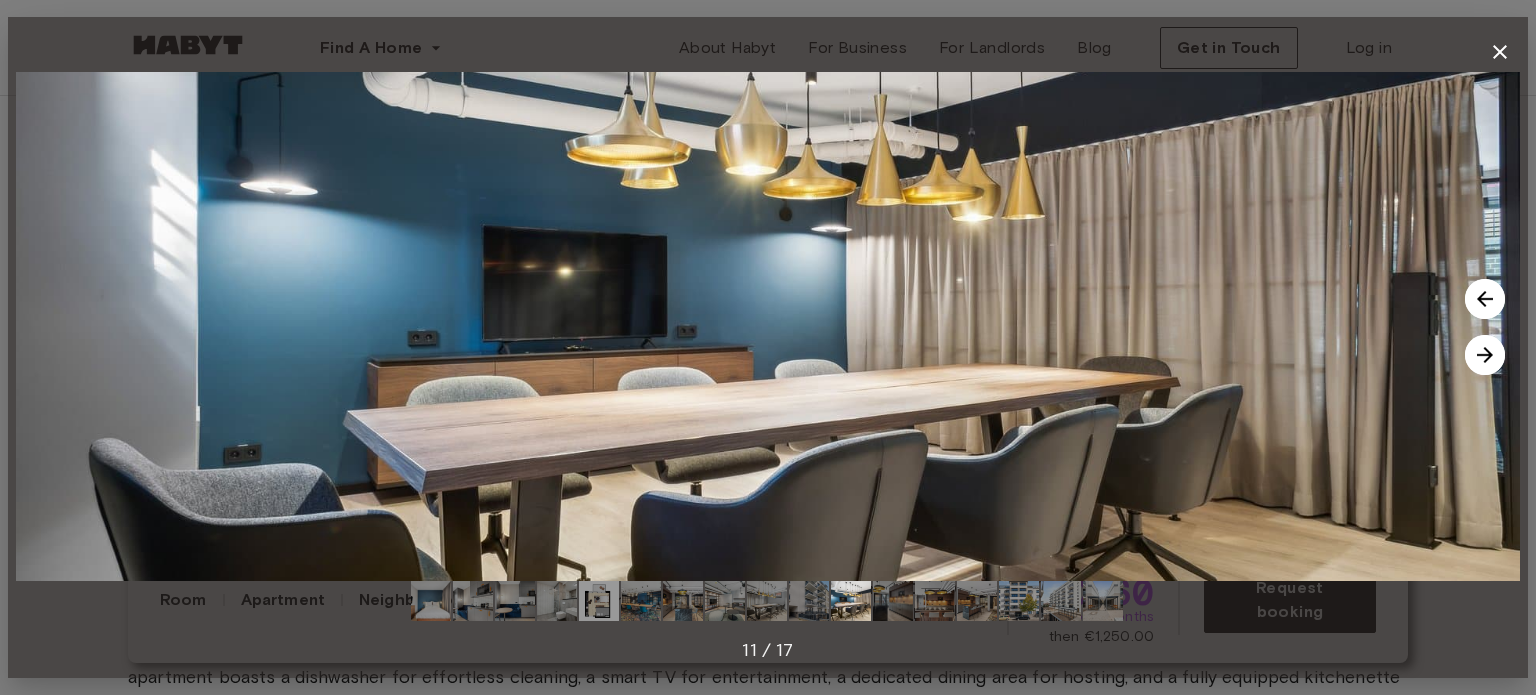 click 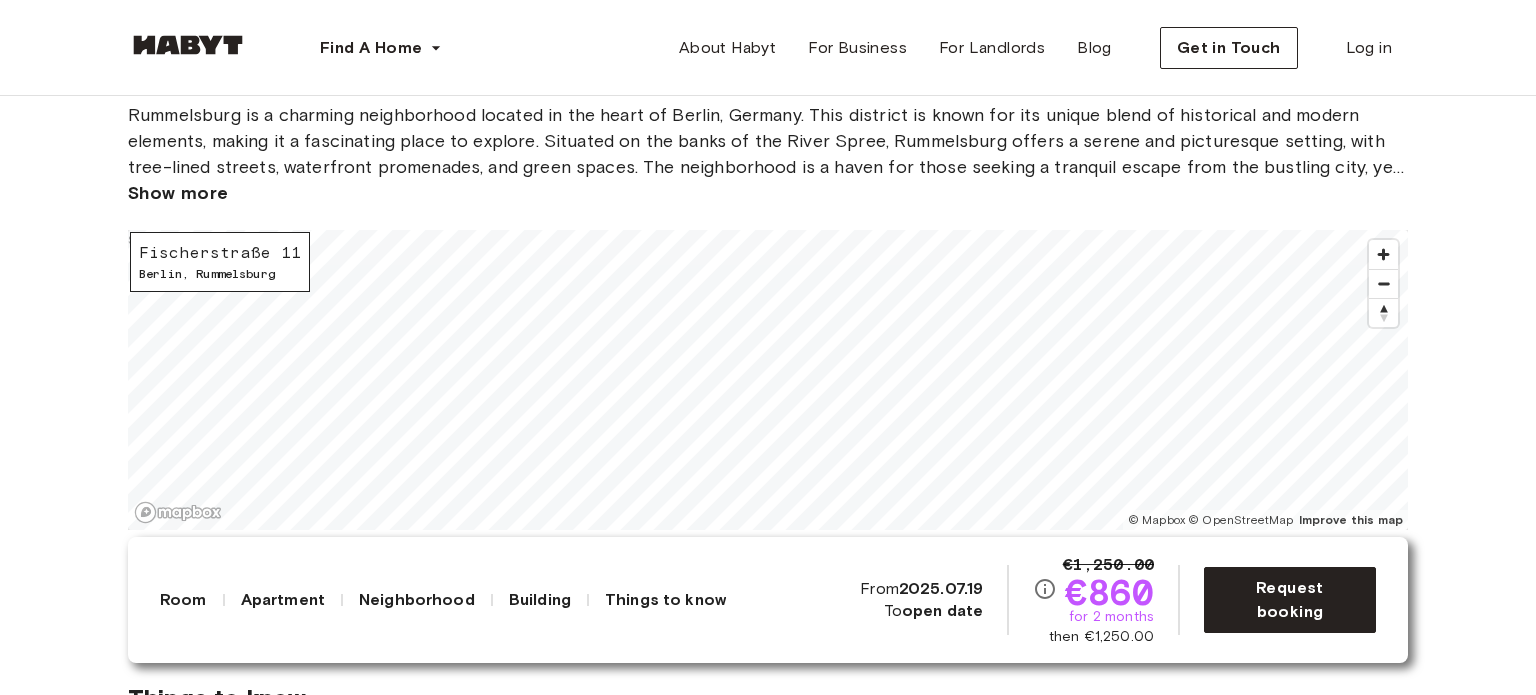 scroll, scrollTop: 2000, scrollLeft: 0, axis: vertical 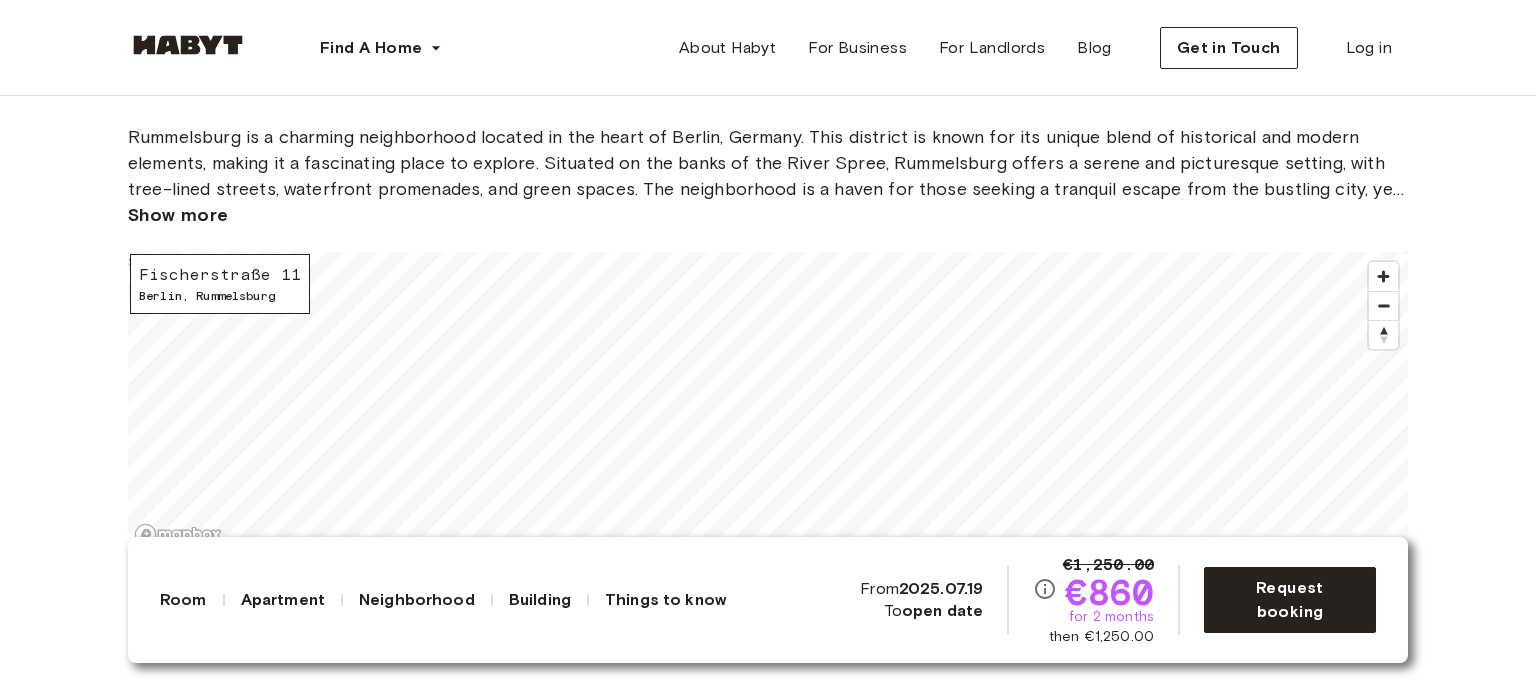 click on "Show more" at bounding box center [178, 215] 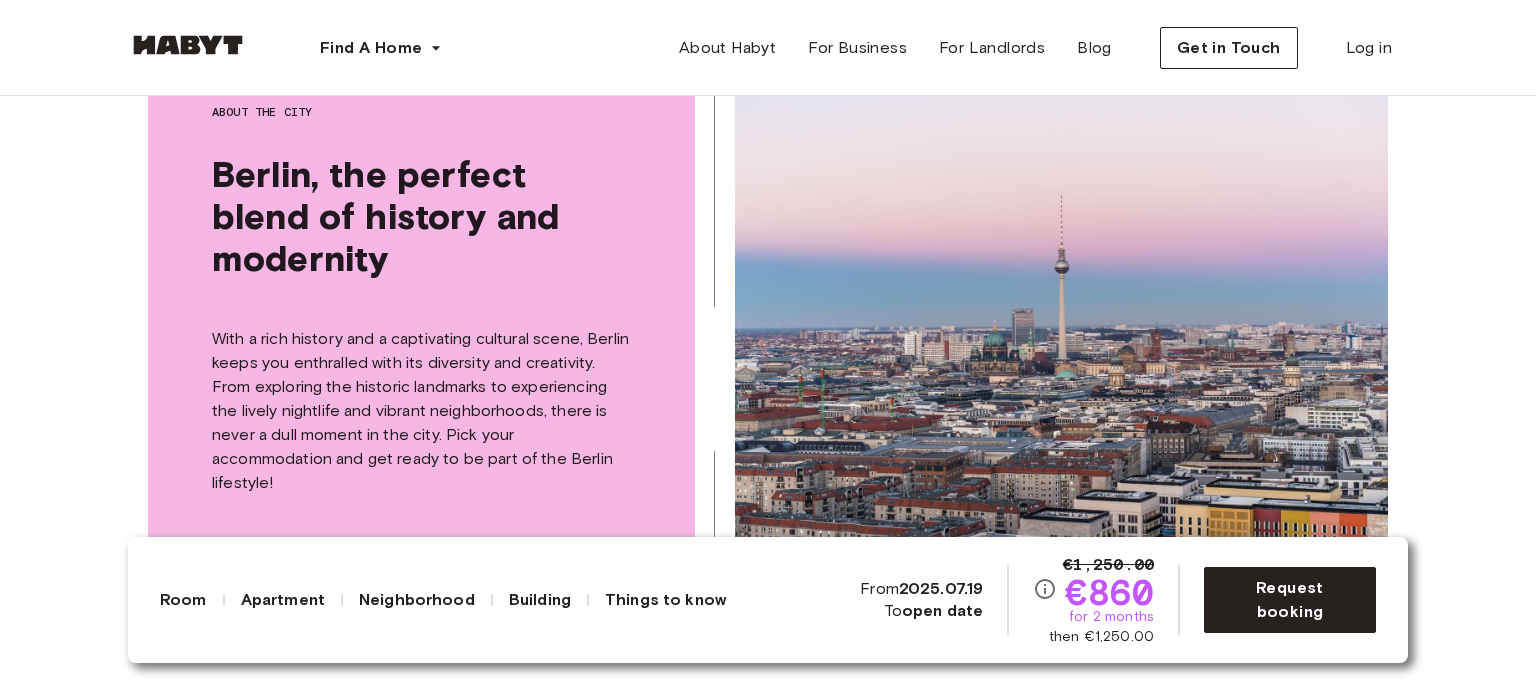 scroll, scrollTop: 3800, scrollLeft: 0, axis: vertical 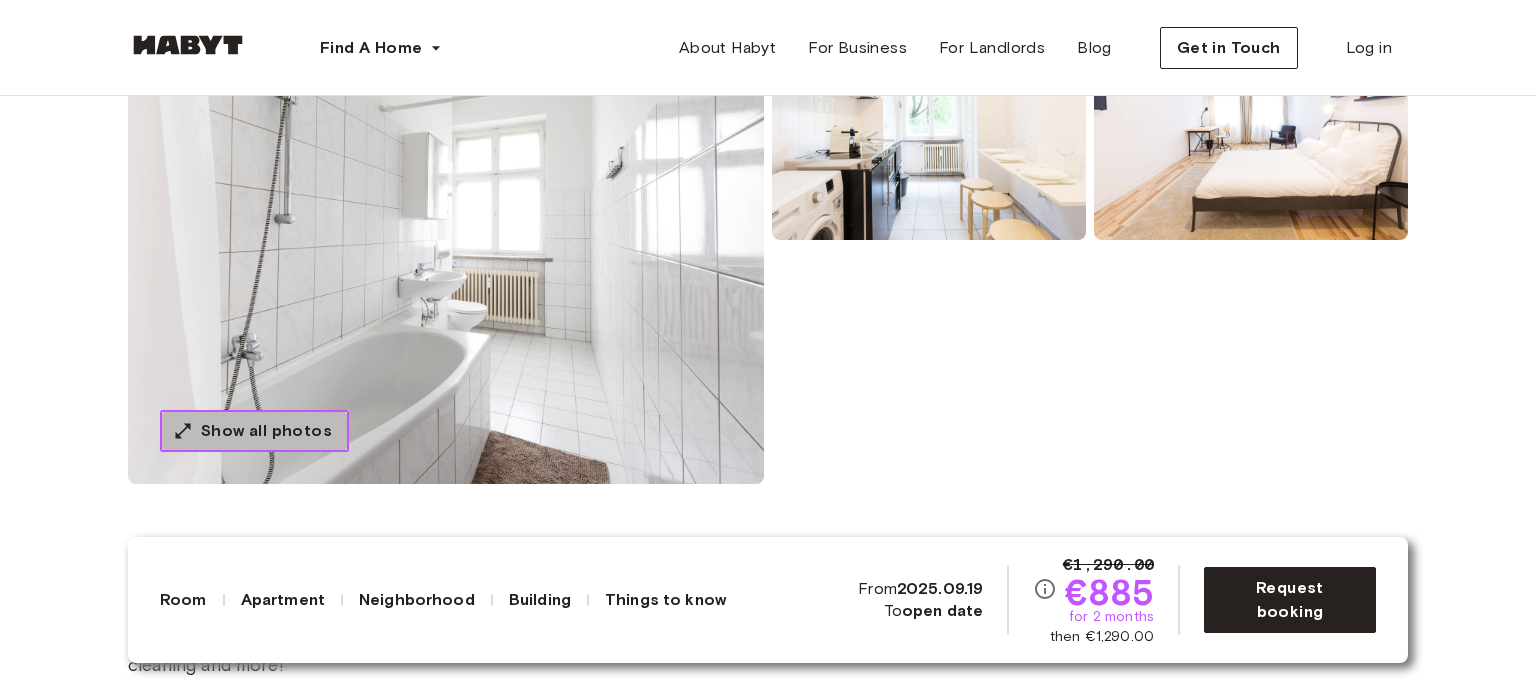 click on "Show all photos" at bounding box center (266, 431) 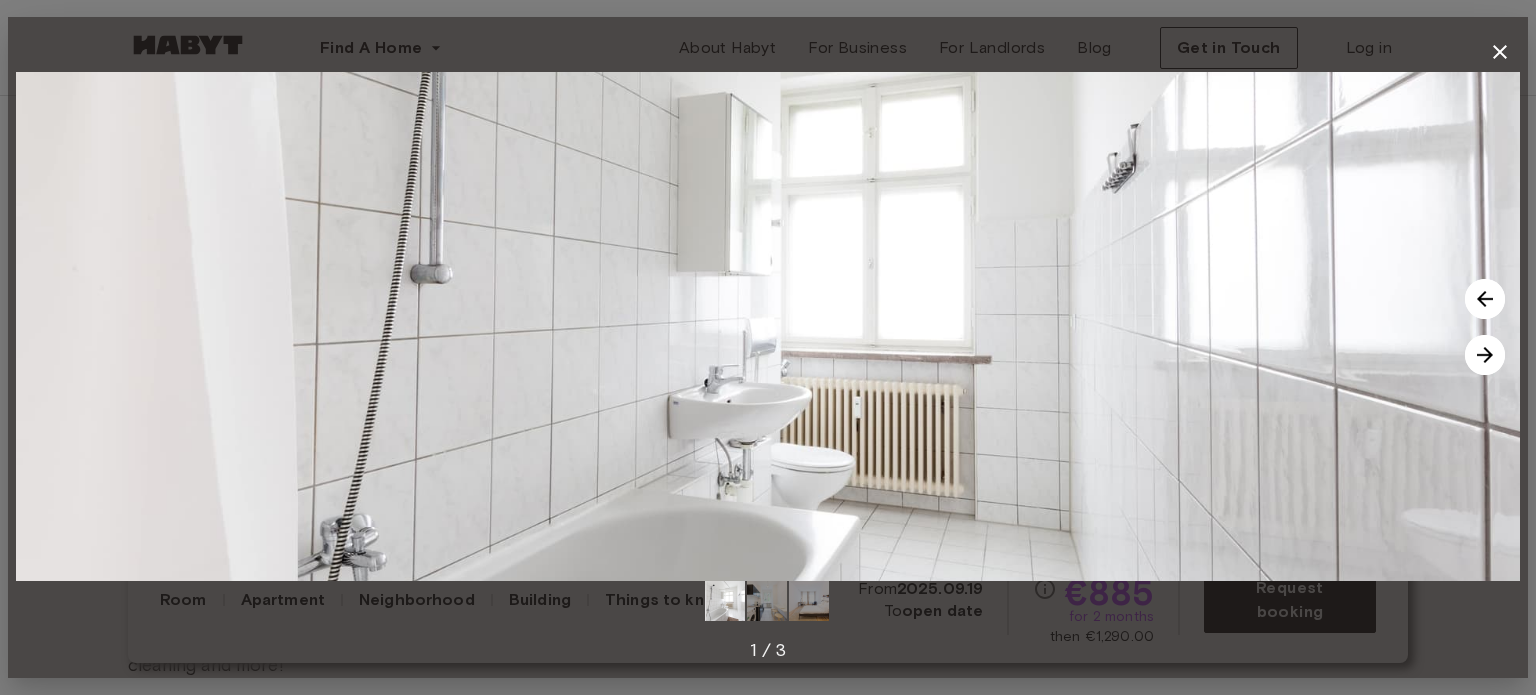 click at bounding box center (1485, 355) 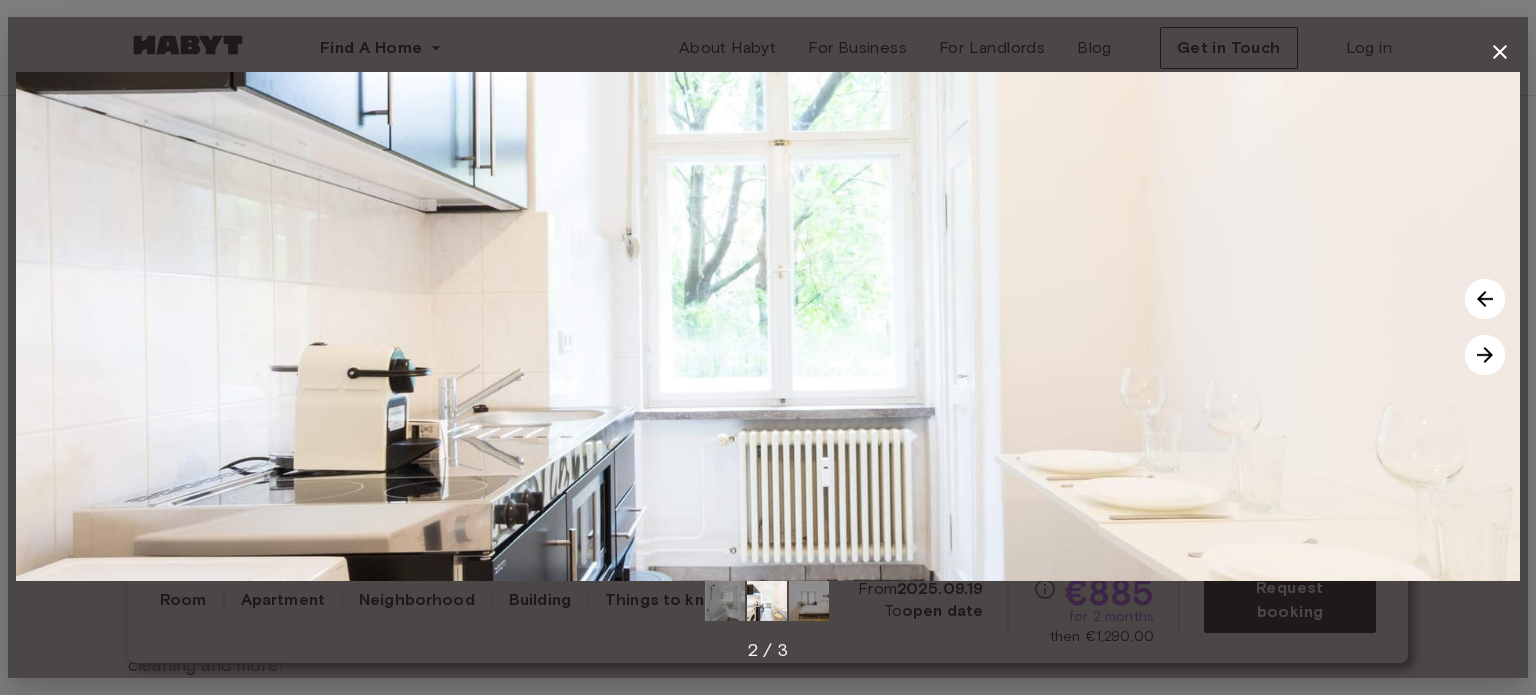 click at bounding box center (1485, 355) 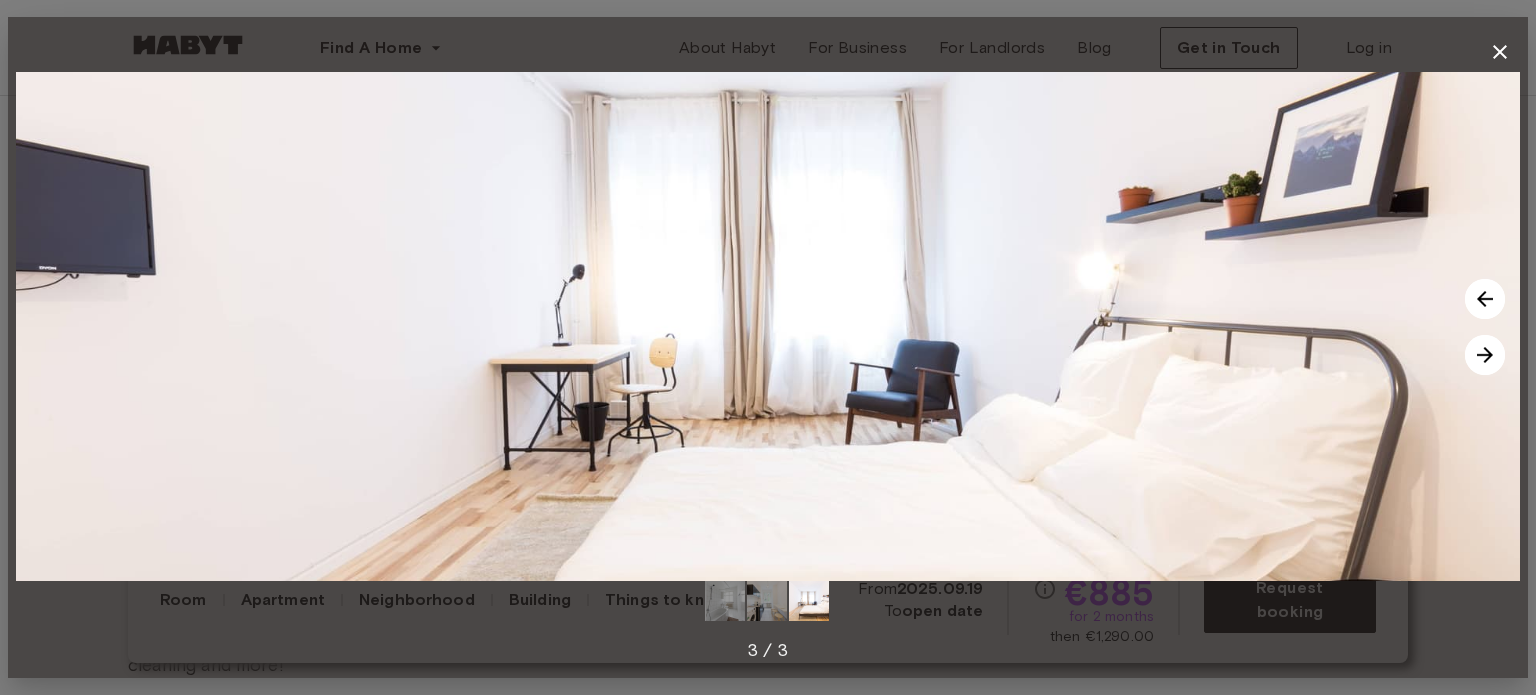 click at bounding box center (1485, 355) 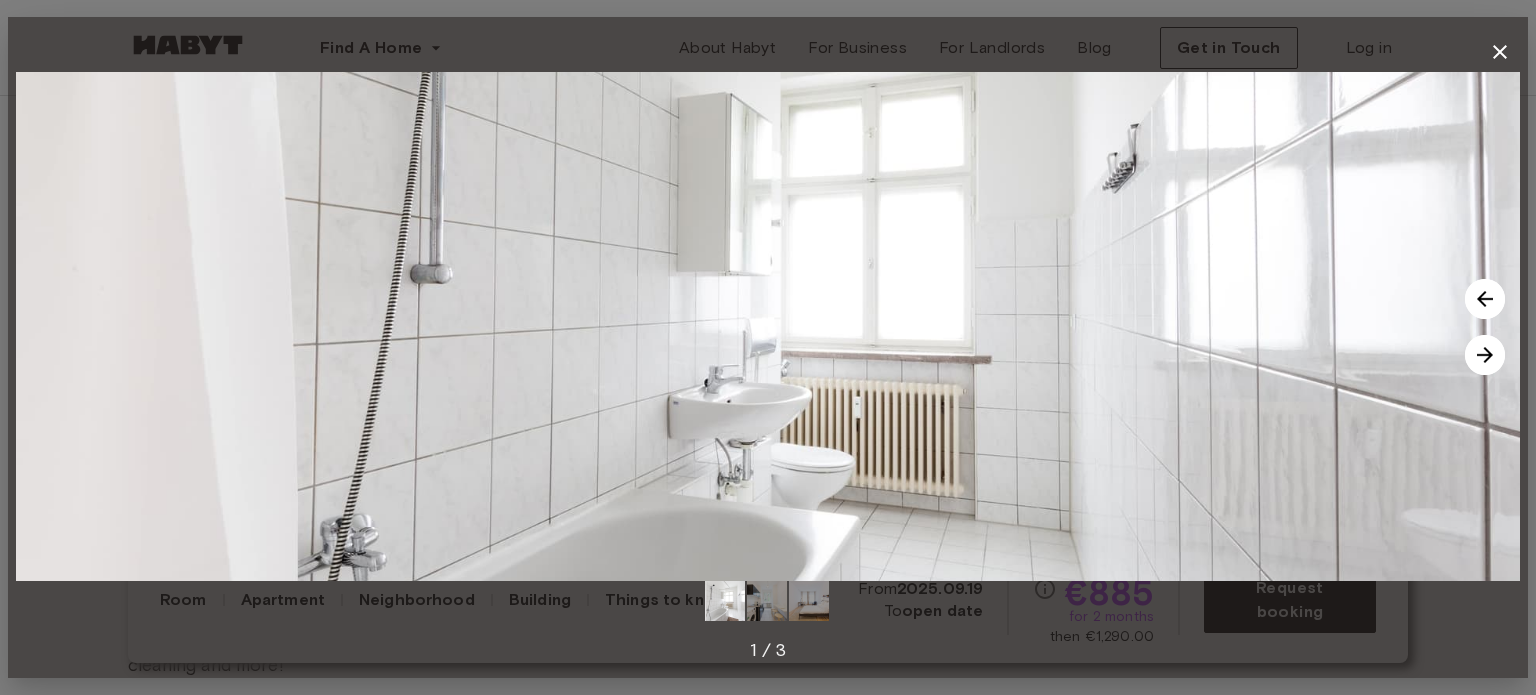 click at bounding box center [1485, 355] 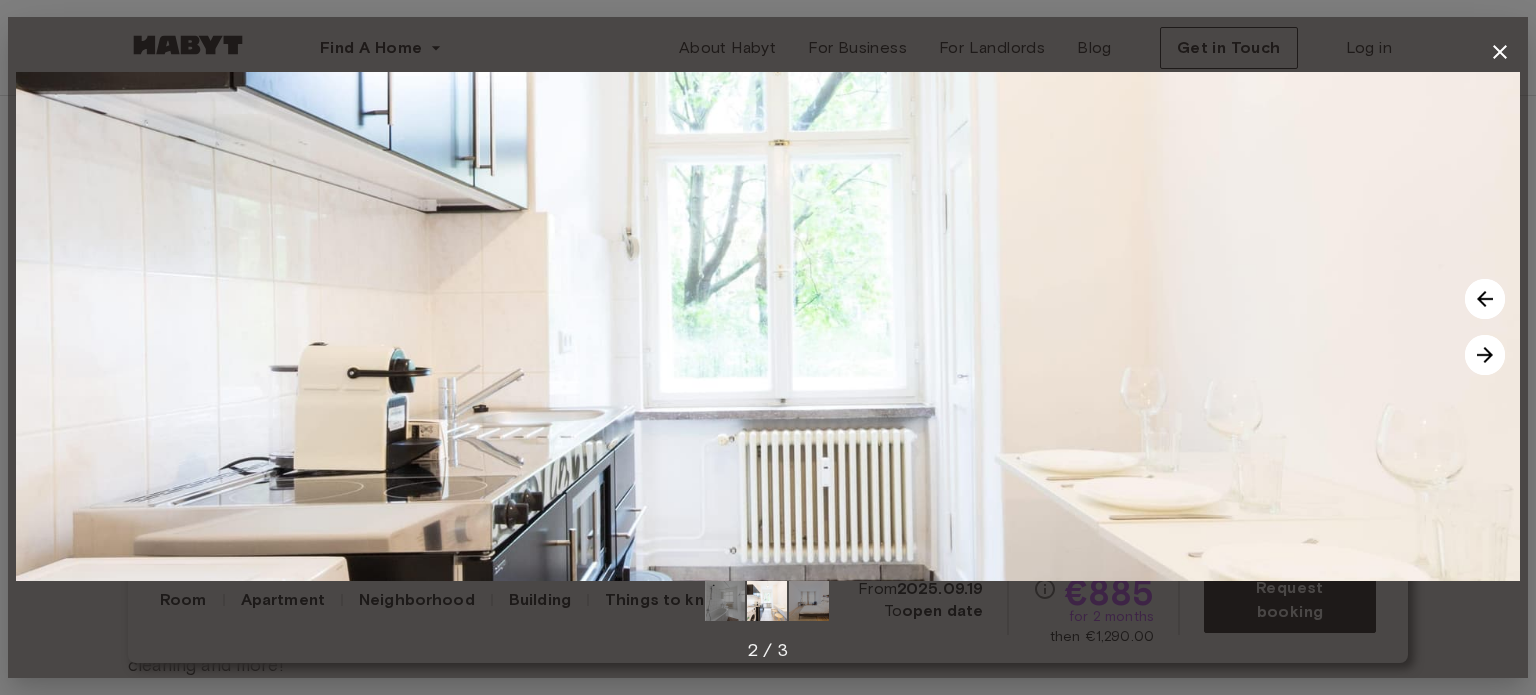 click at bounding box center [1485, 355] 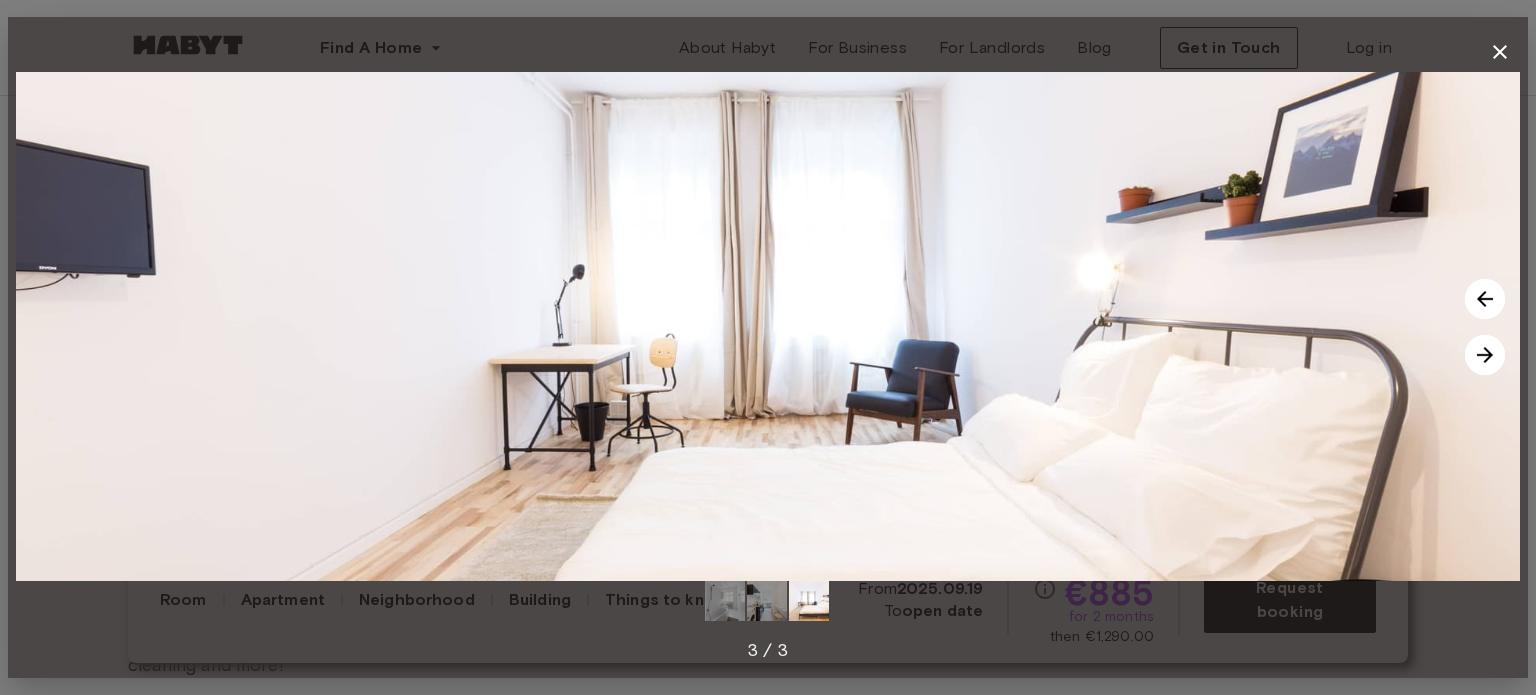 click at bounding box center (1485, 355) 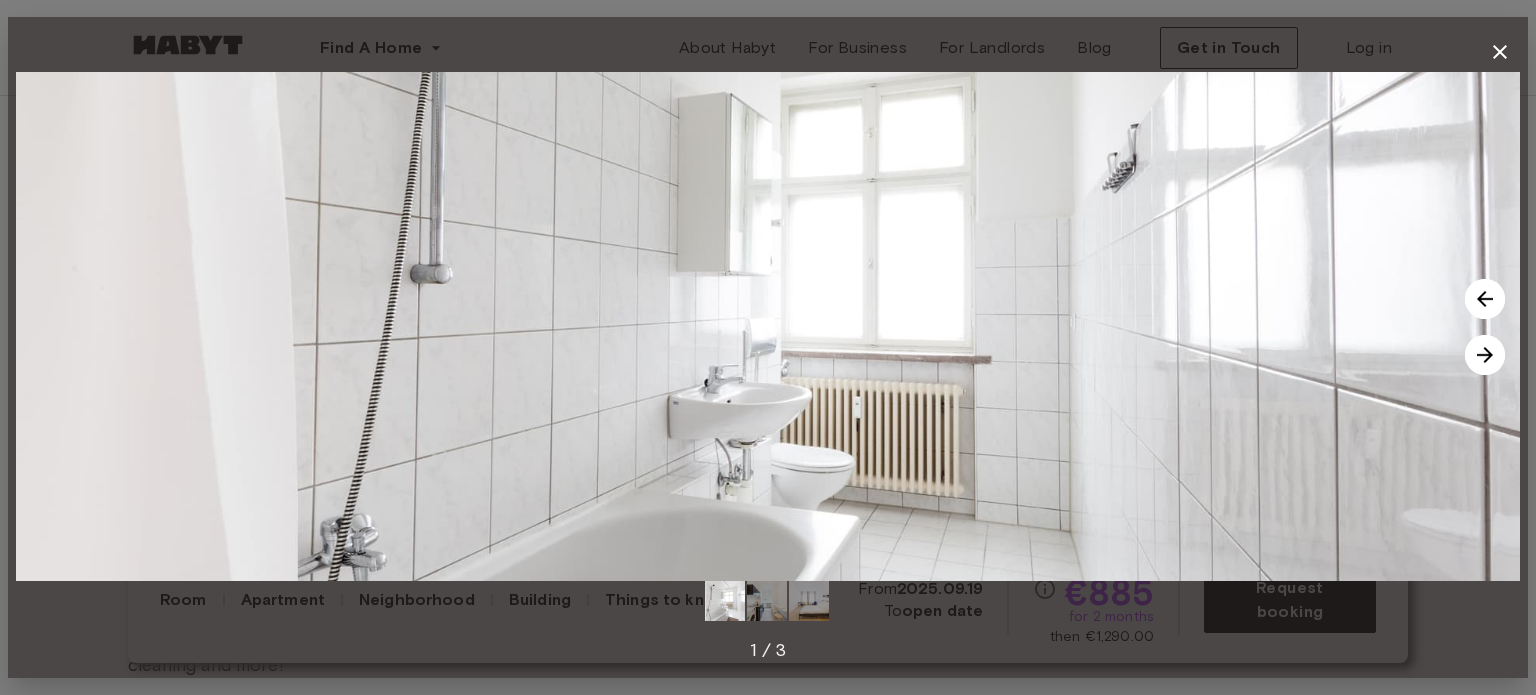 click at bounding box center [1485, 355] 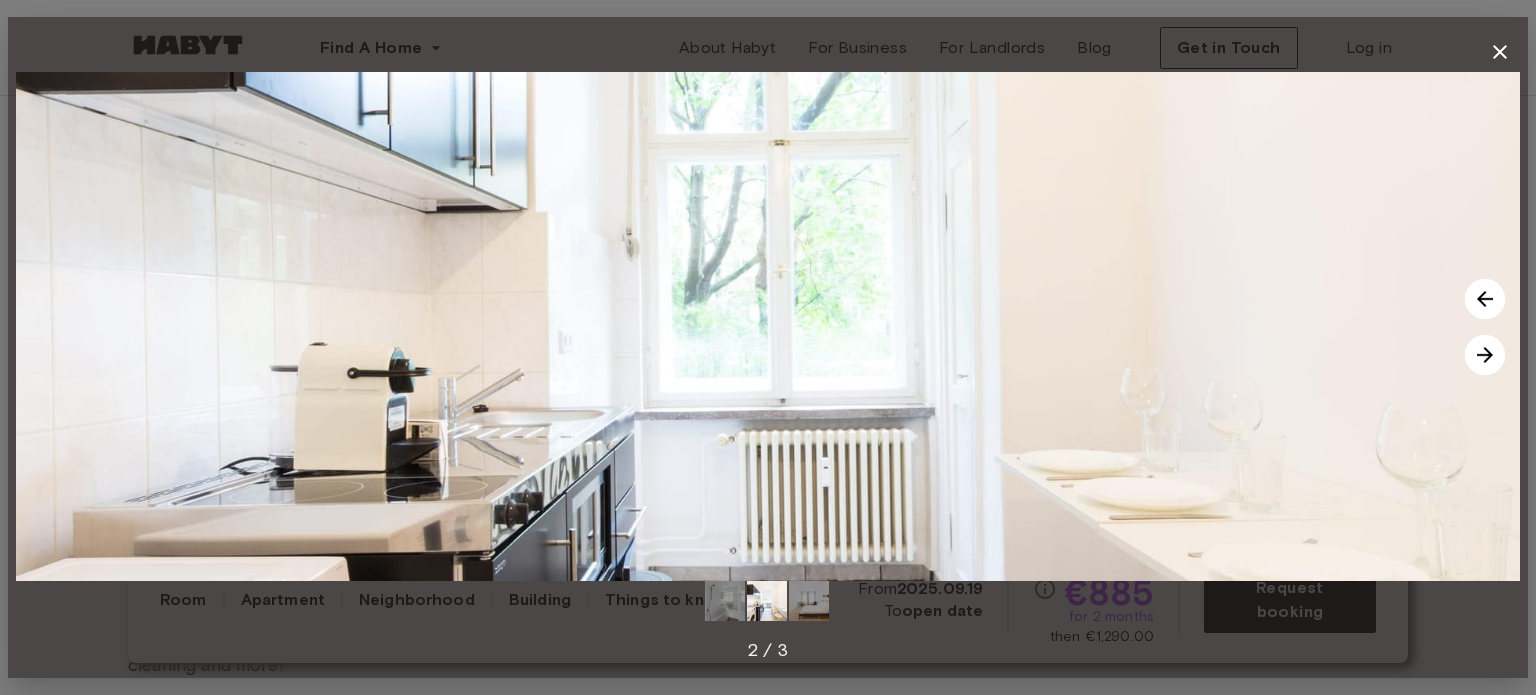 click at bounding box center [1485, 355] 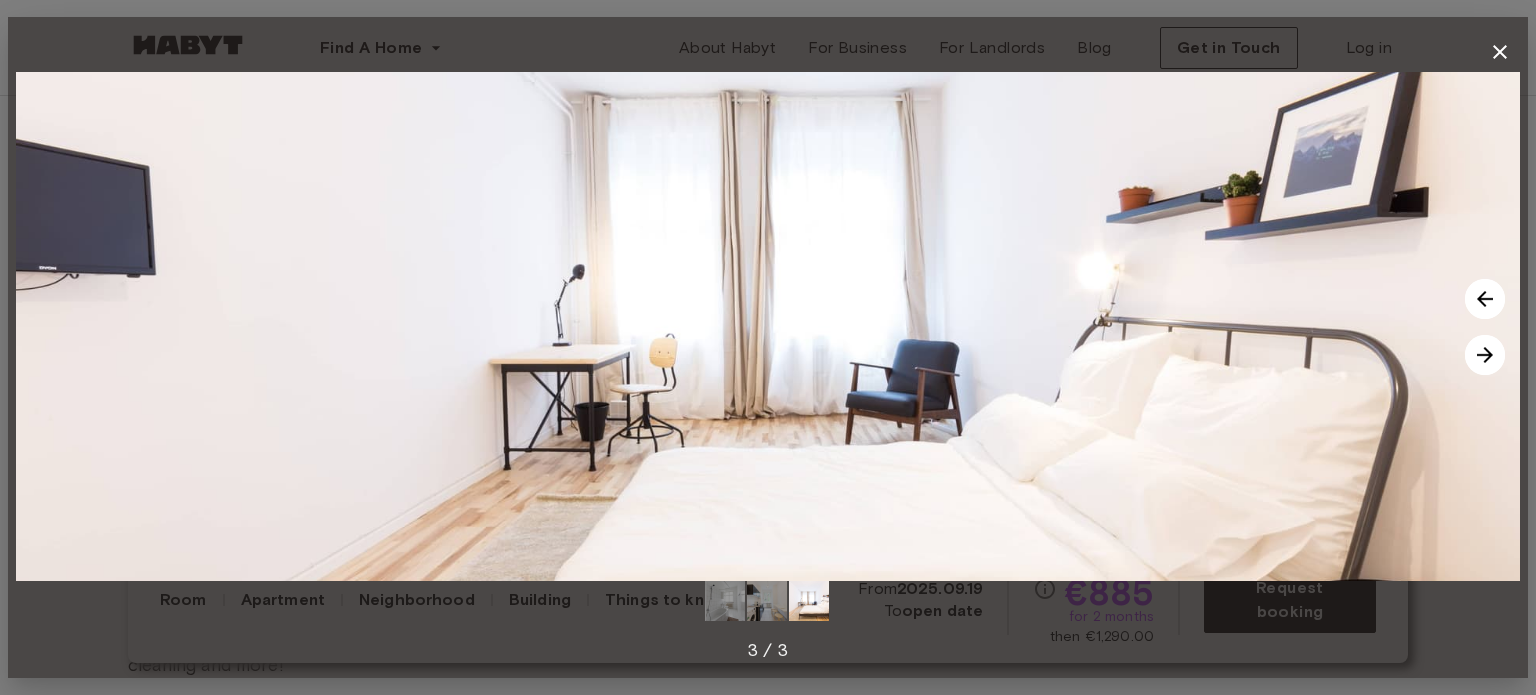 click at bounding box center [1485, 355] 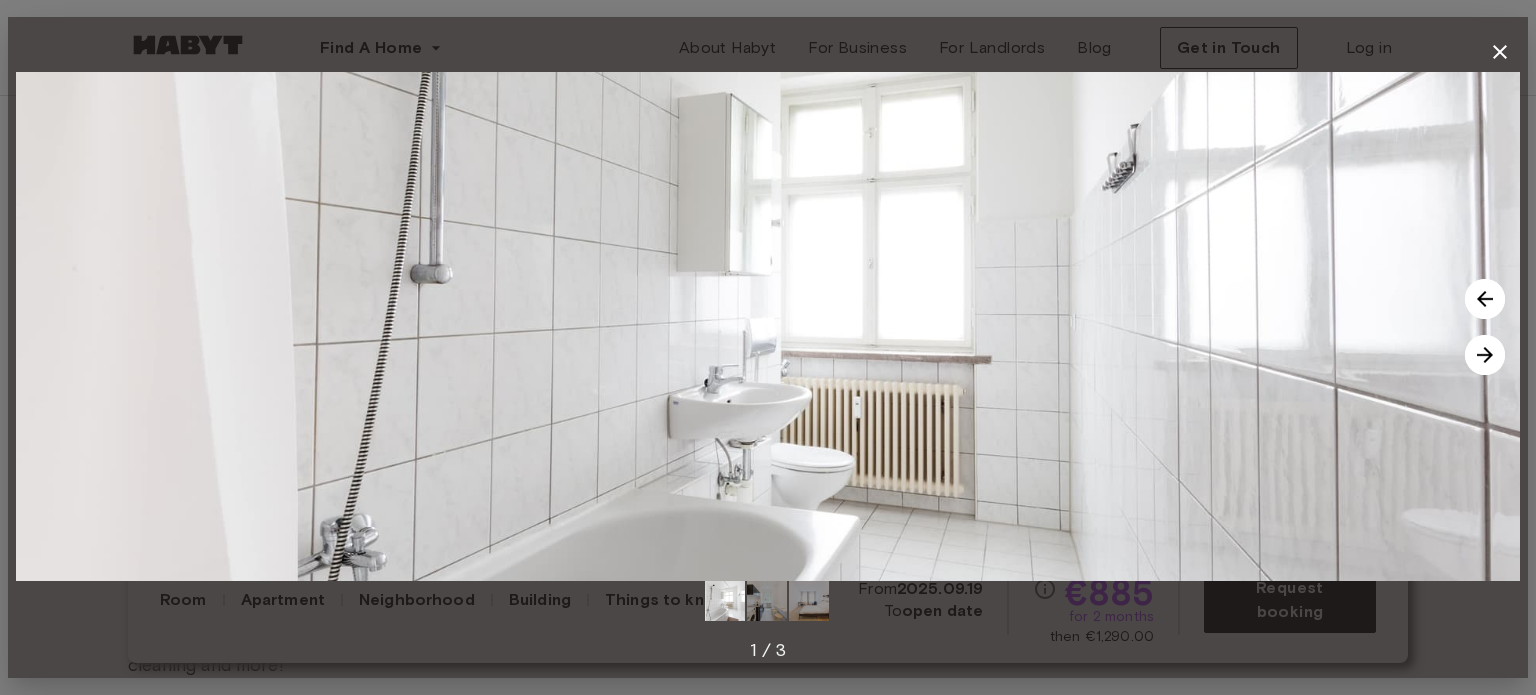 click 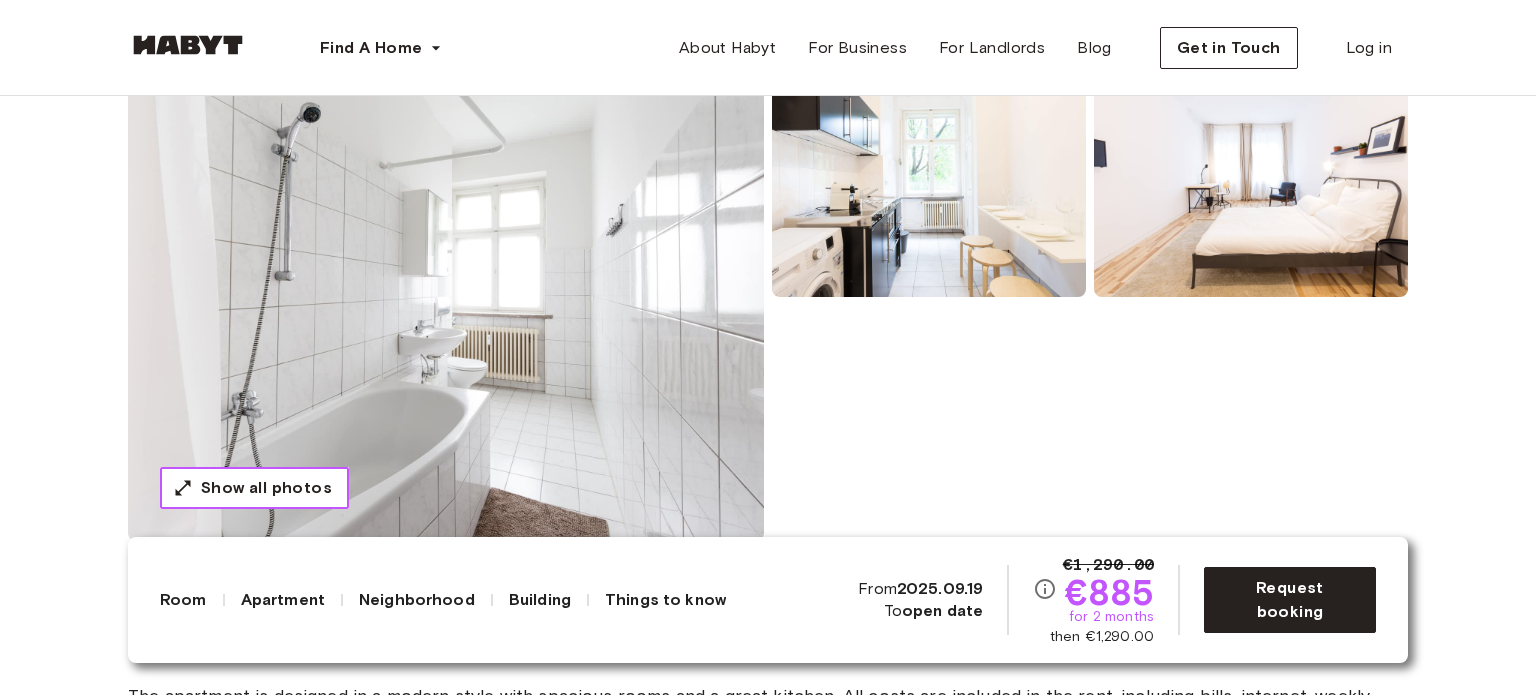scroll, scrollTop: 0, scrollLeft: 0, axis: both 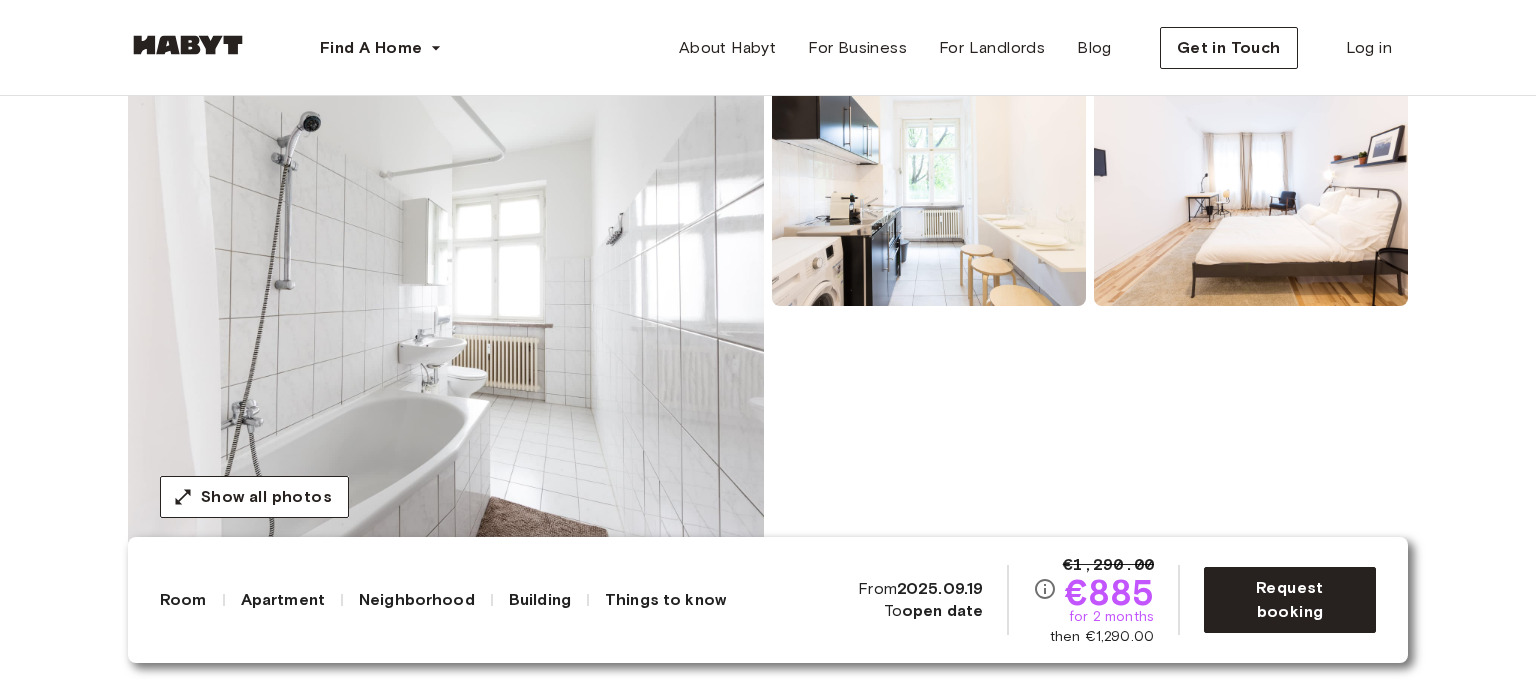 click at bounding box center (446, 310) 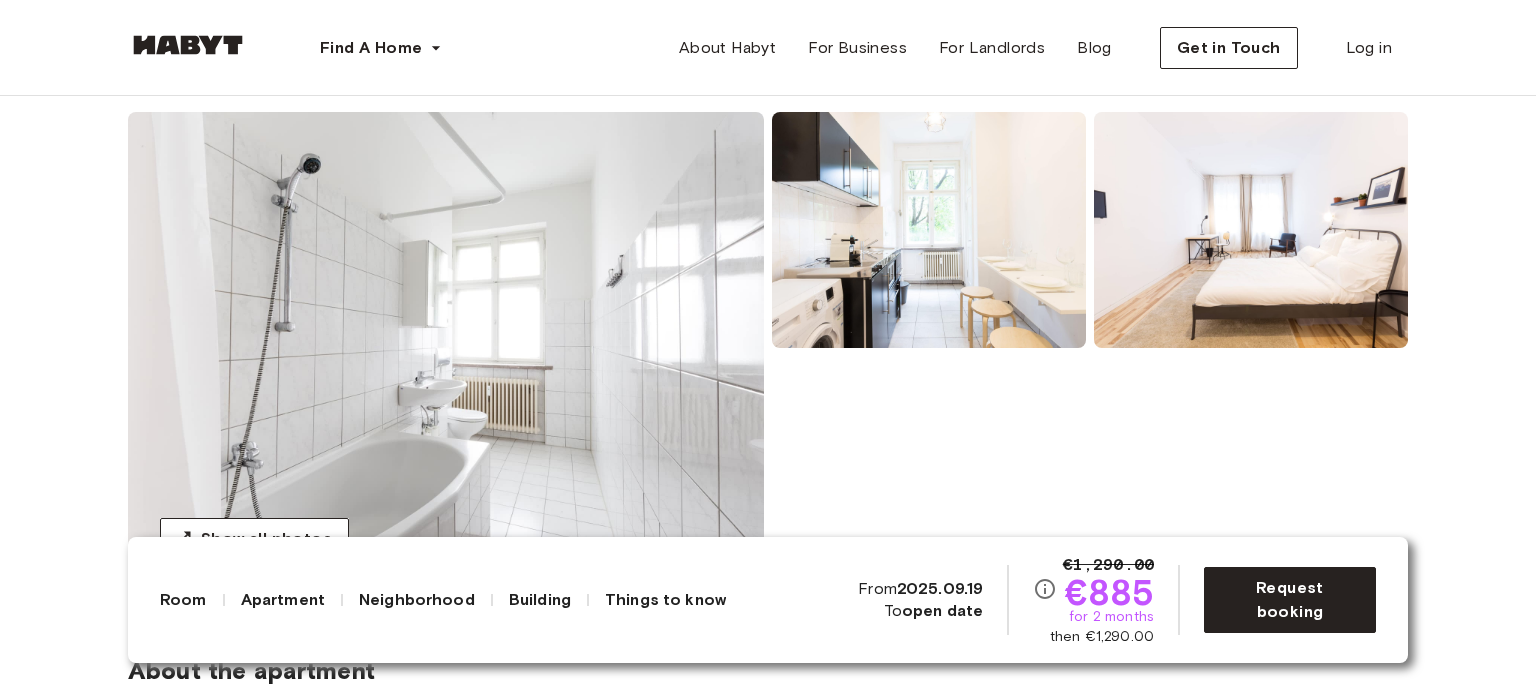 scroll, scrollTop: 200, scrollLeft: 0, axis: vertical 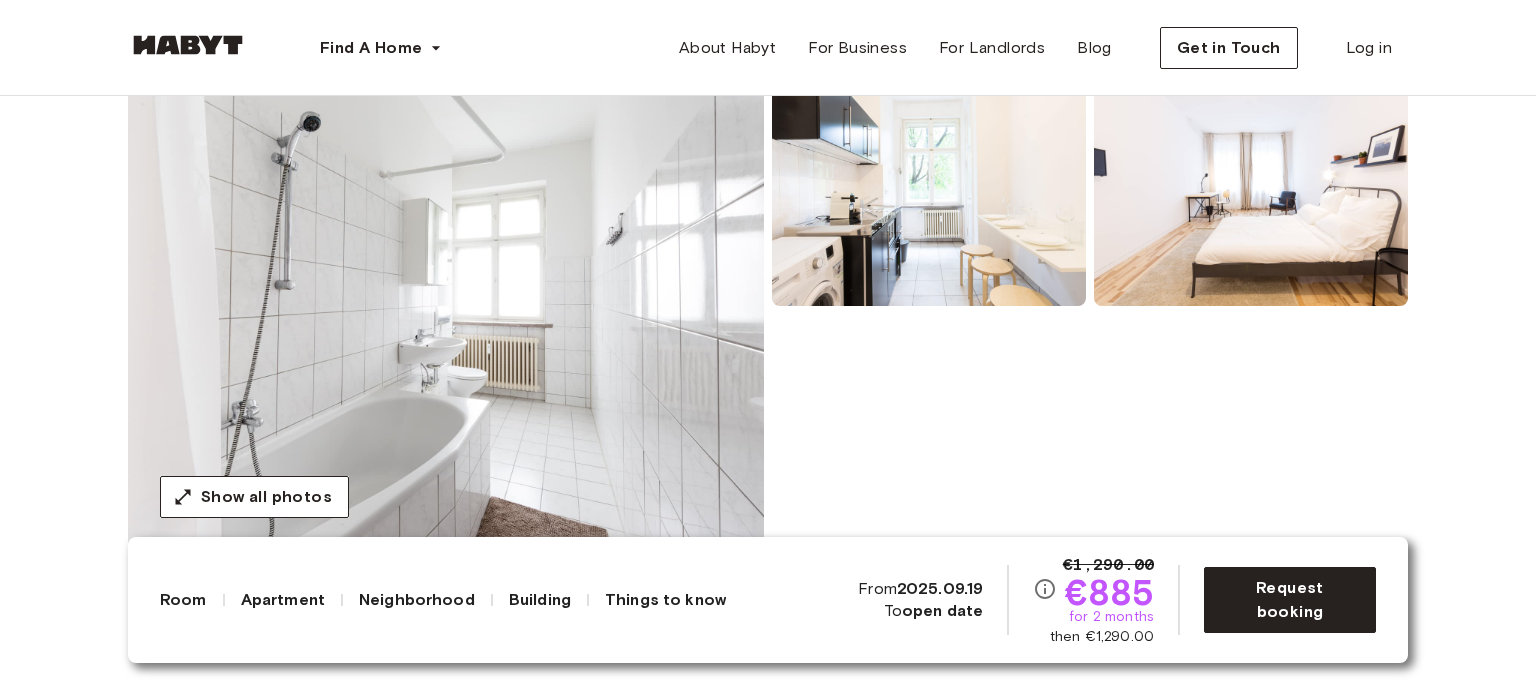 drag, startPoint x: 1436, startPoint y: 277, endPoint x: 1463, endPoint y: 261, distance: 31.38471 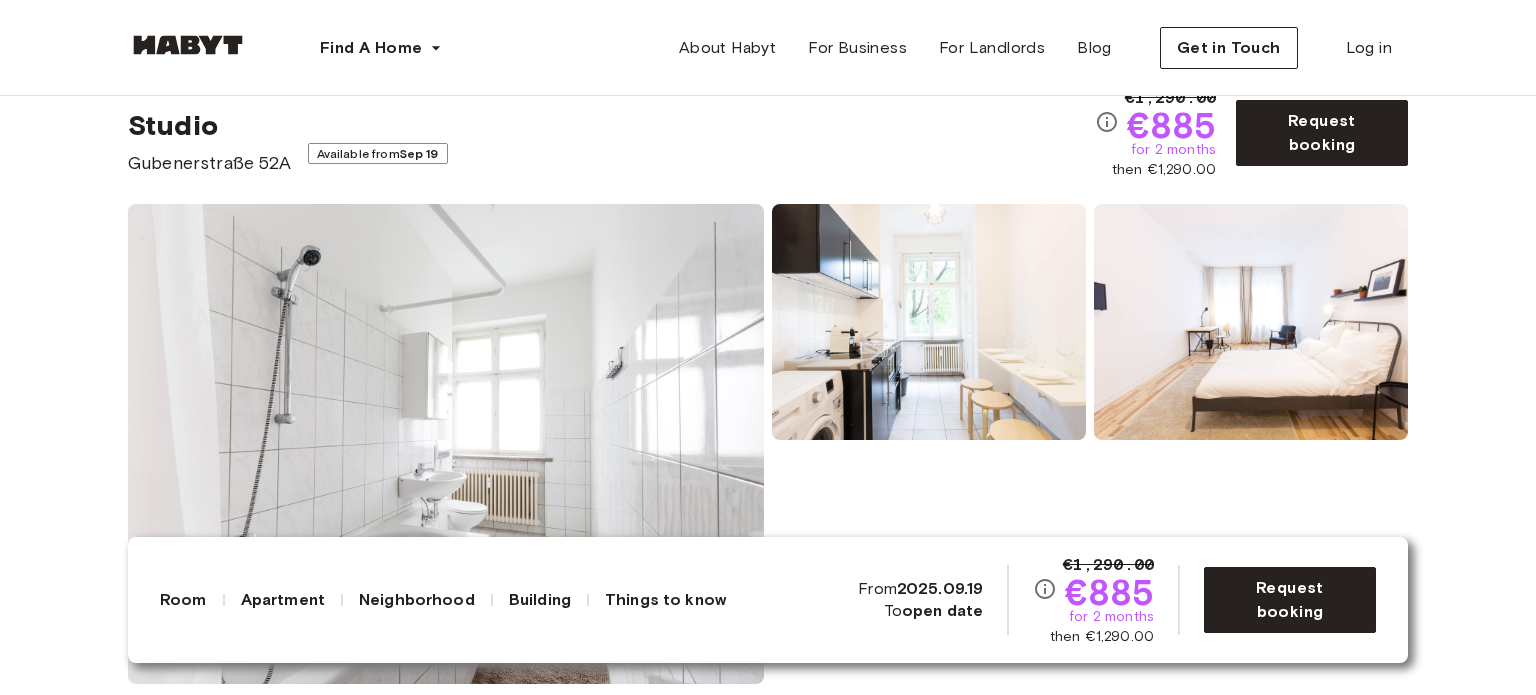 click at bounding box center [1251, 322] 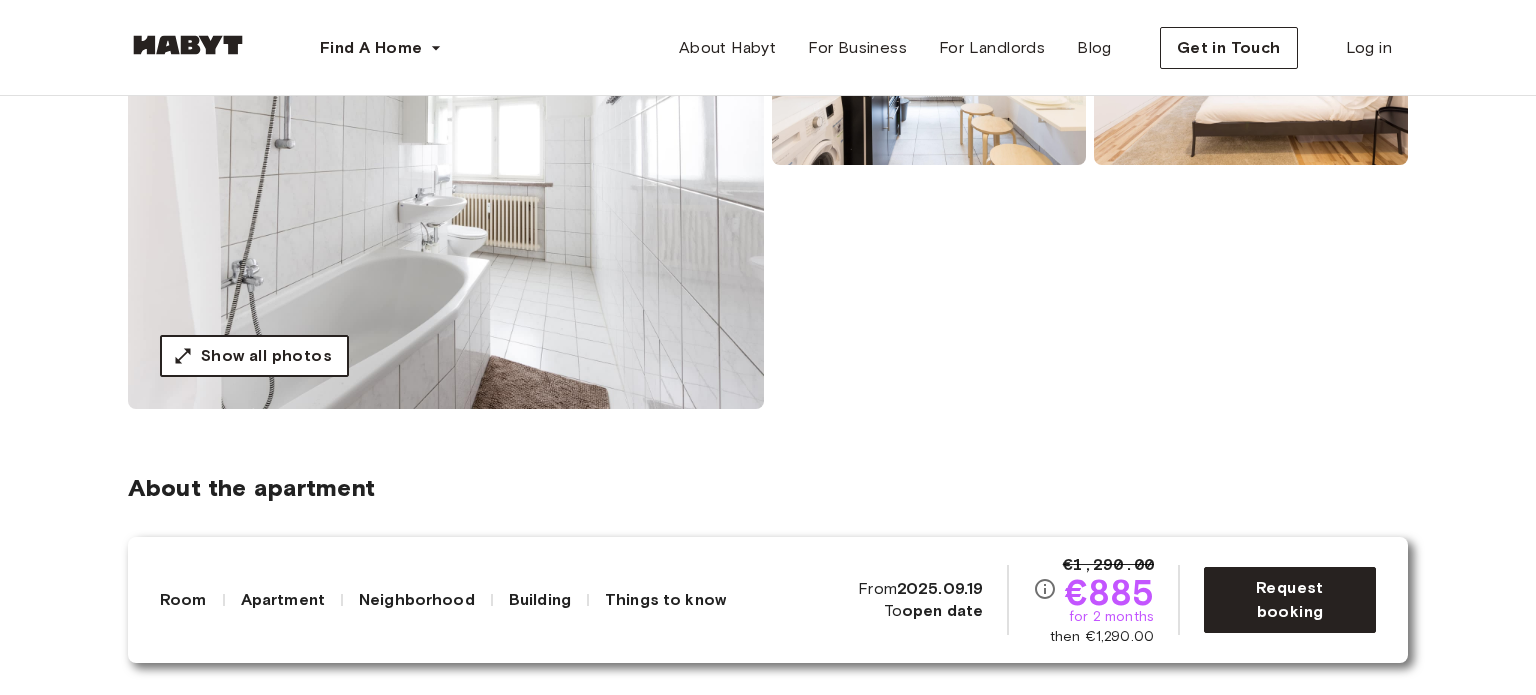 scroll, scrollTop: 333, scrollLeft: 0, axis: vertical 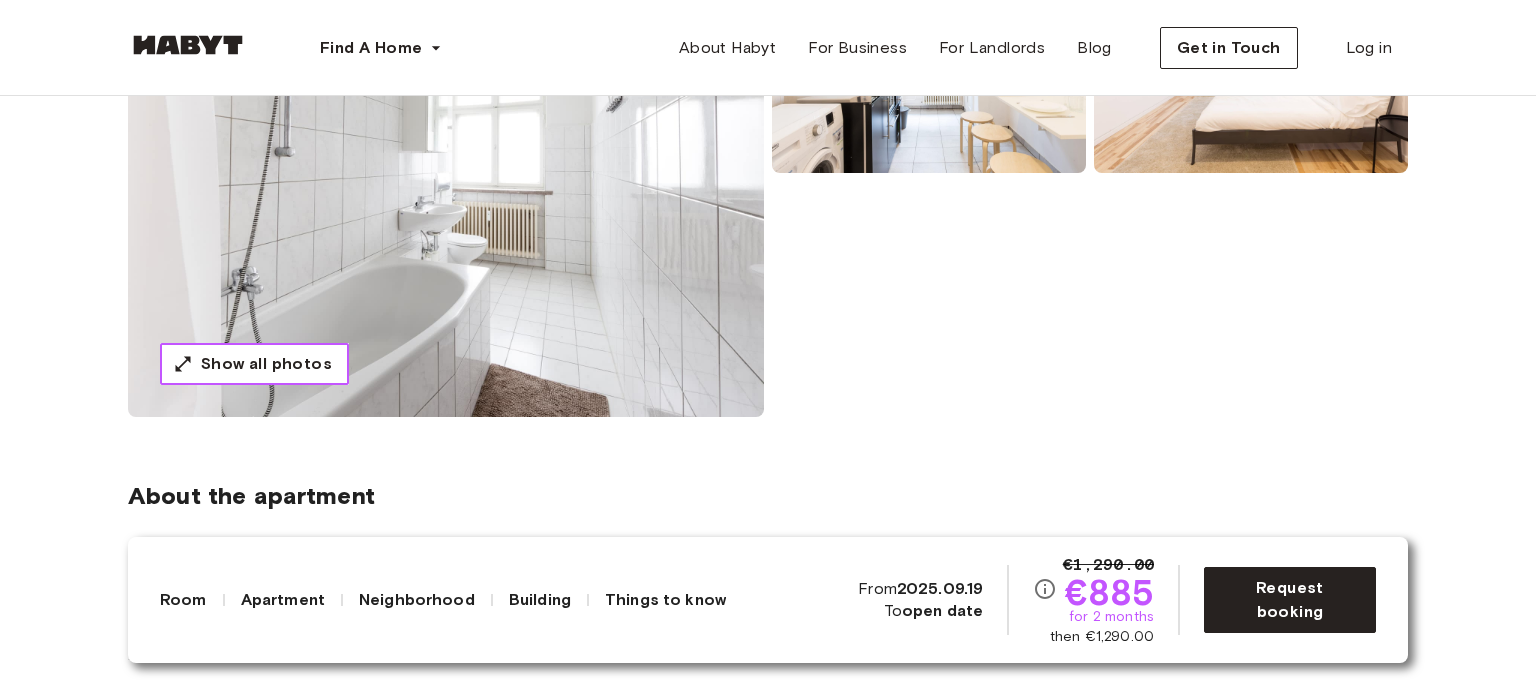 click on "Show all photos" at bounding box center (266, 364) 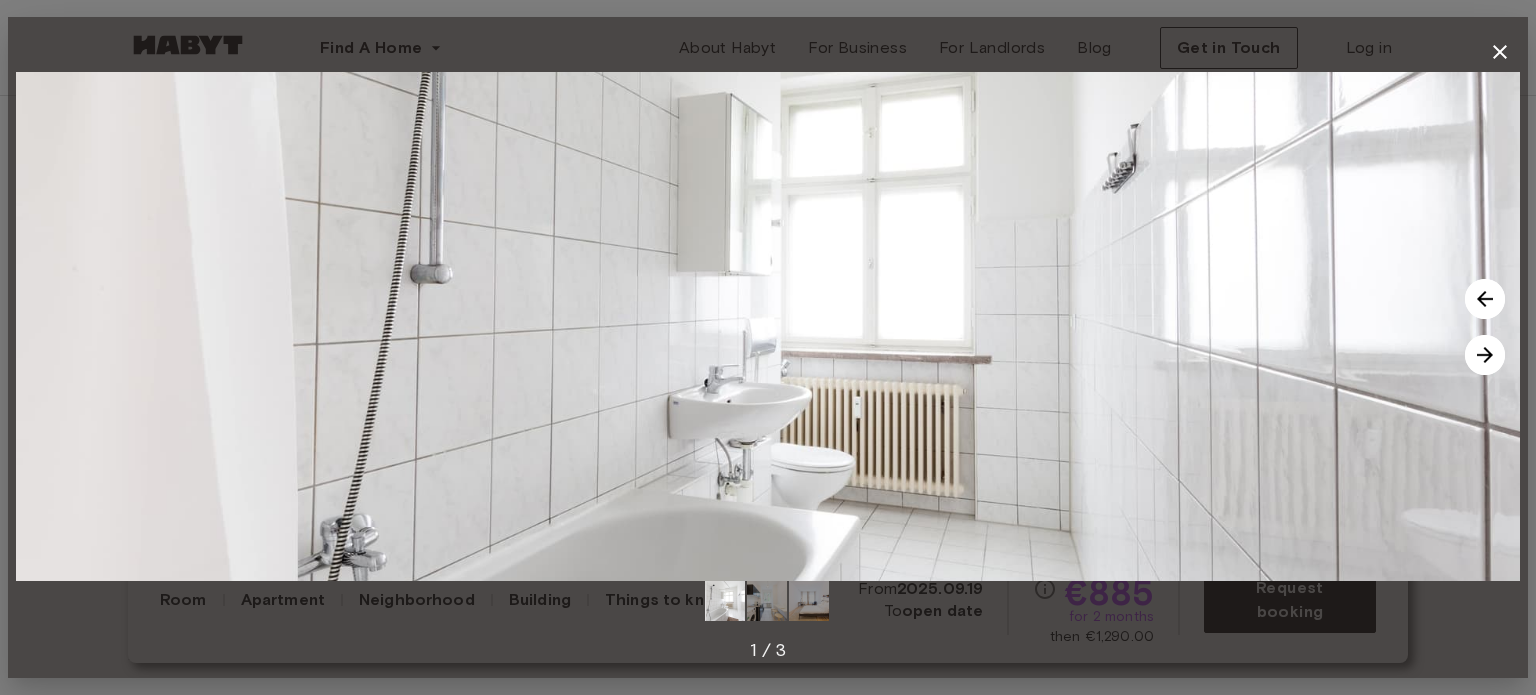 click at bounding box center [1485, 355] 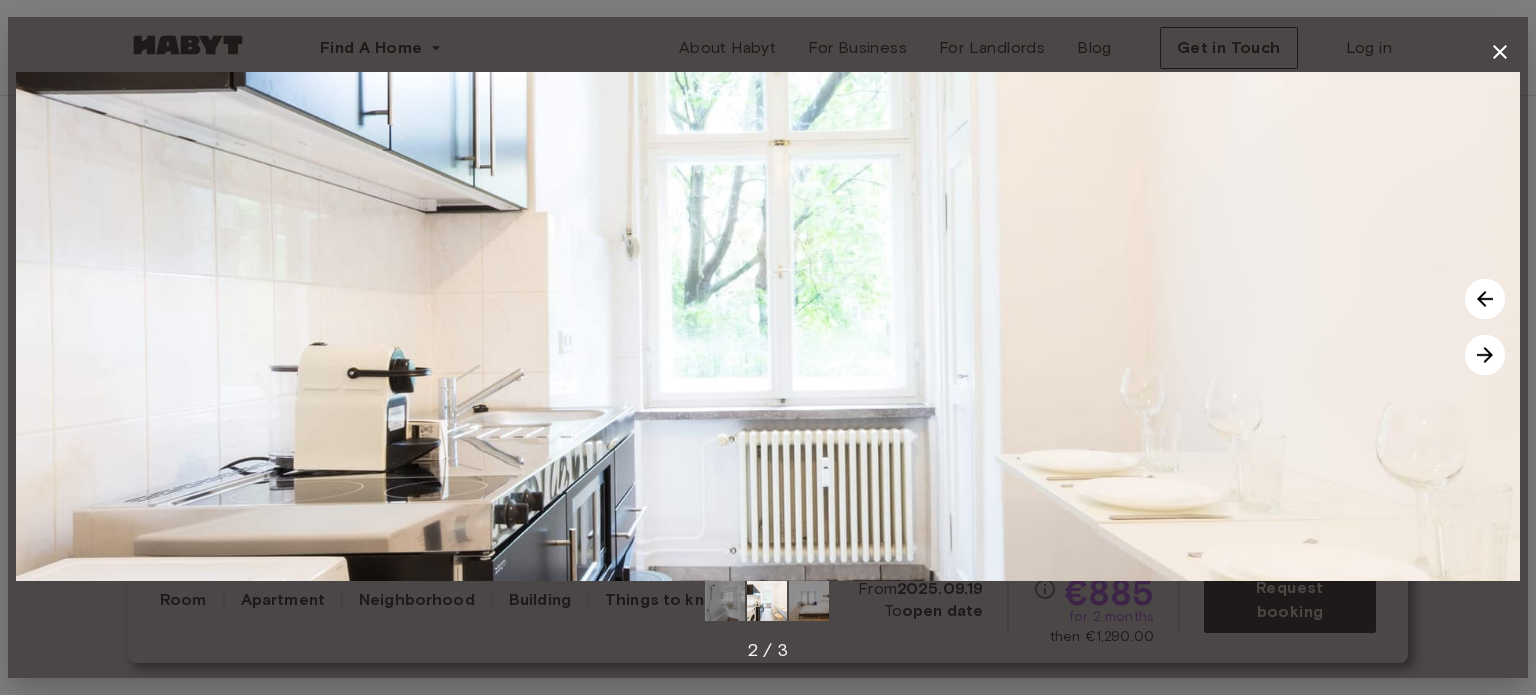 click at bounding box center [1485, 355] 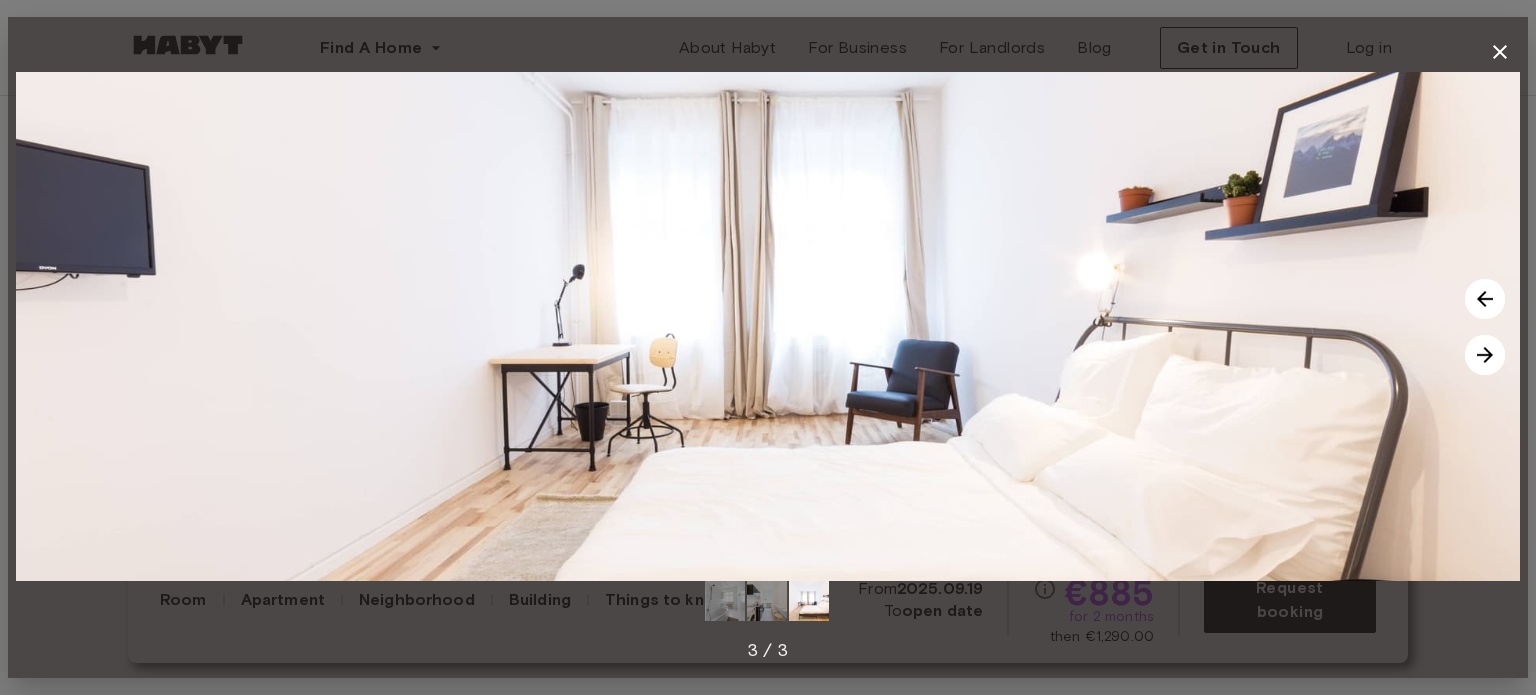 click at bounding box center (1485, 355) 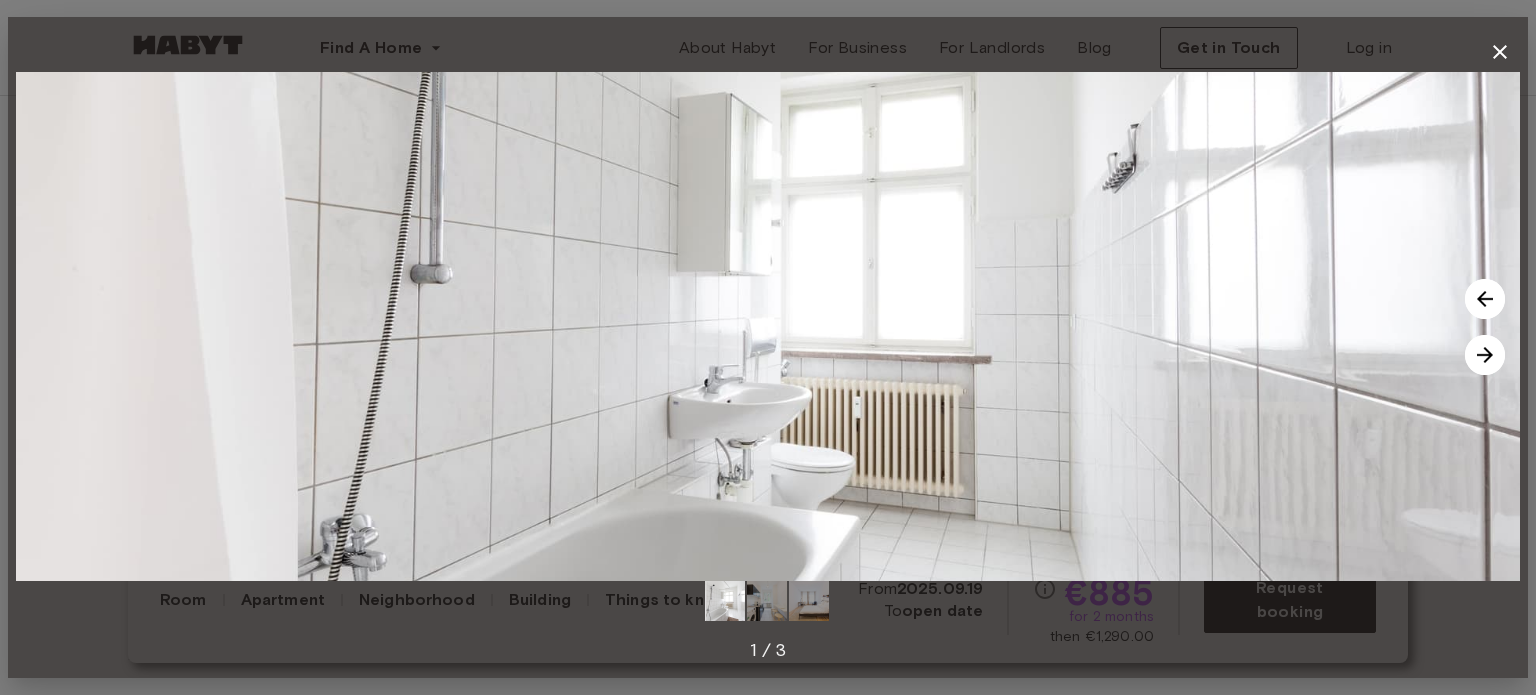 click at bounding box center [1485, 355] 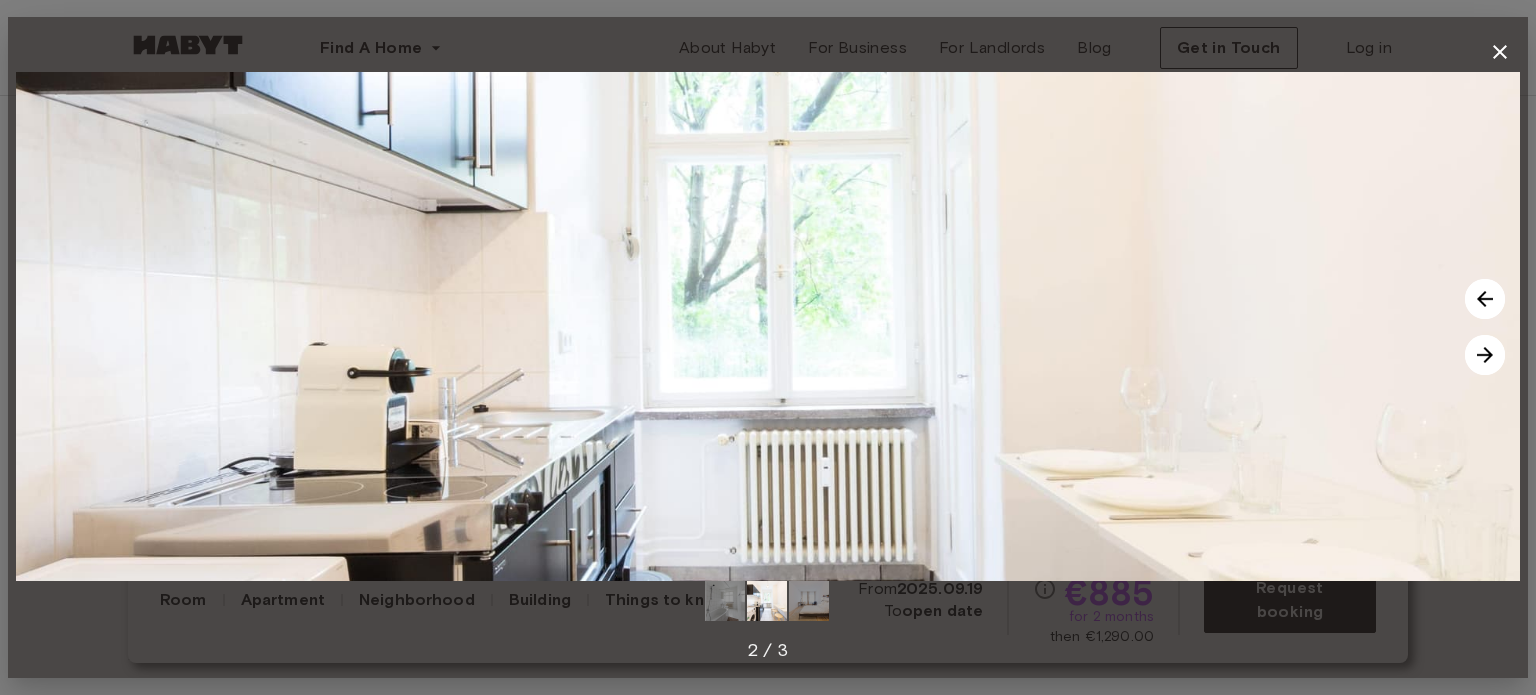 click at bounding box center (1485, 355) 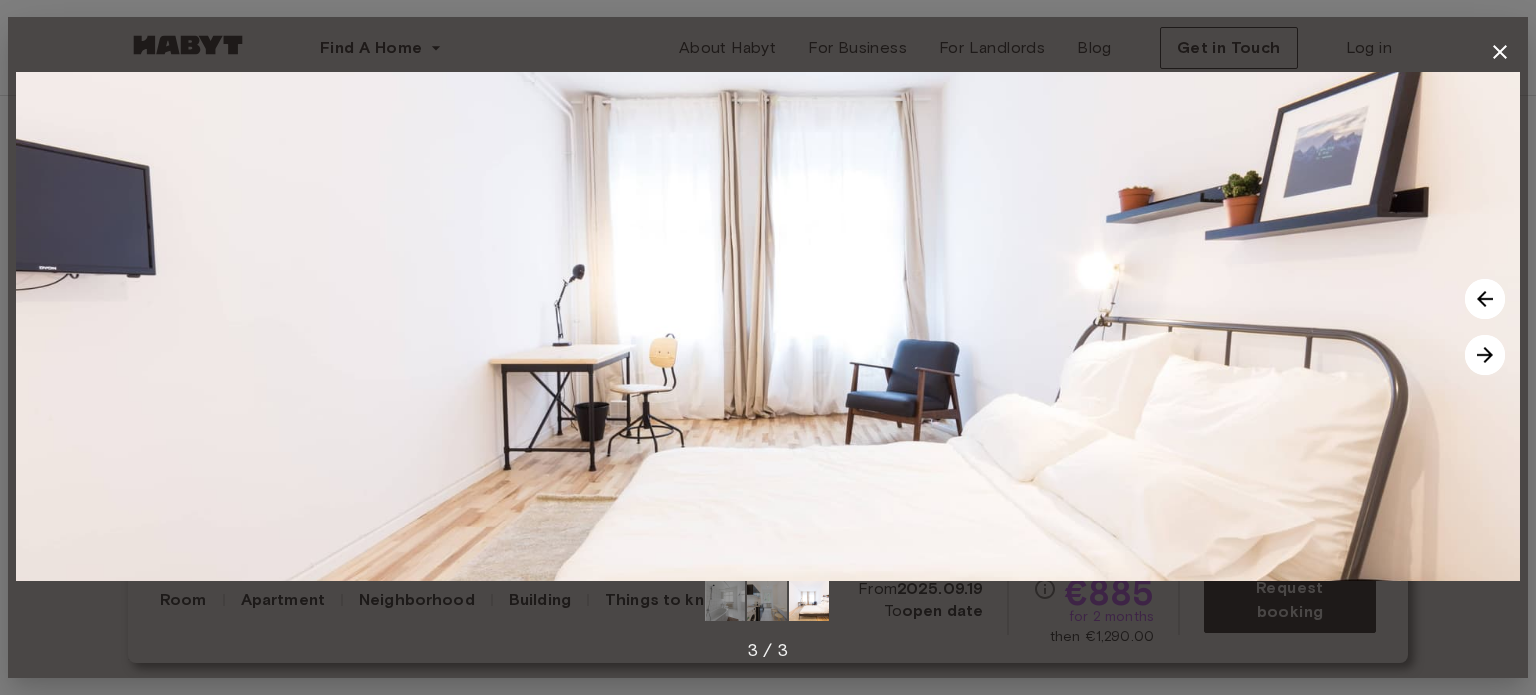 click at bounding box center [1485, 355] 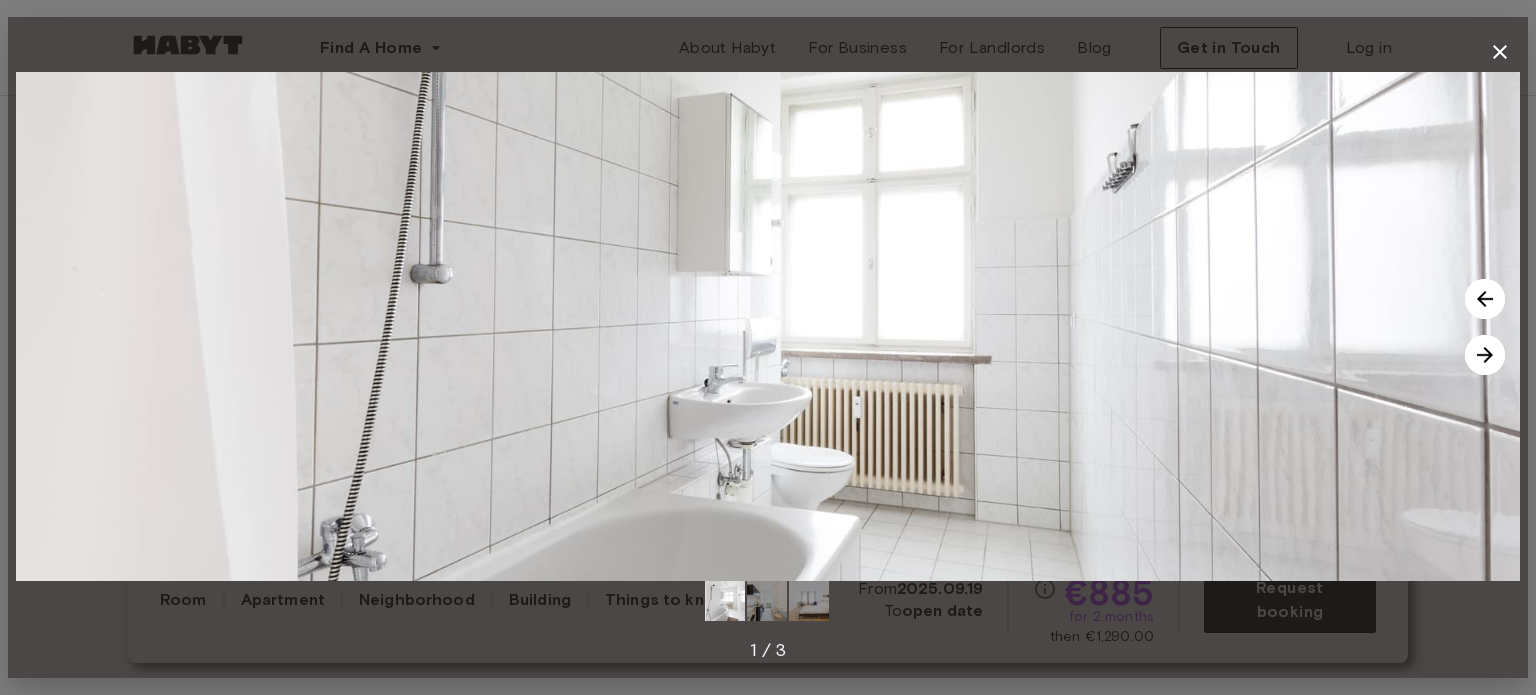 click at bounding box center (1485, 355) 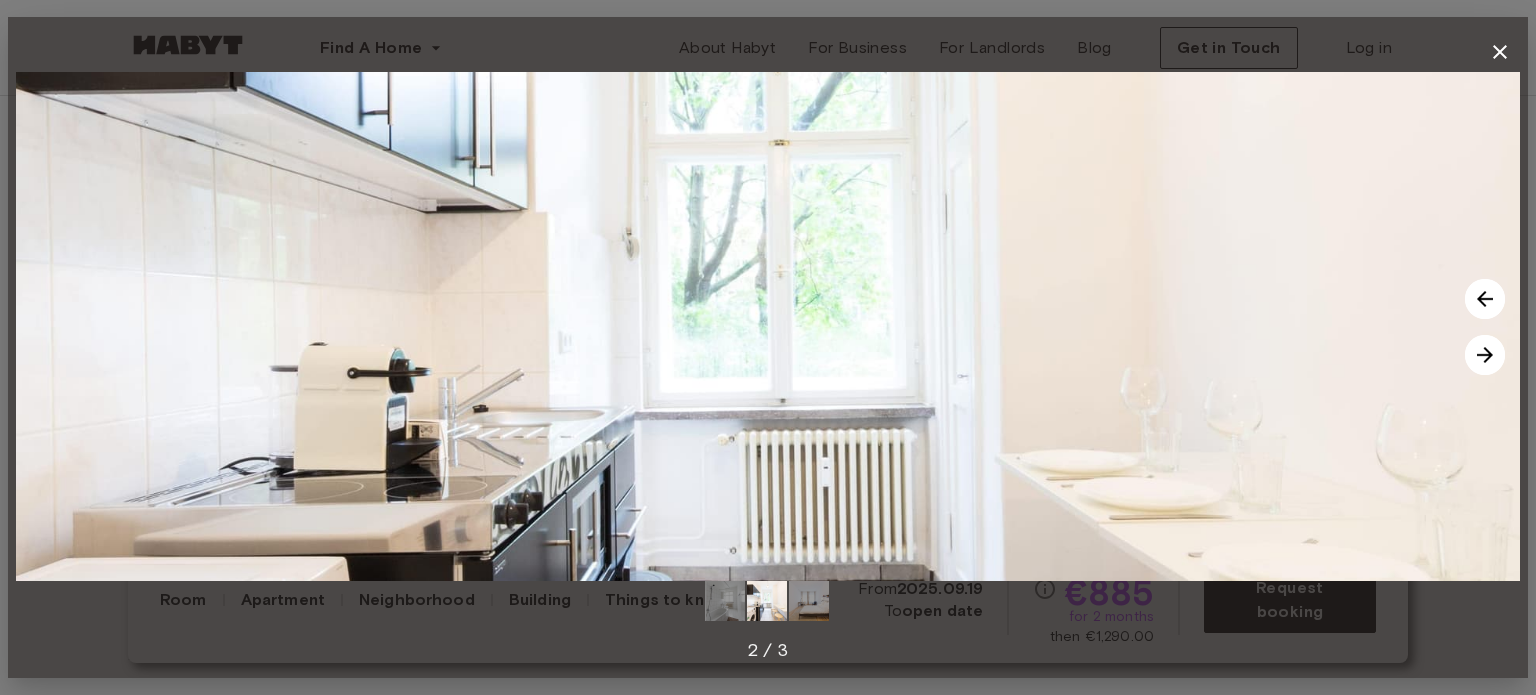 click at bounding box center (1485, 355) 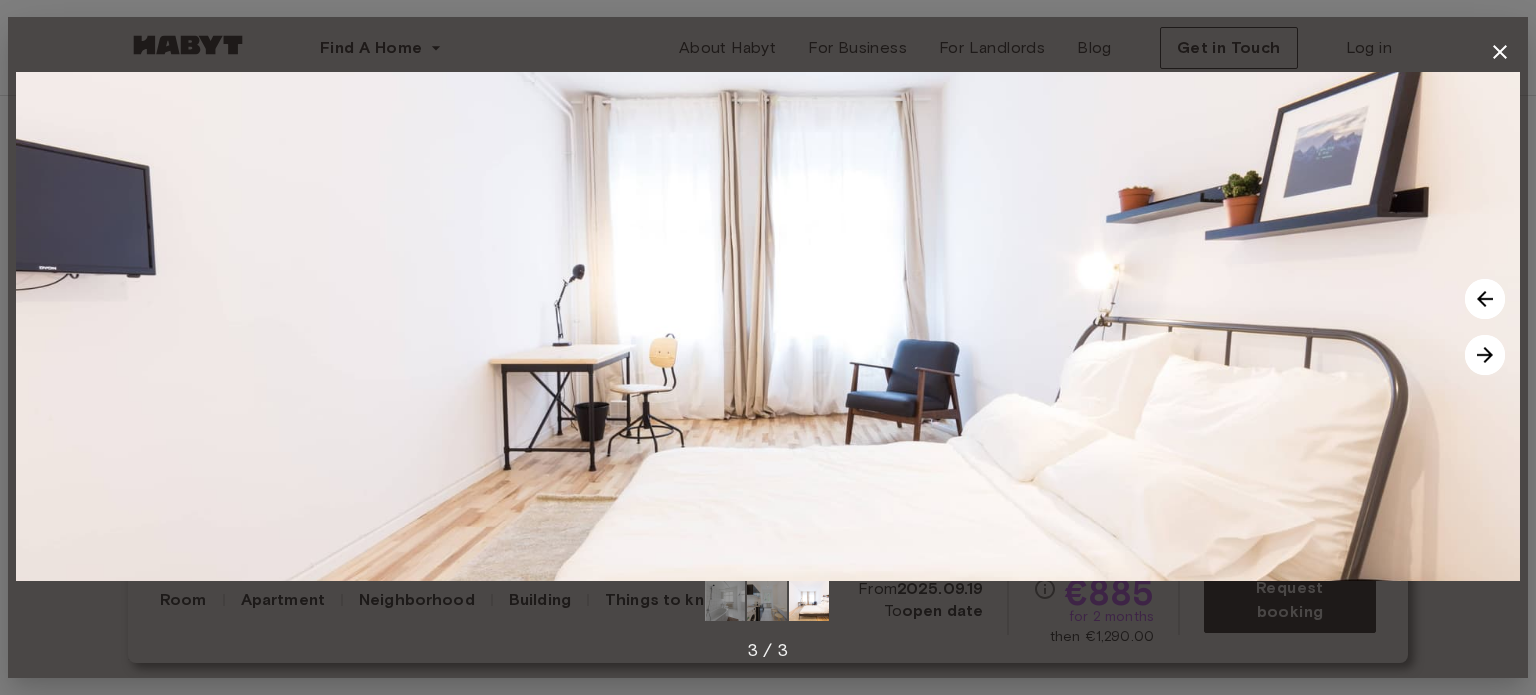 click at bounding box center (1485, 355) 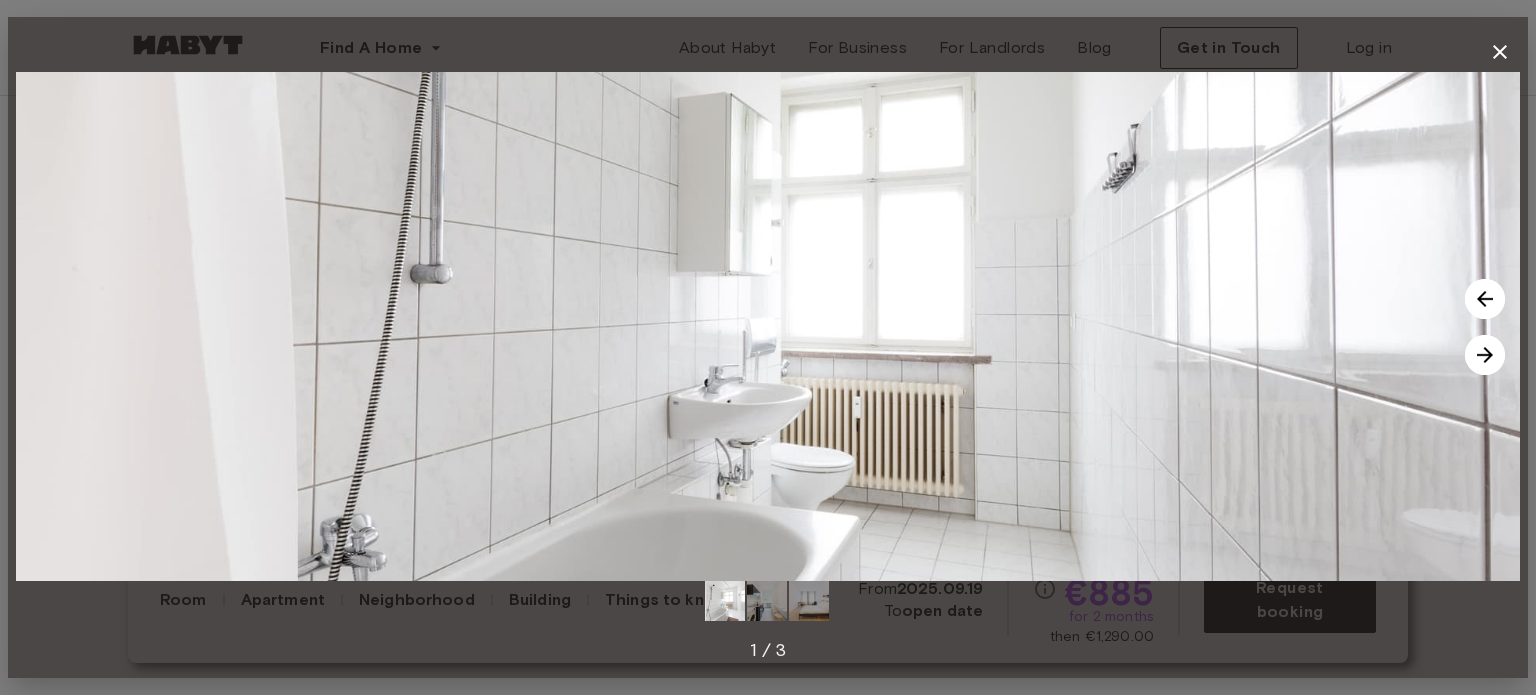 click at bounding box center (1485, 355) 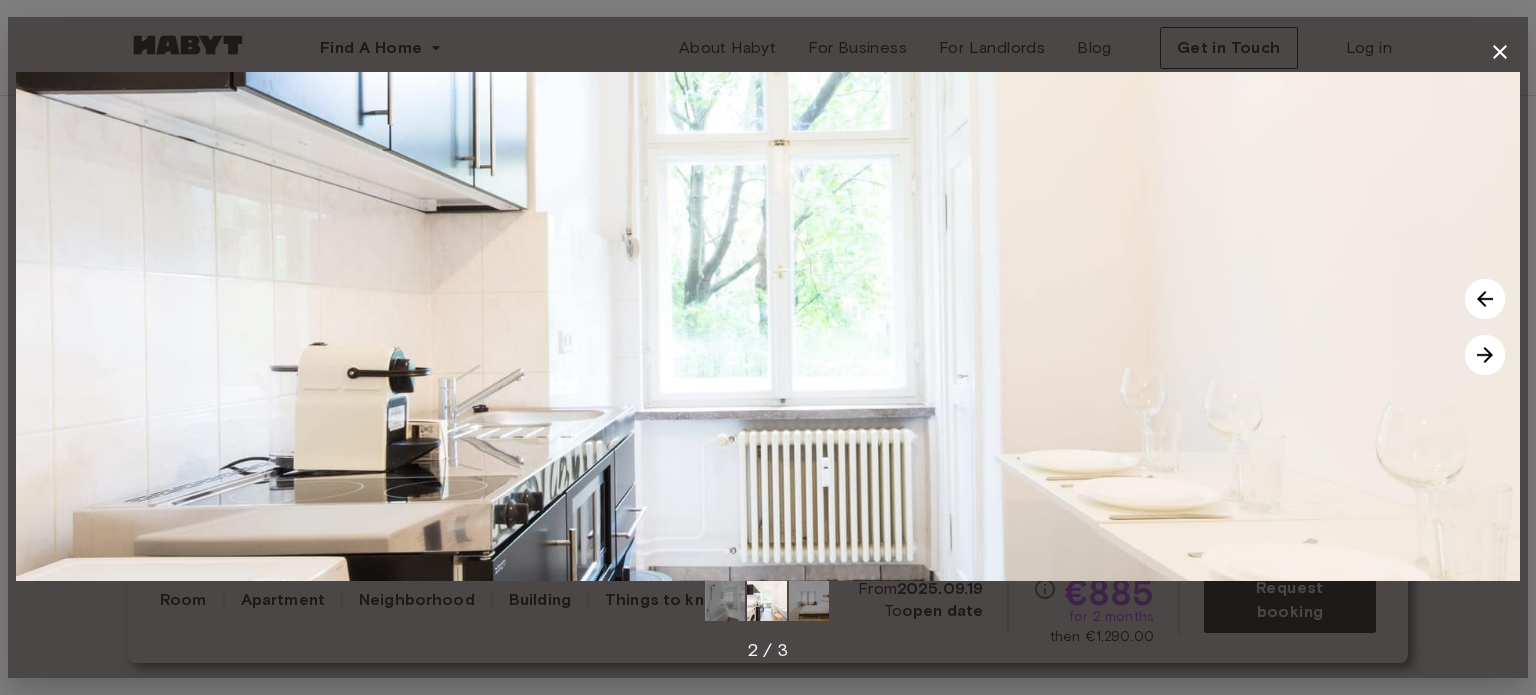 click at bounding box center (1485, 355) 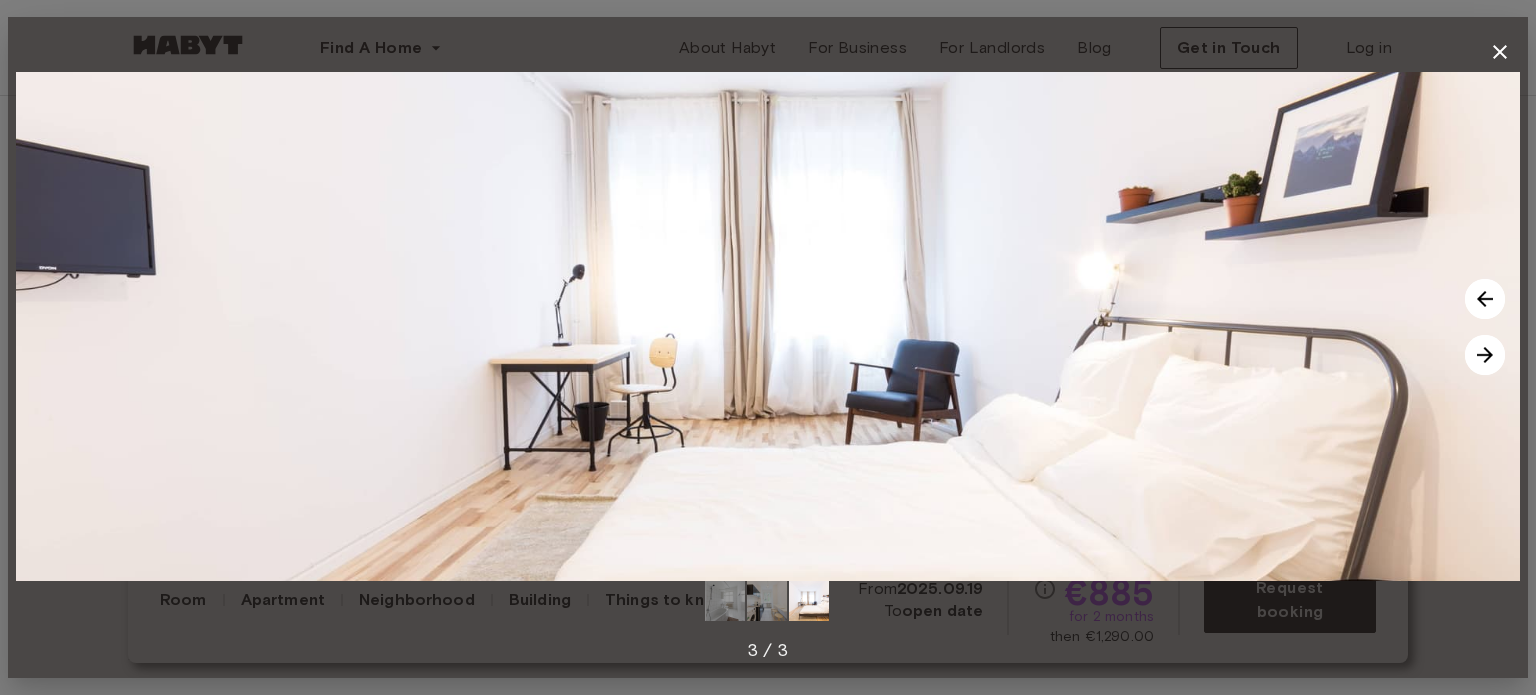 click at bounding box center (1485, 355) 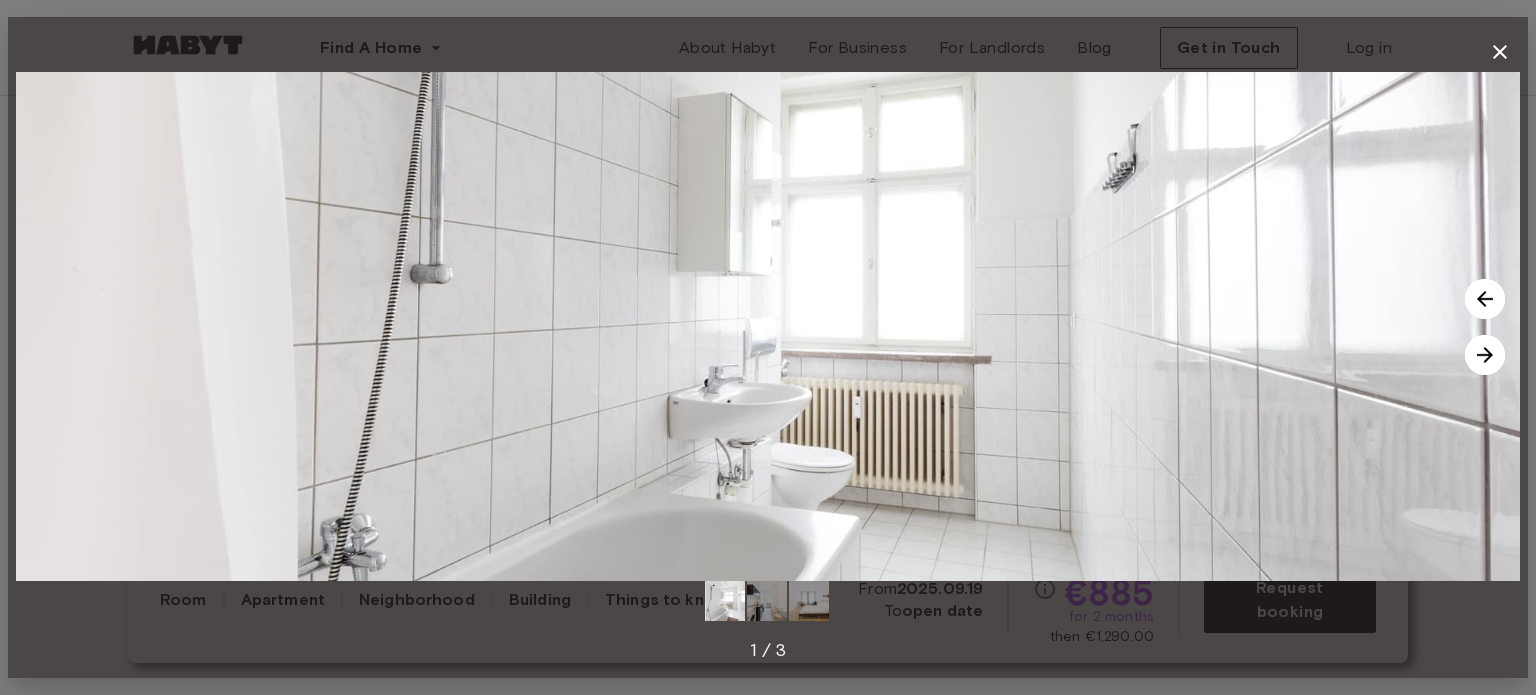 click at bounding box center (1485, 355) 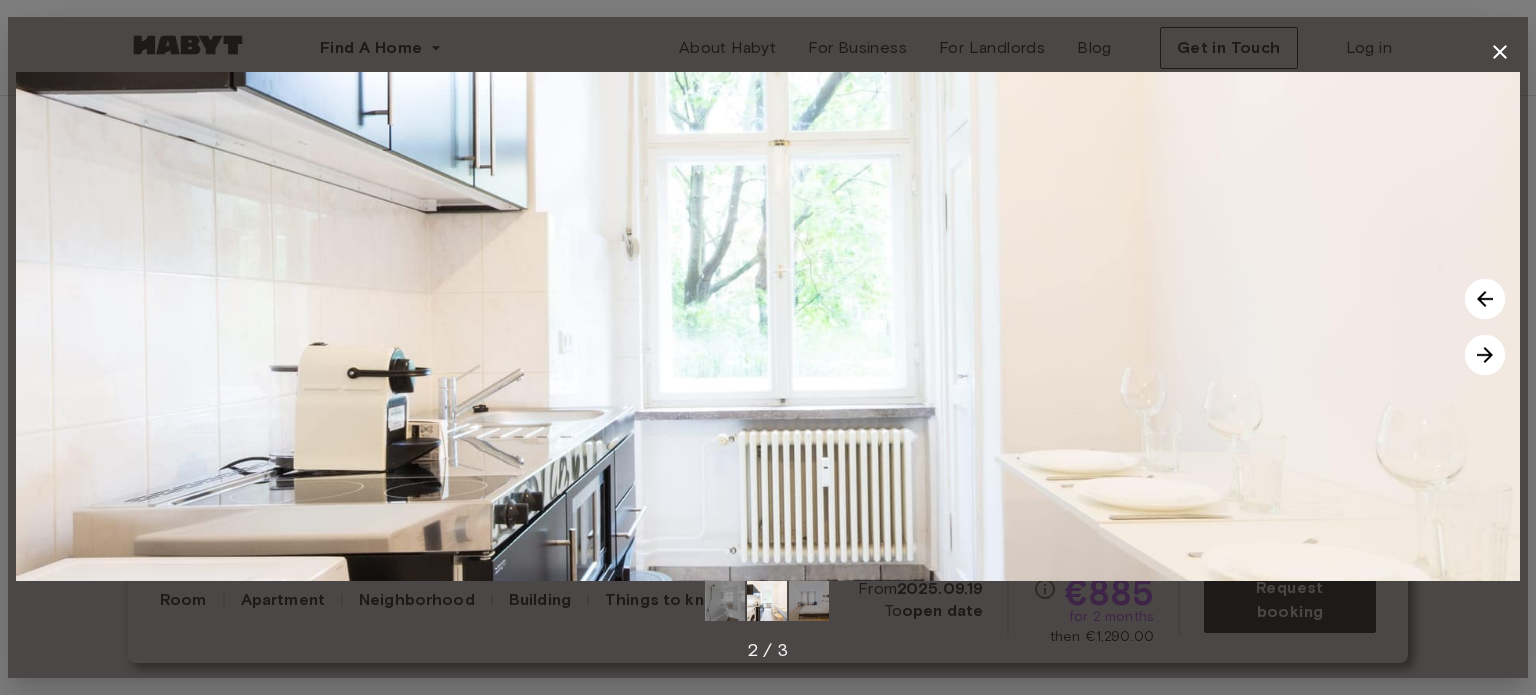 click at bounding box center [1485, 355] 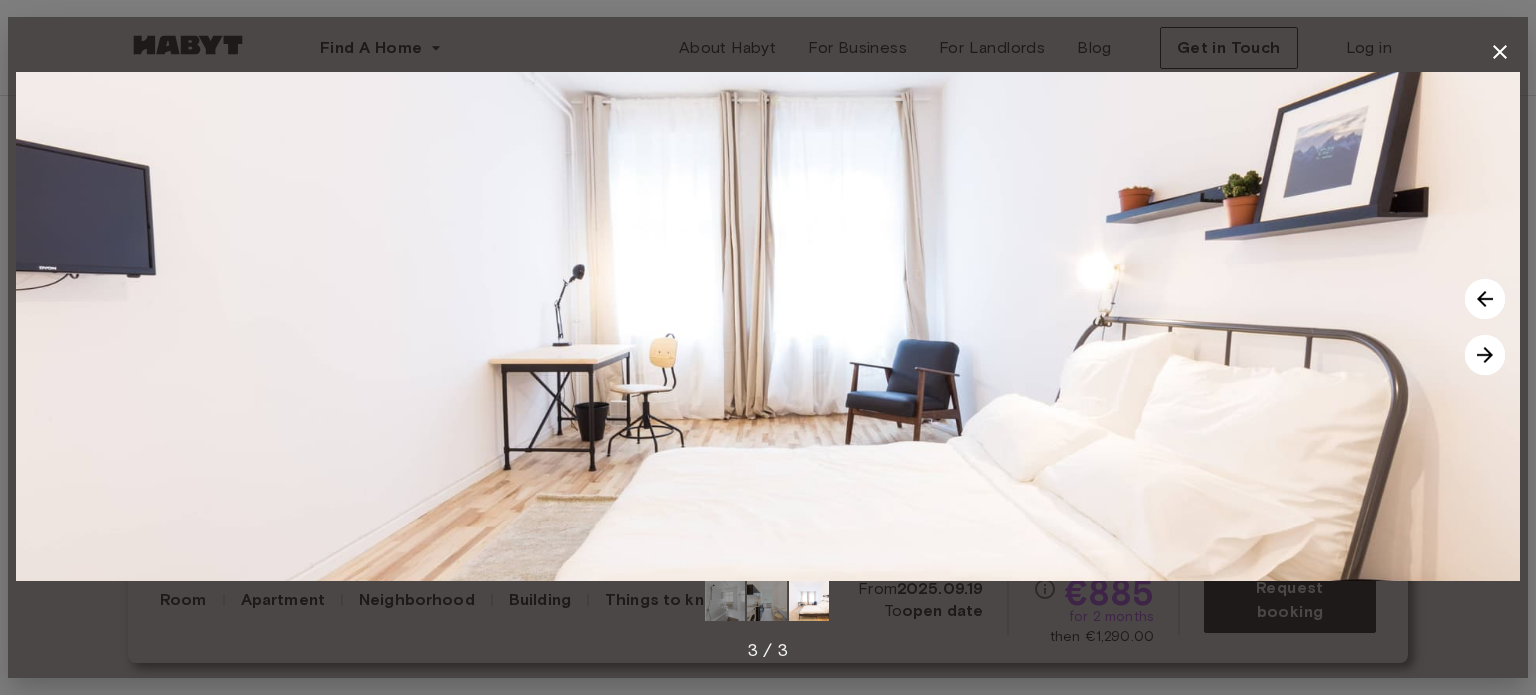 click at bounding box center [1485, 355] 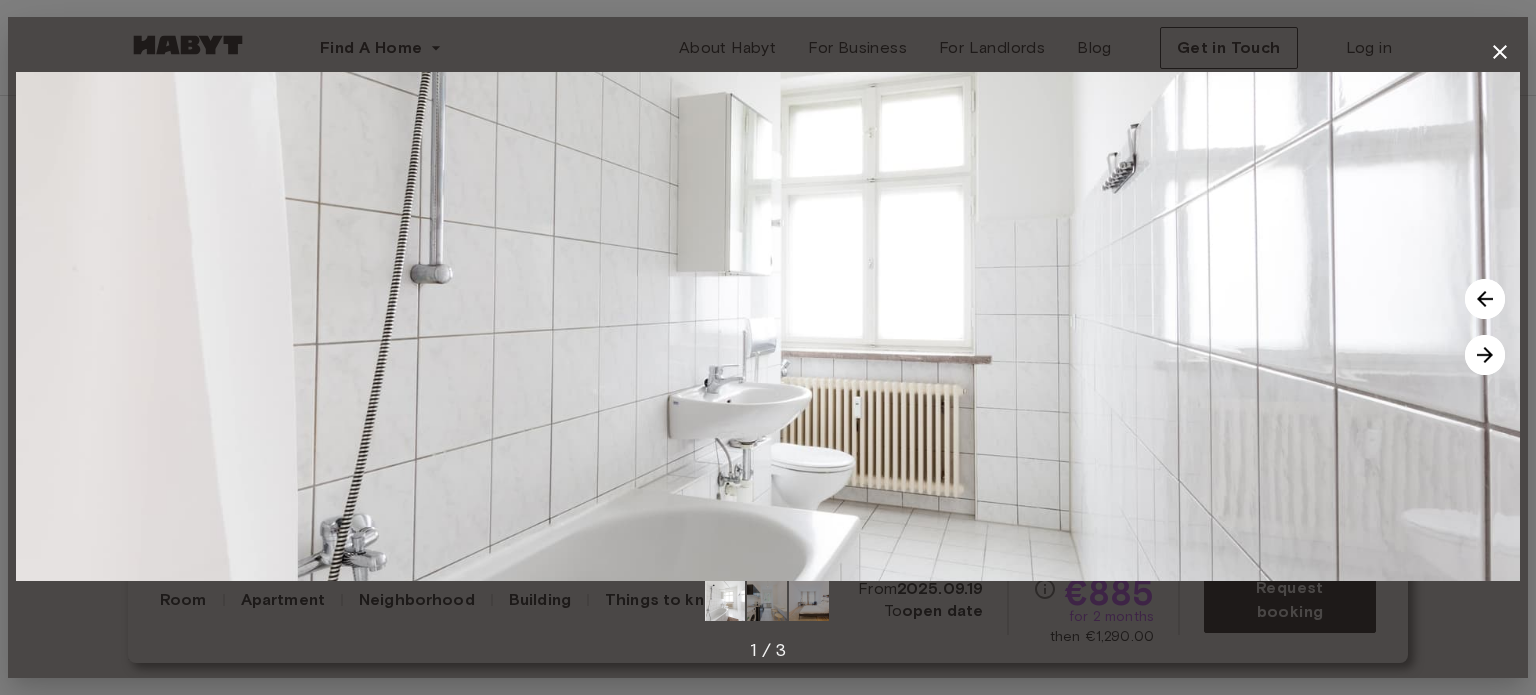 click at bounding box center (1485, 299) 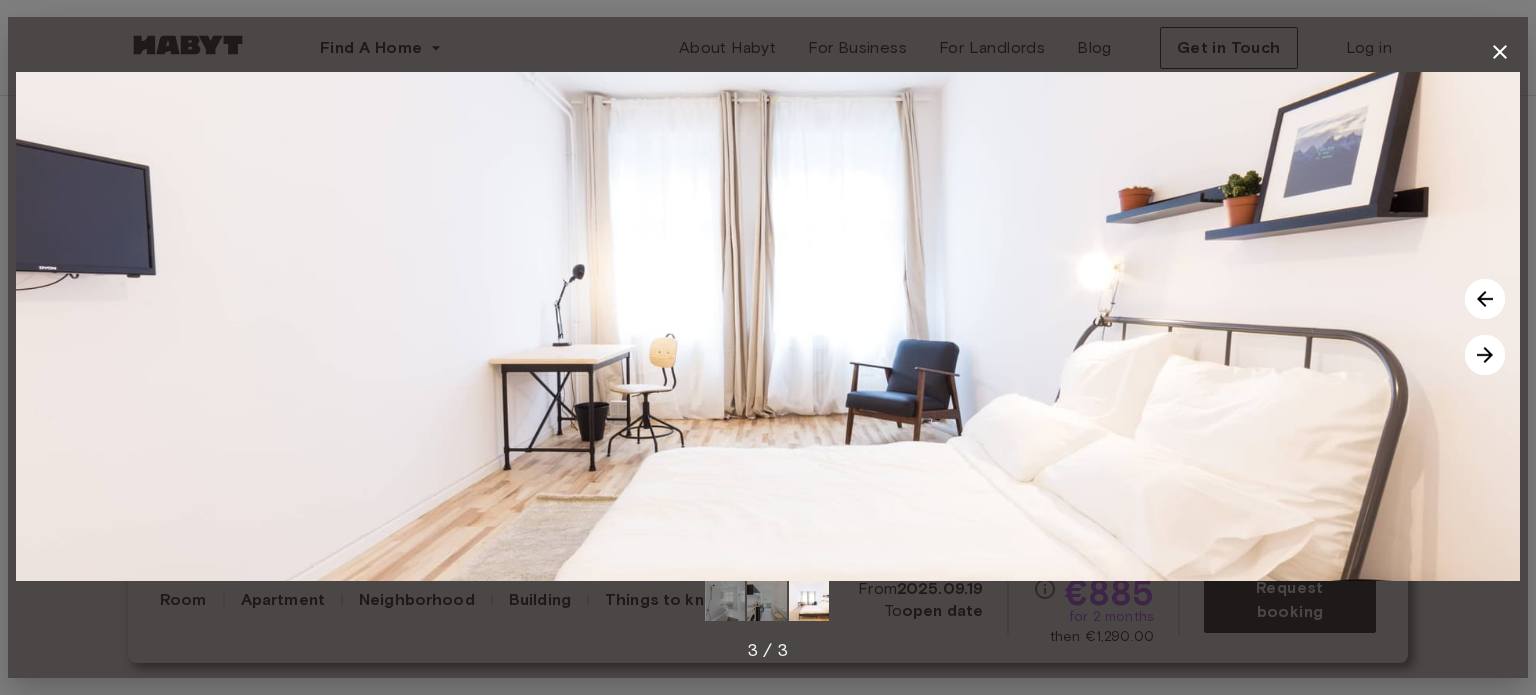 click at bounding box center [1485, 299] 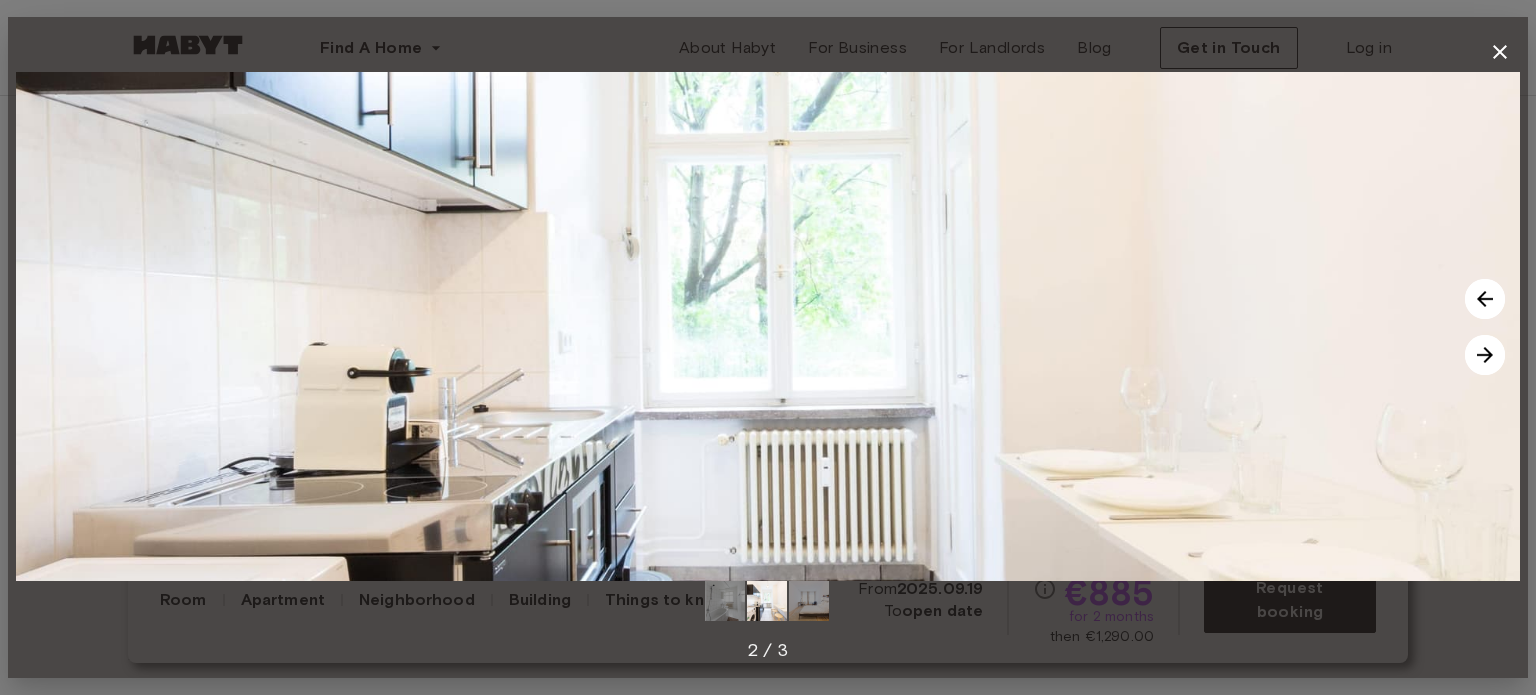 click 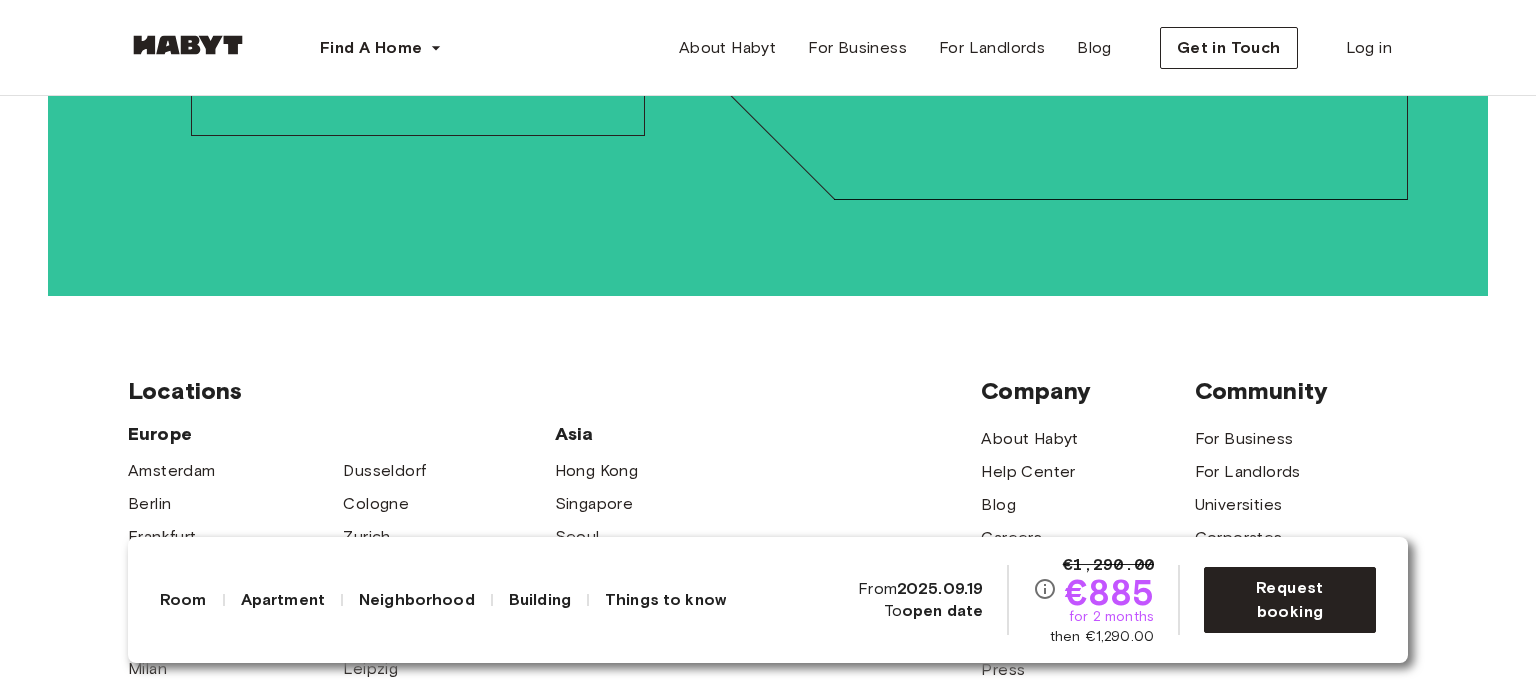 scroll, scrollTop: 5000, scrollLeft: 0, axis: vertical 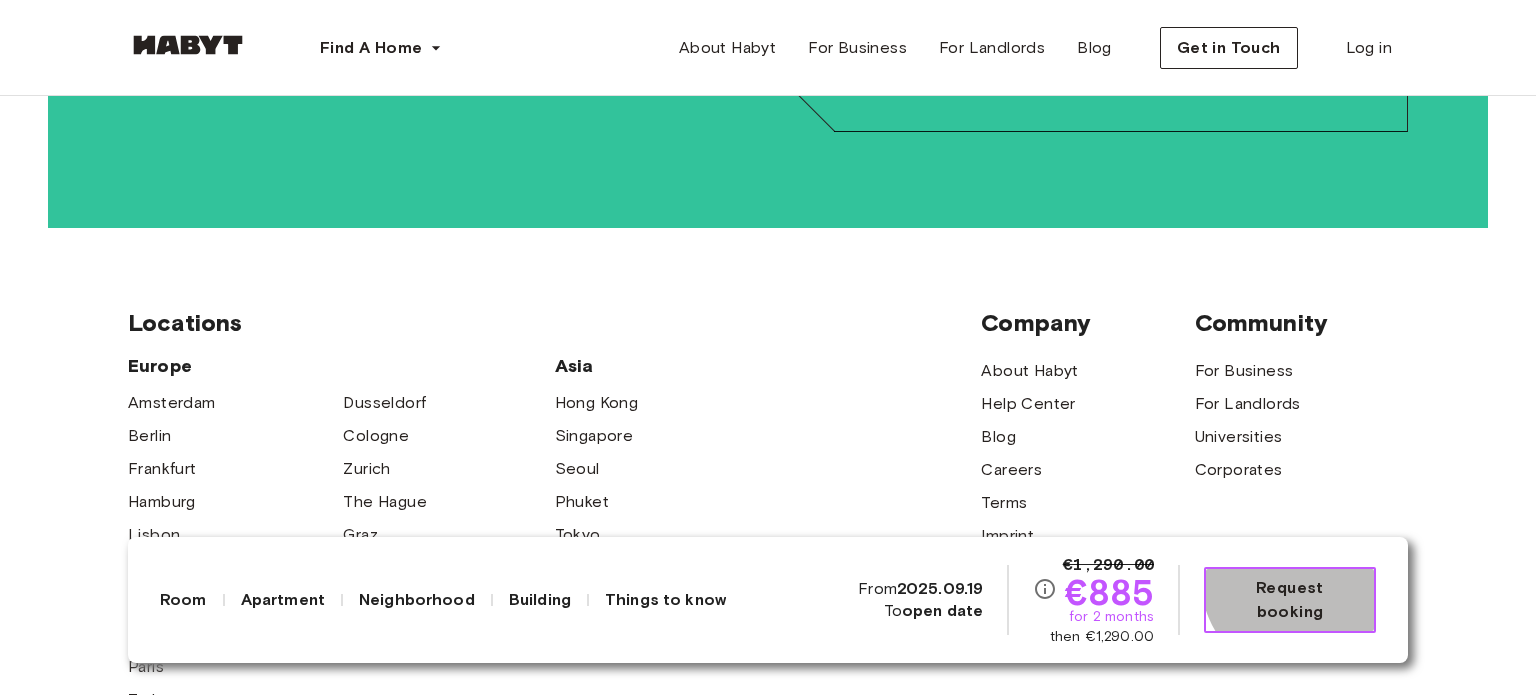 click on "Request booking" at bounding box center [1290, 600] 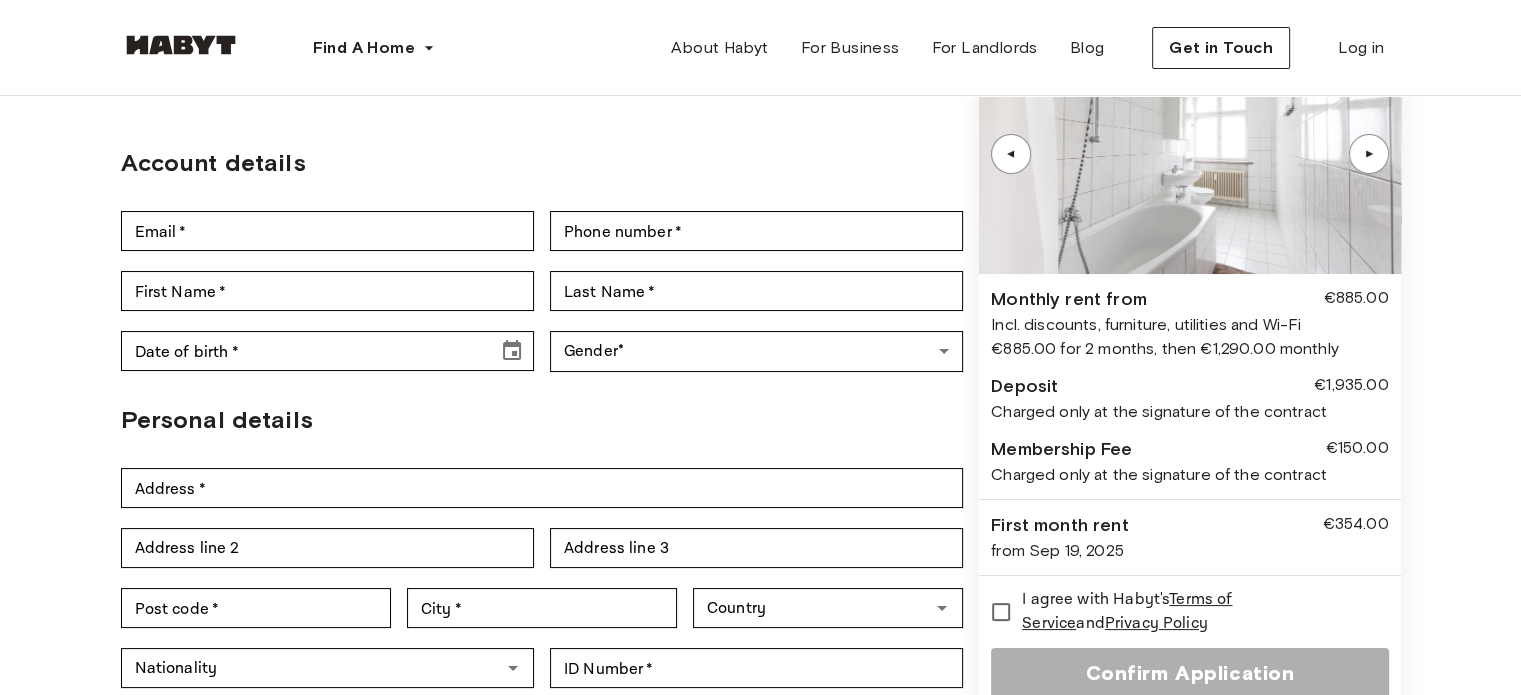 scroll, scrollTop: 133, scrollLeft: 0, axis: vertical 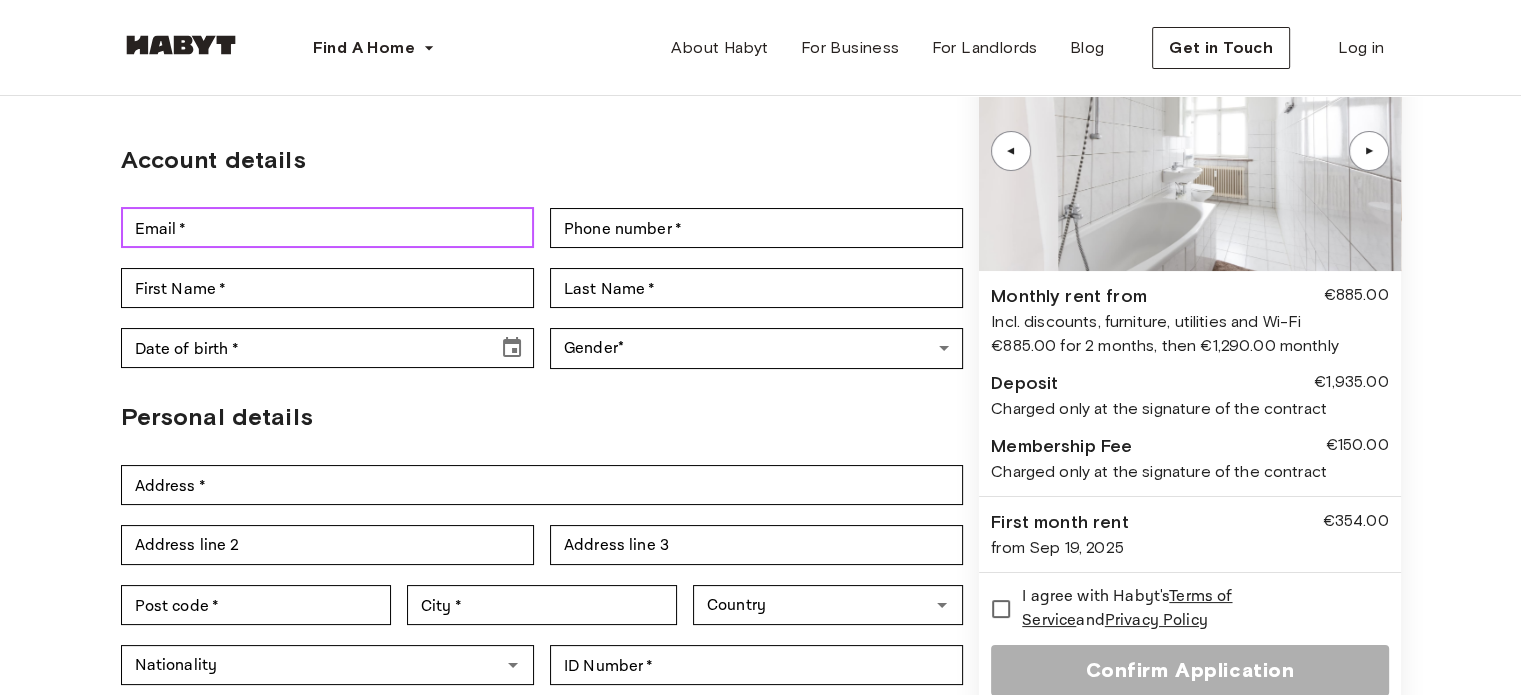 click on "Email   *" at bounding box center [327, 228] 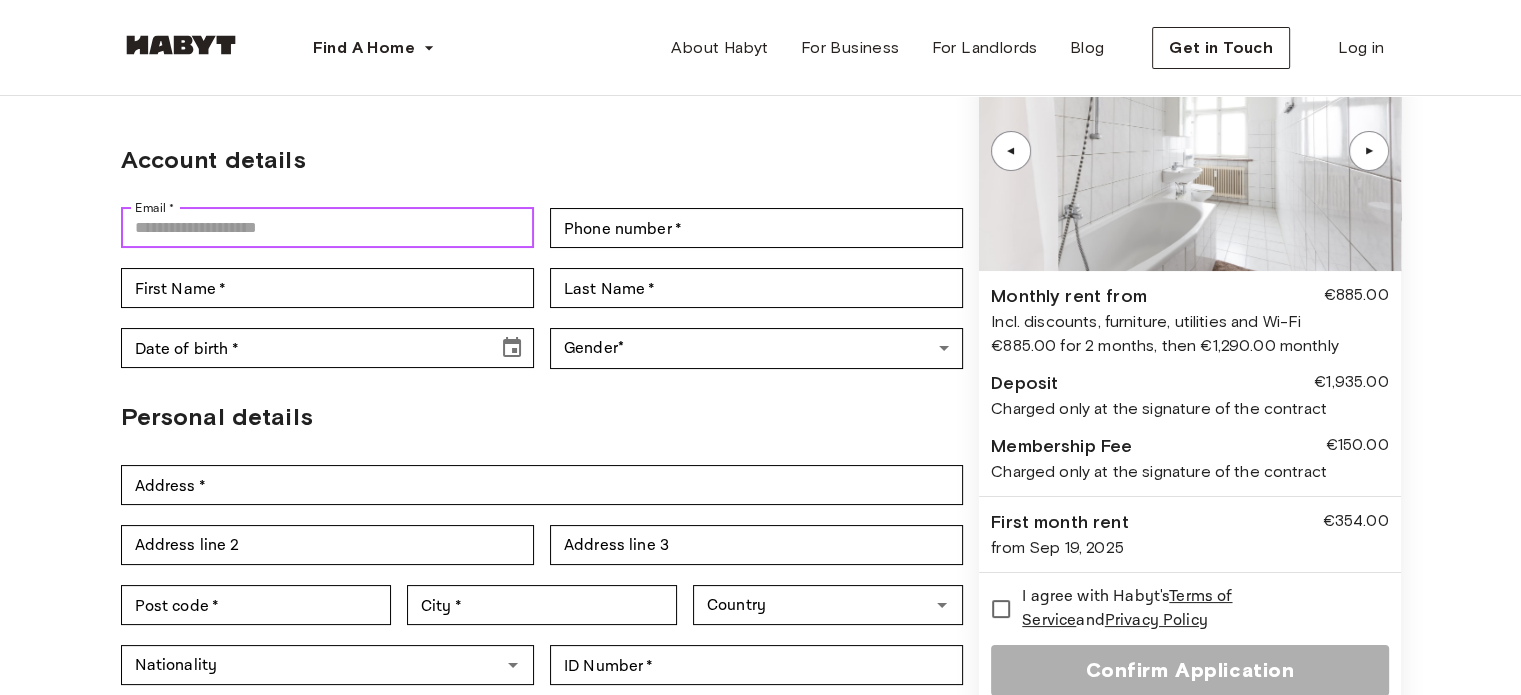 type on "**********" 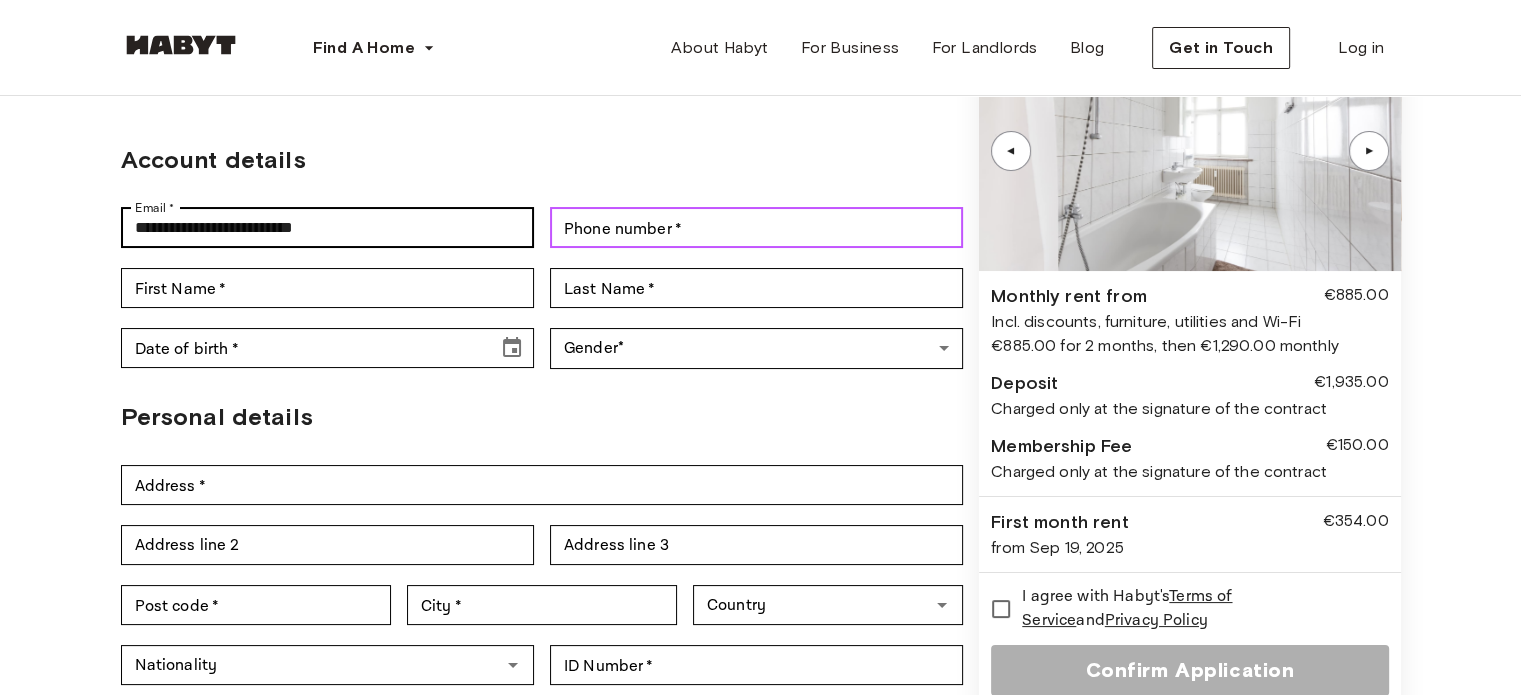 type on "**********" 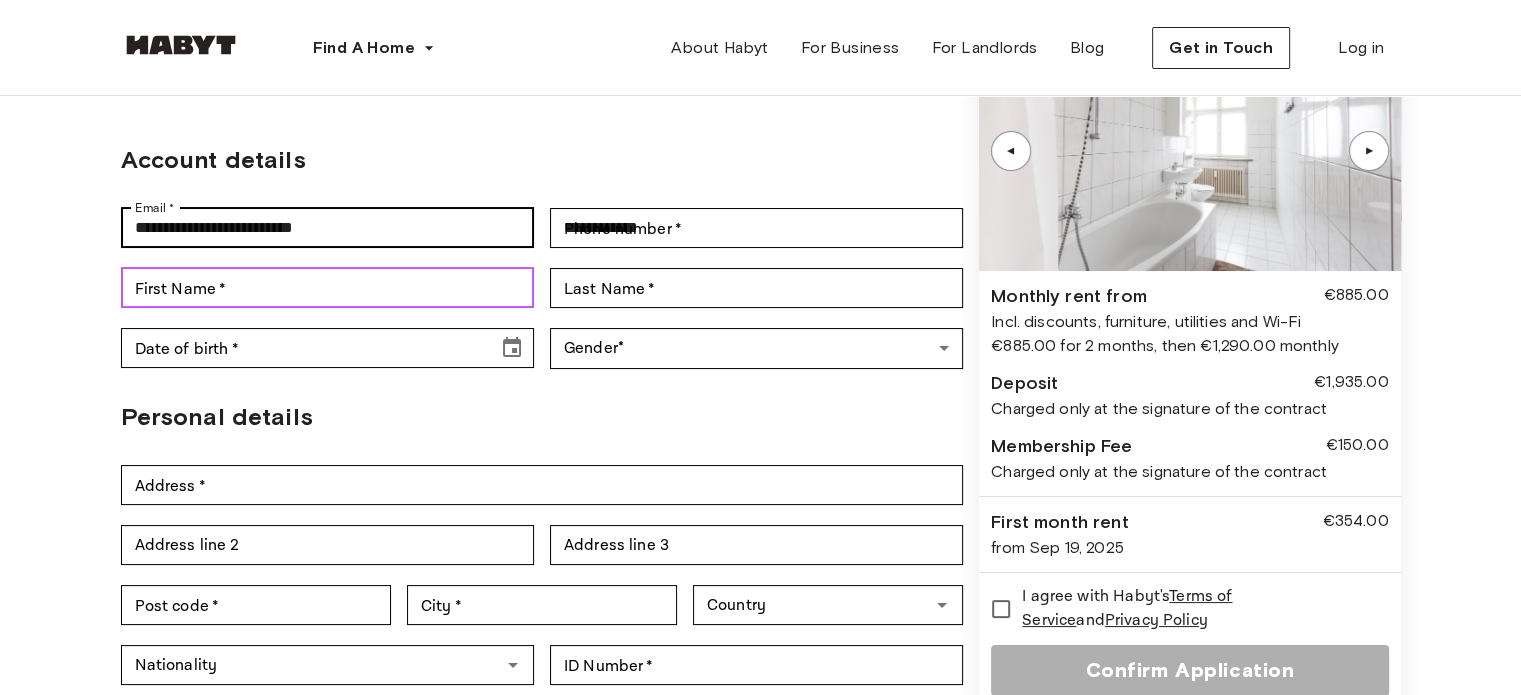 type on "*****" 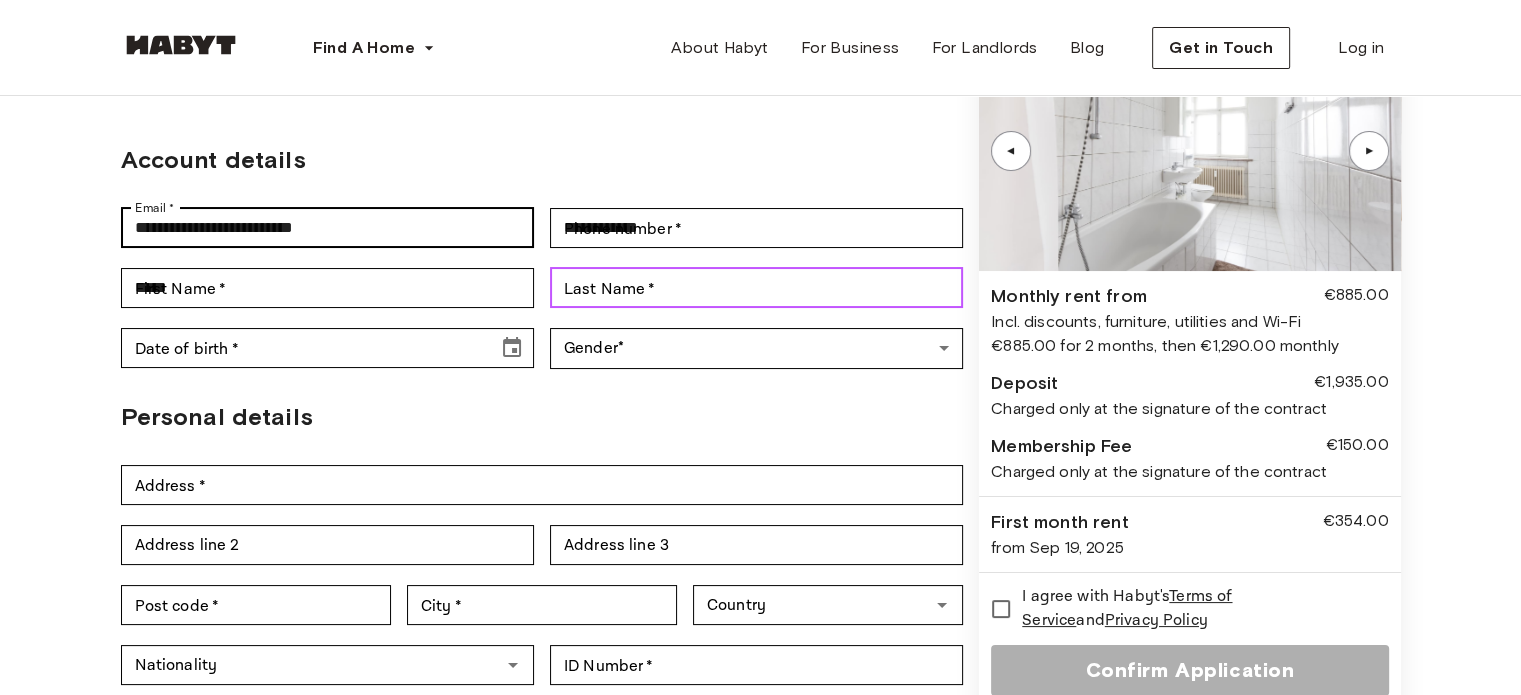 type on "*******" 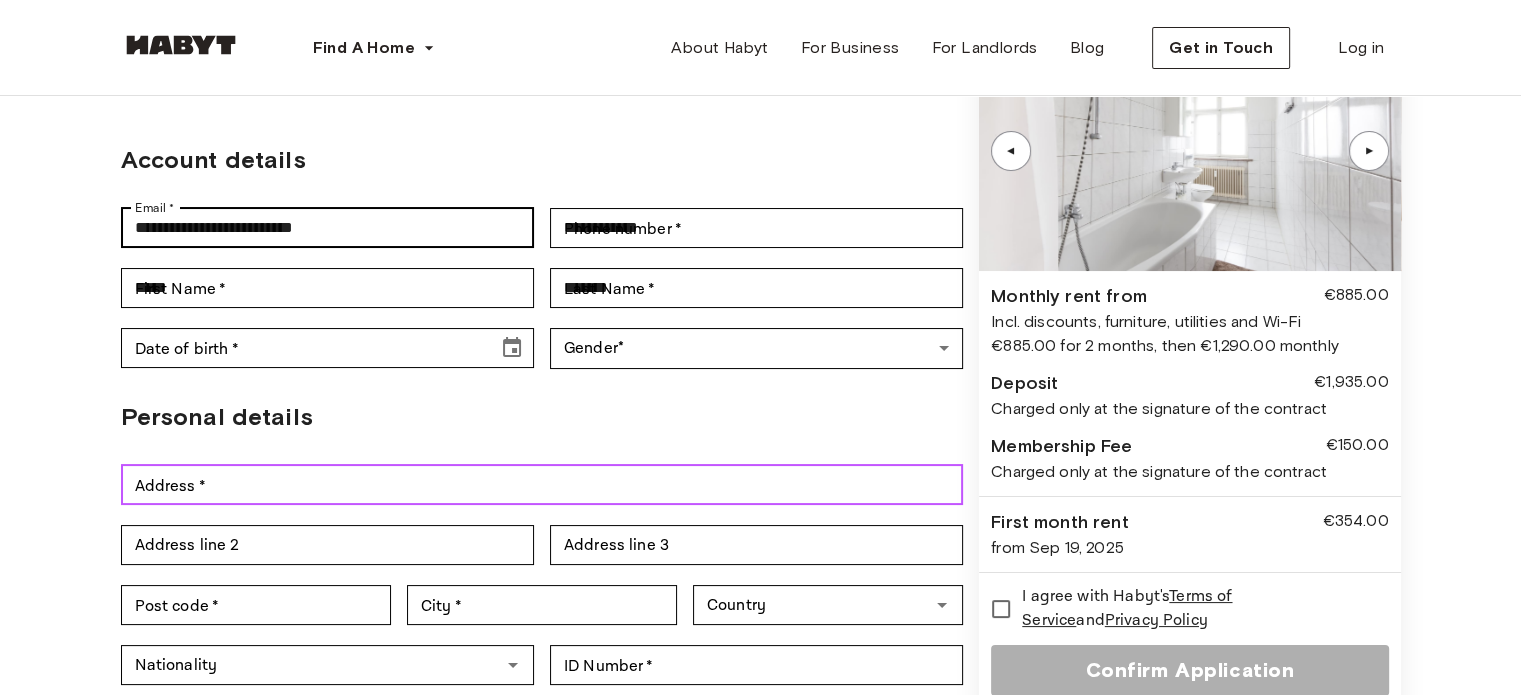 type on "**********" 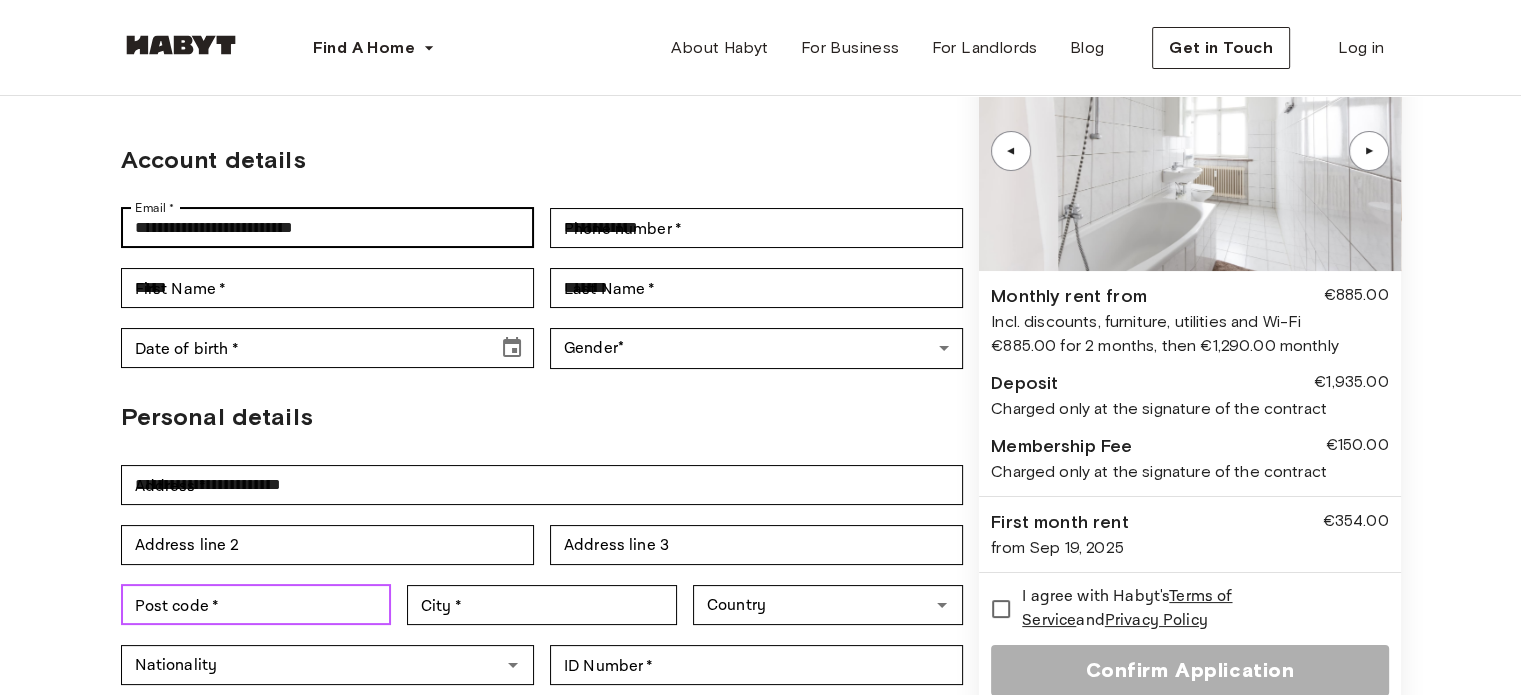 type on "*****" 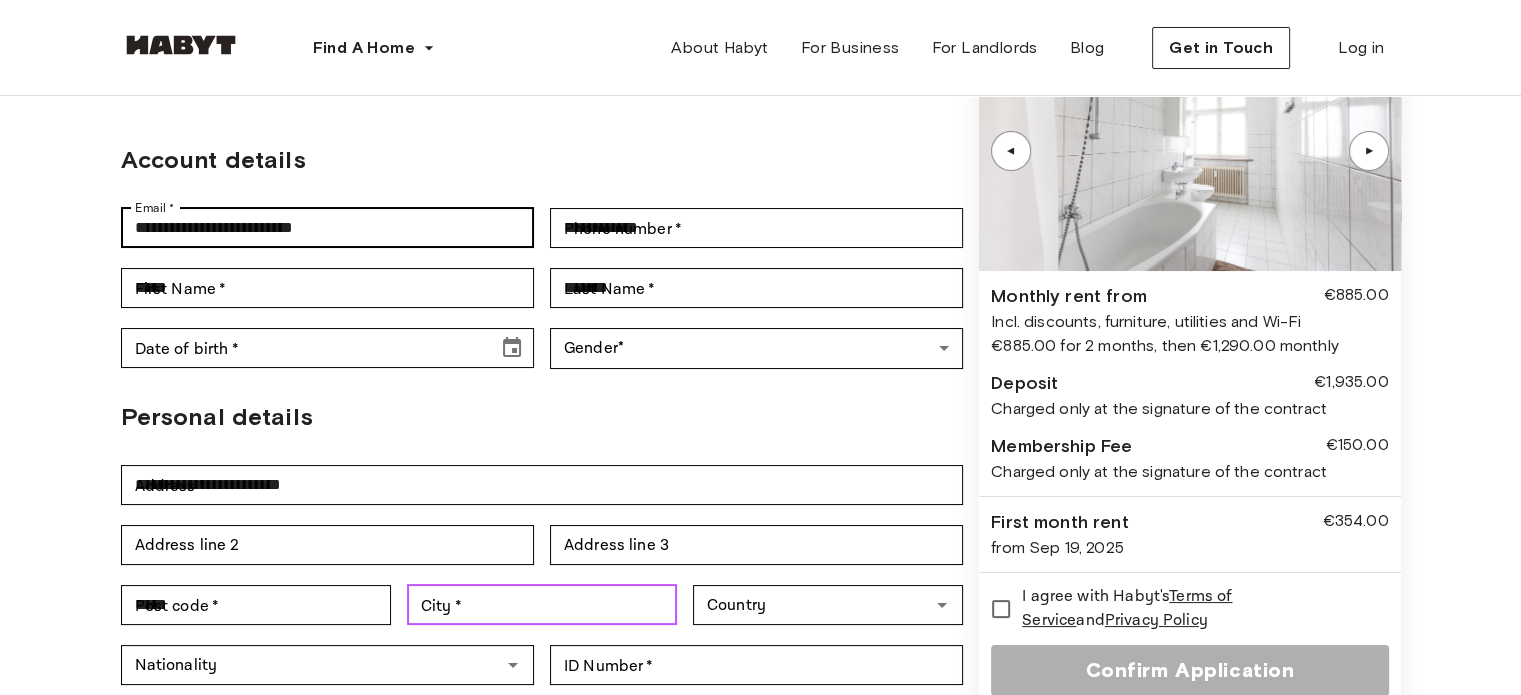 type on "******" 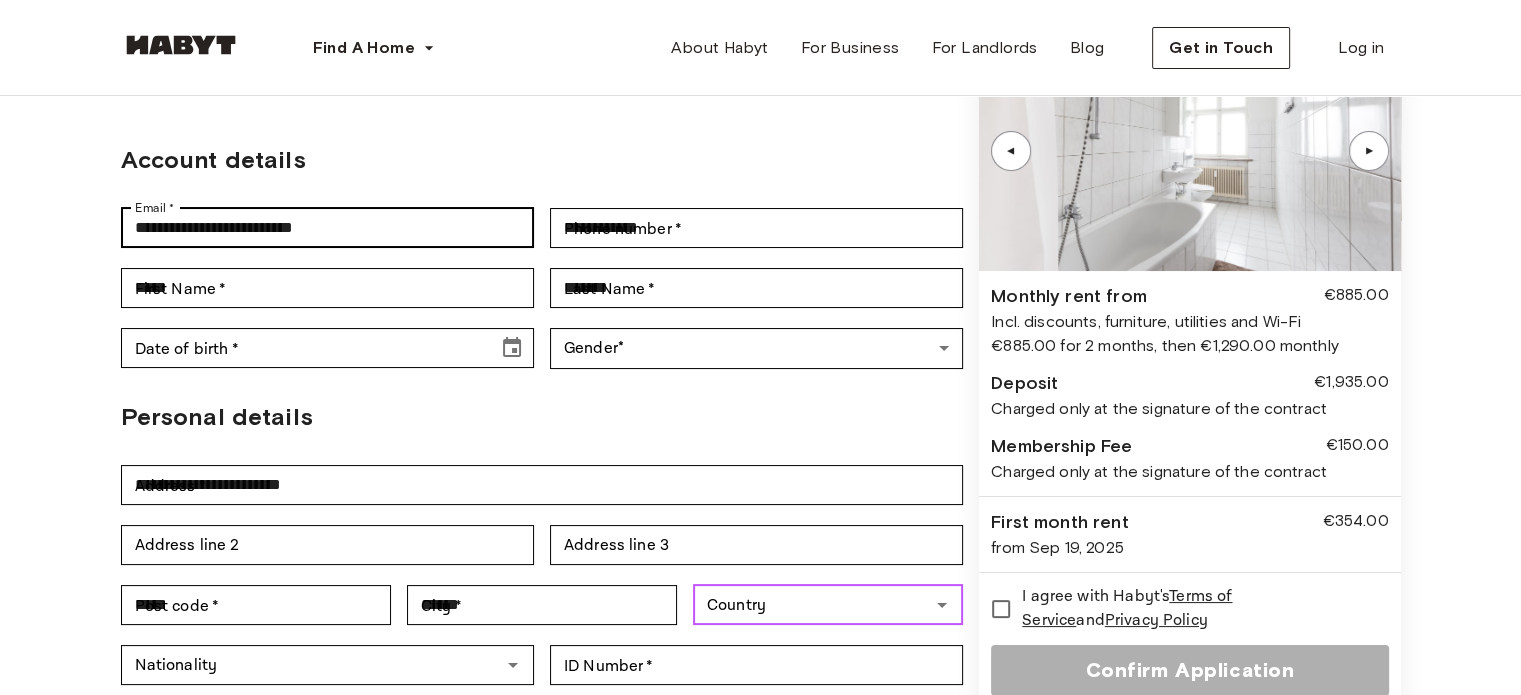 type on "*******" 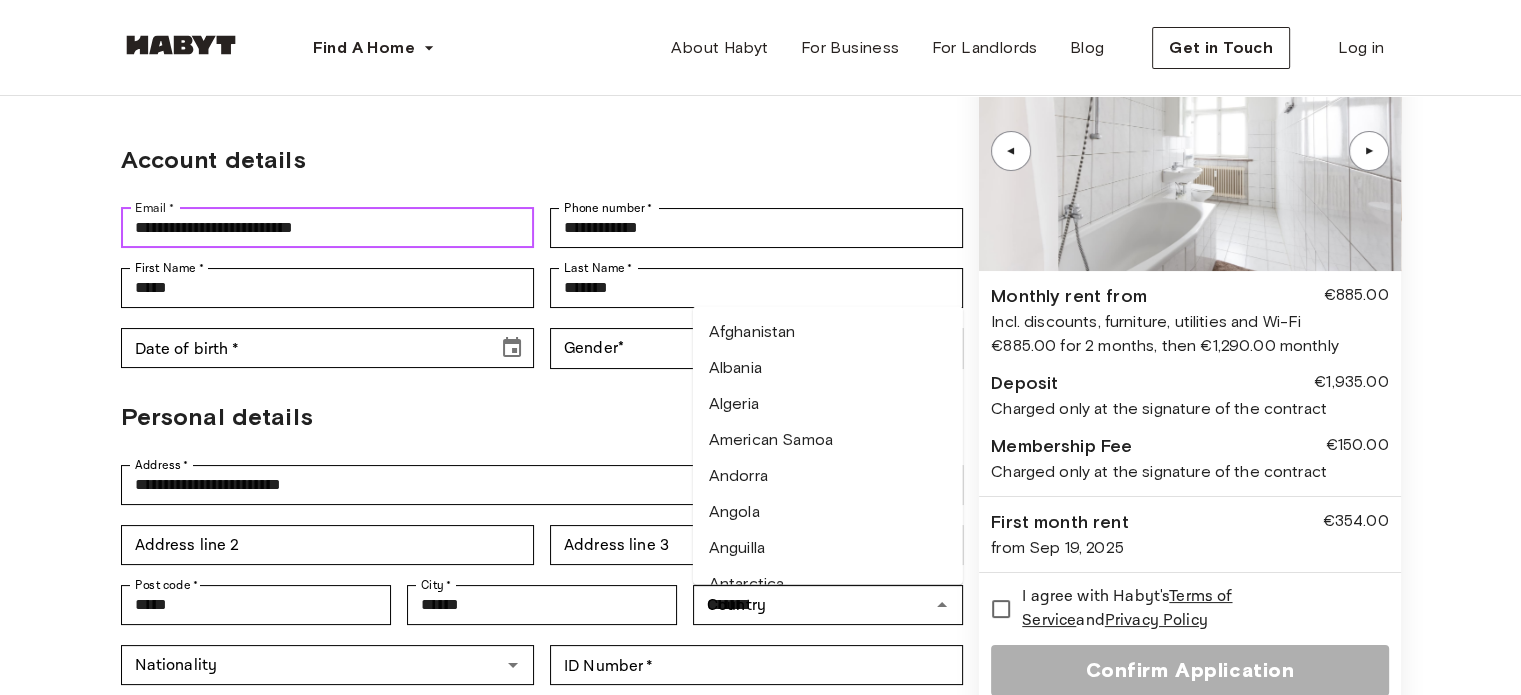 type 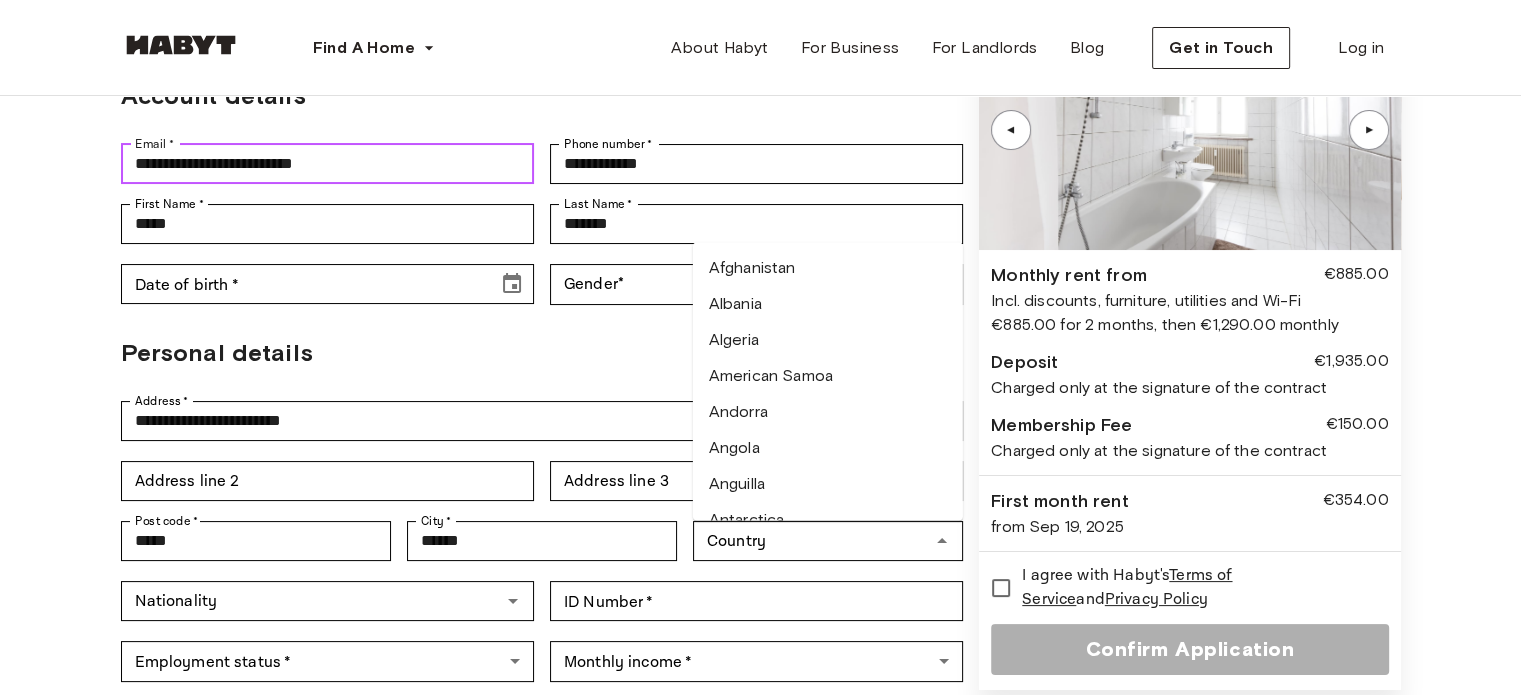 scroll, scrollTop: 200, scrollLeft: 0, axis: vertical 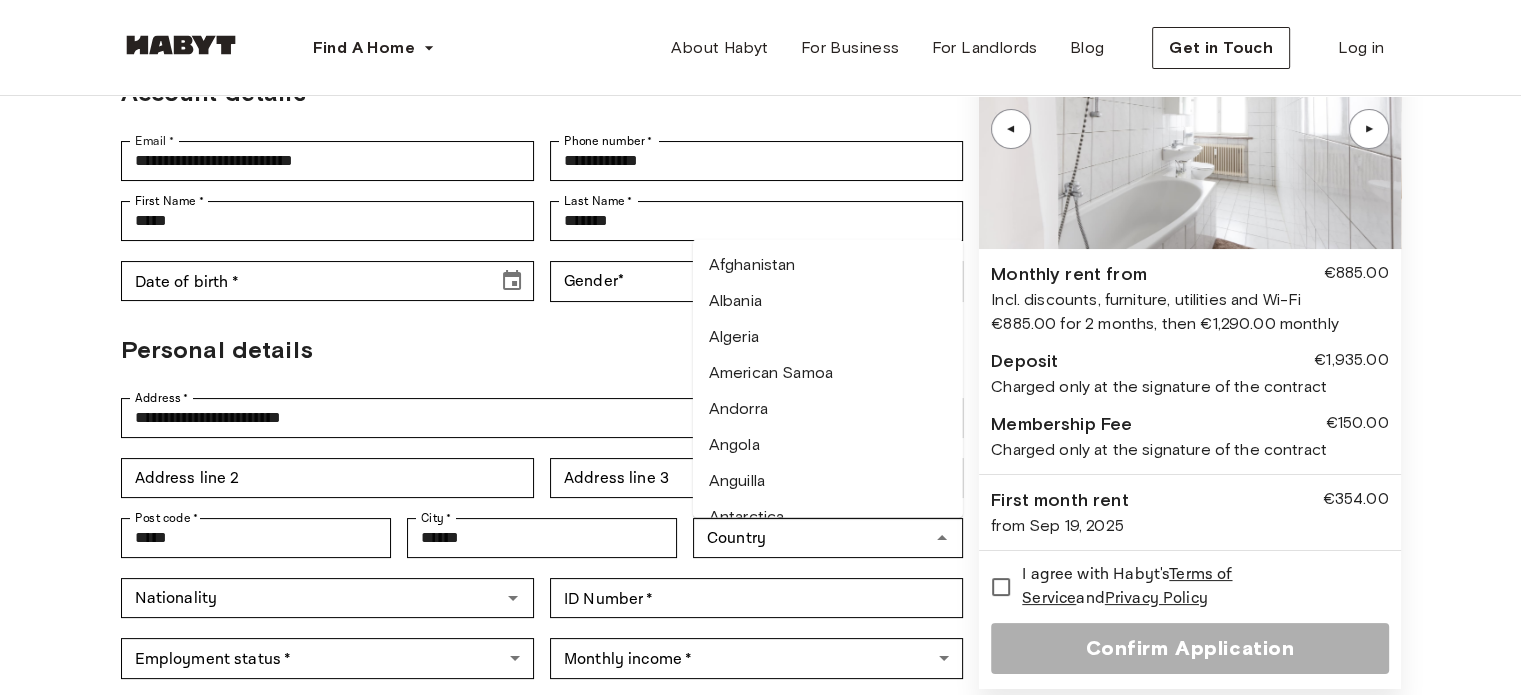 click on "Personal details" at bounding box center (542, 350) 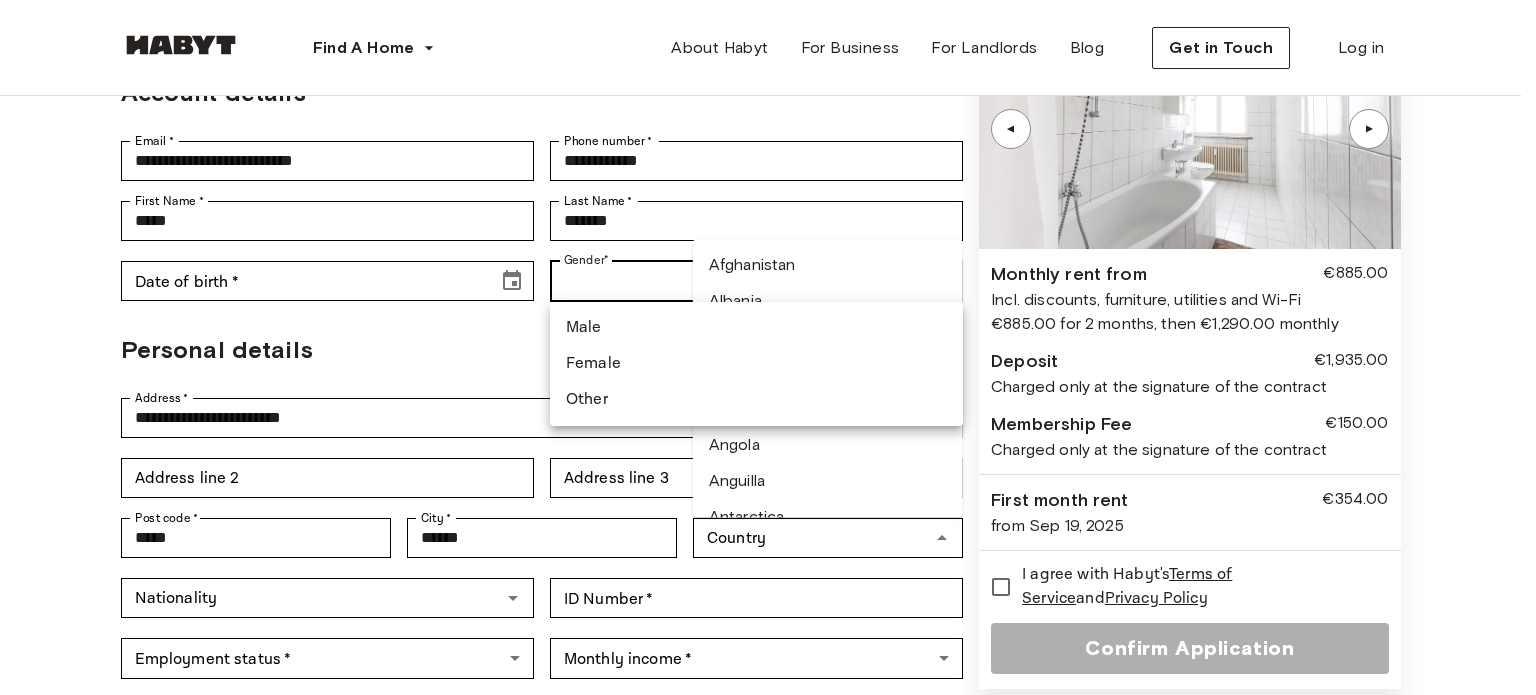 click on "**********" at bounding box center [768, 718] 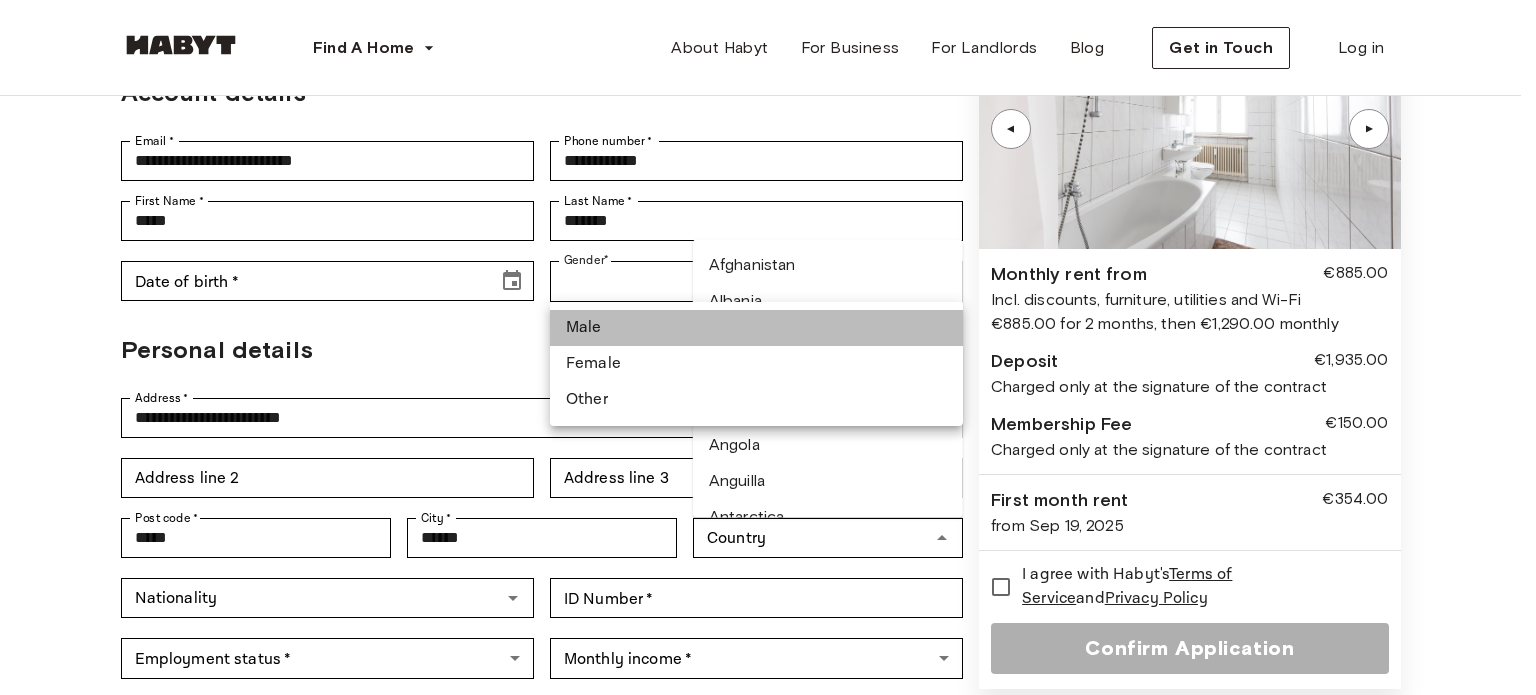 click on "Male" at bounding box center (756, 328) 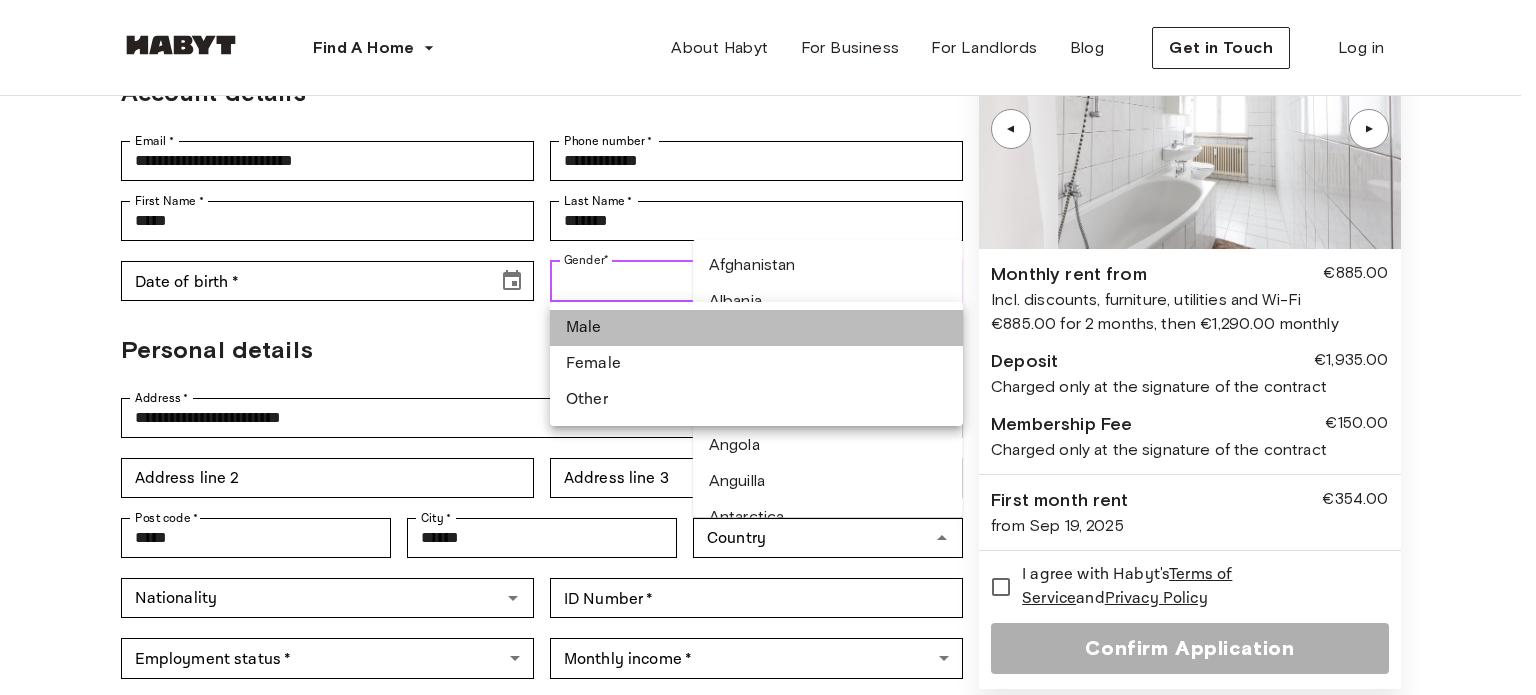 type on "****" 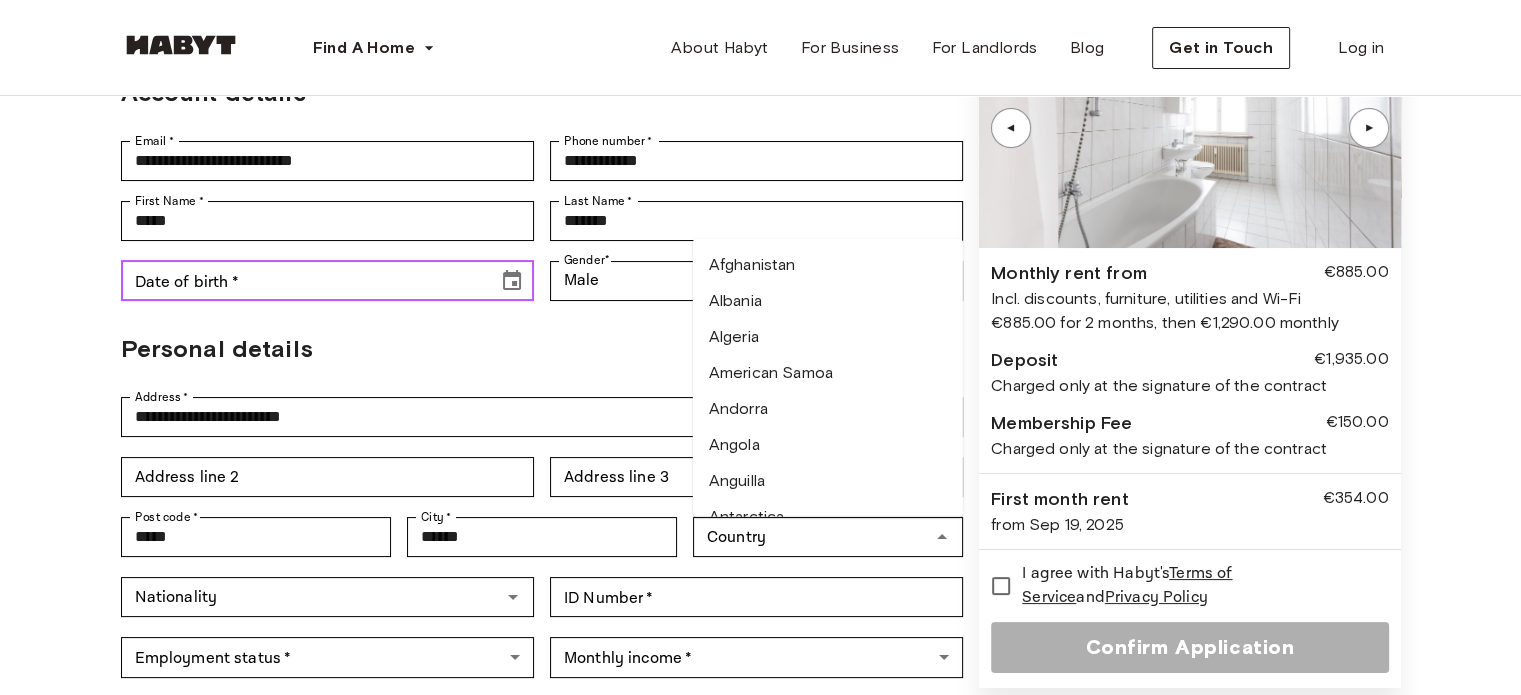 click 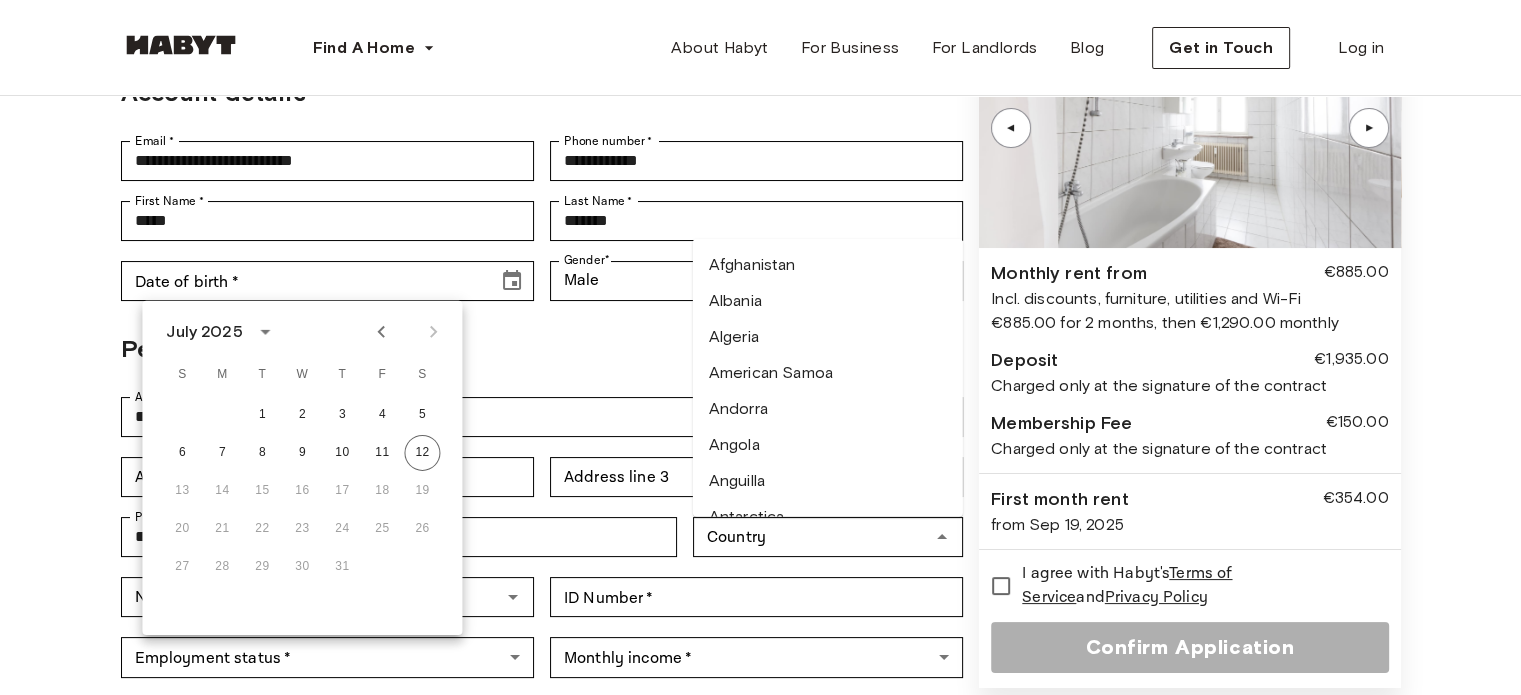 click at bounding box center [266, 332] 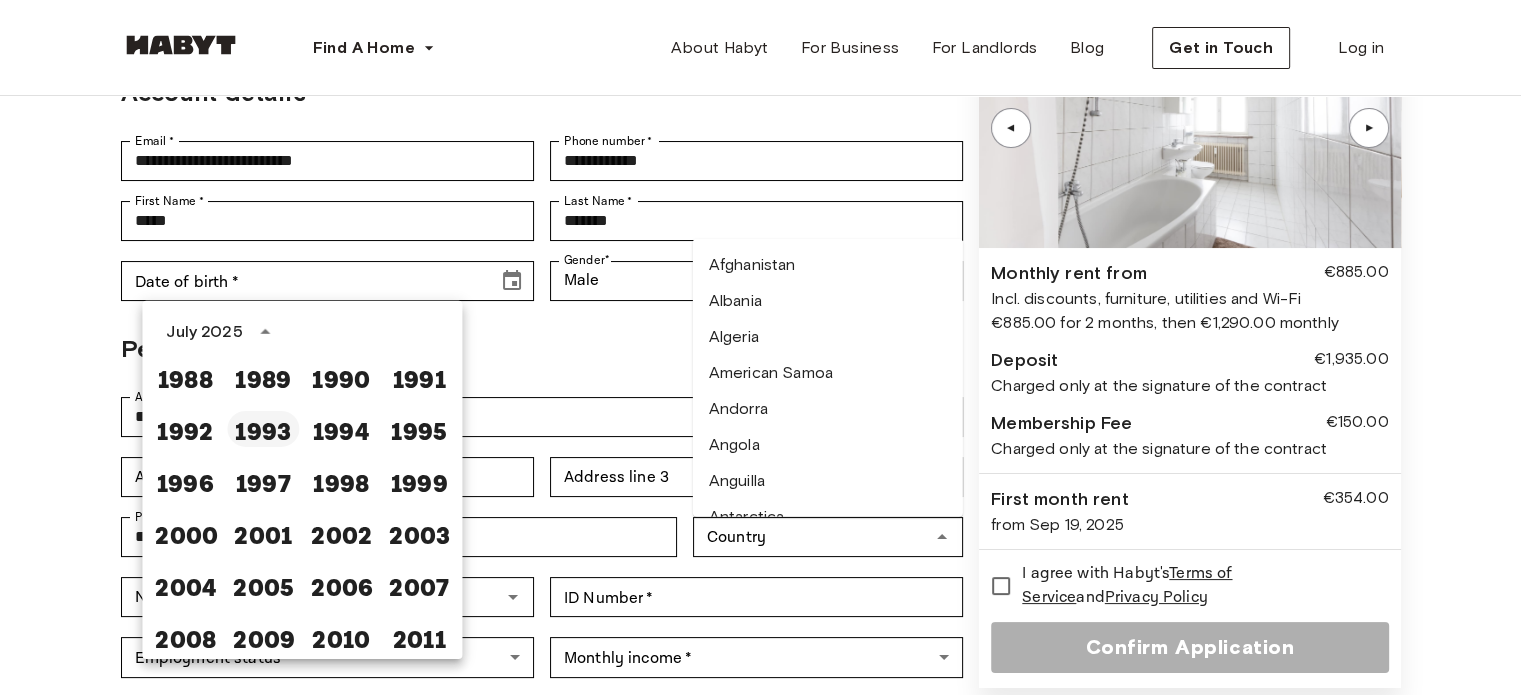 scroll, scrollTop: 1153, scrollLeft: 0, axis: vertical 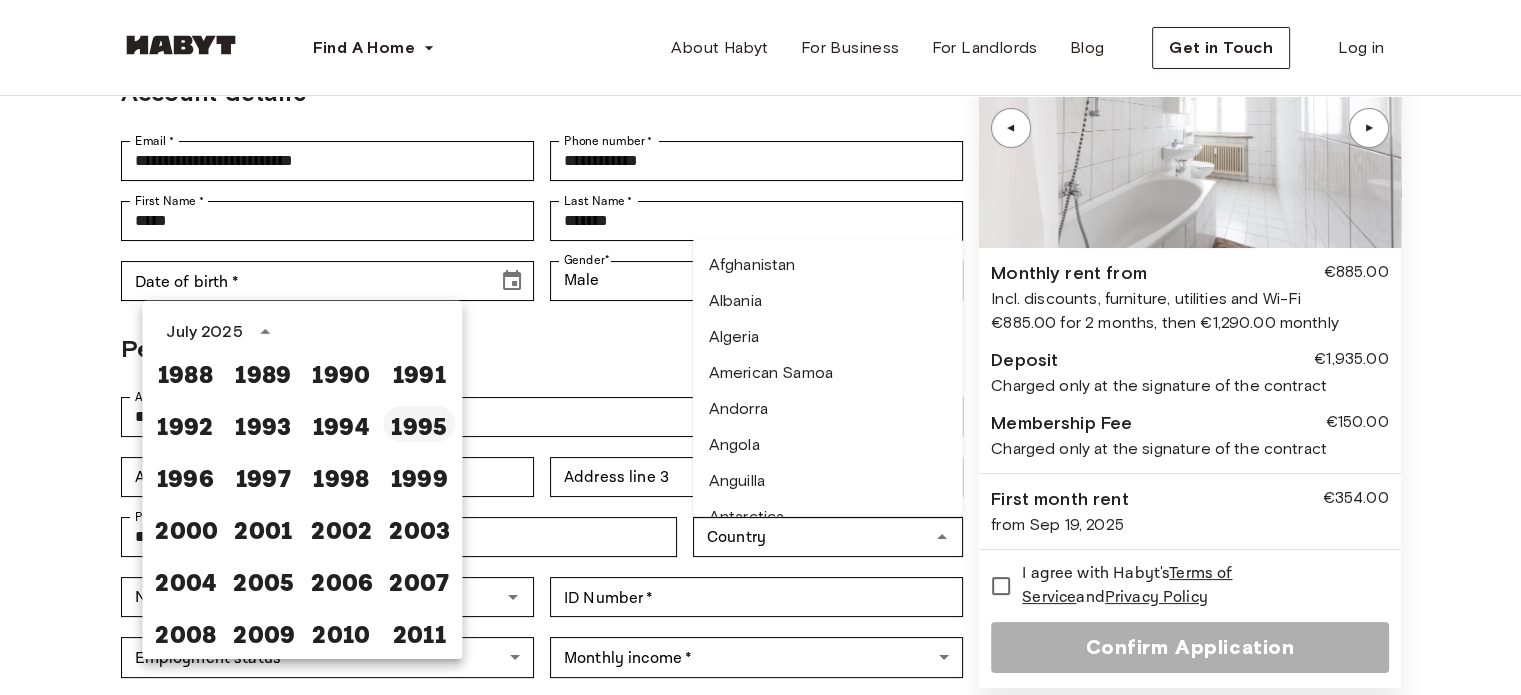click on "1995" at bounding box center [419, 424] 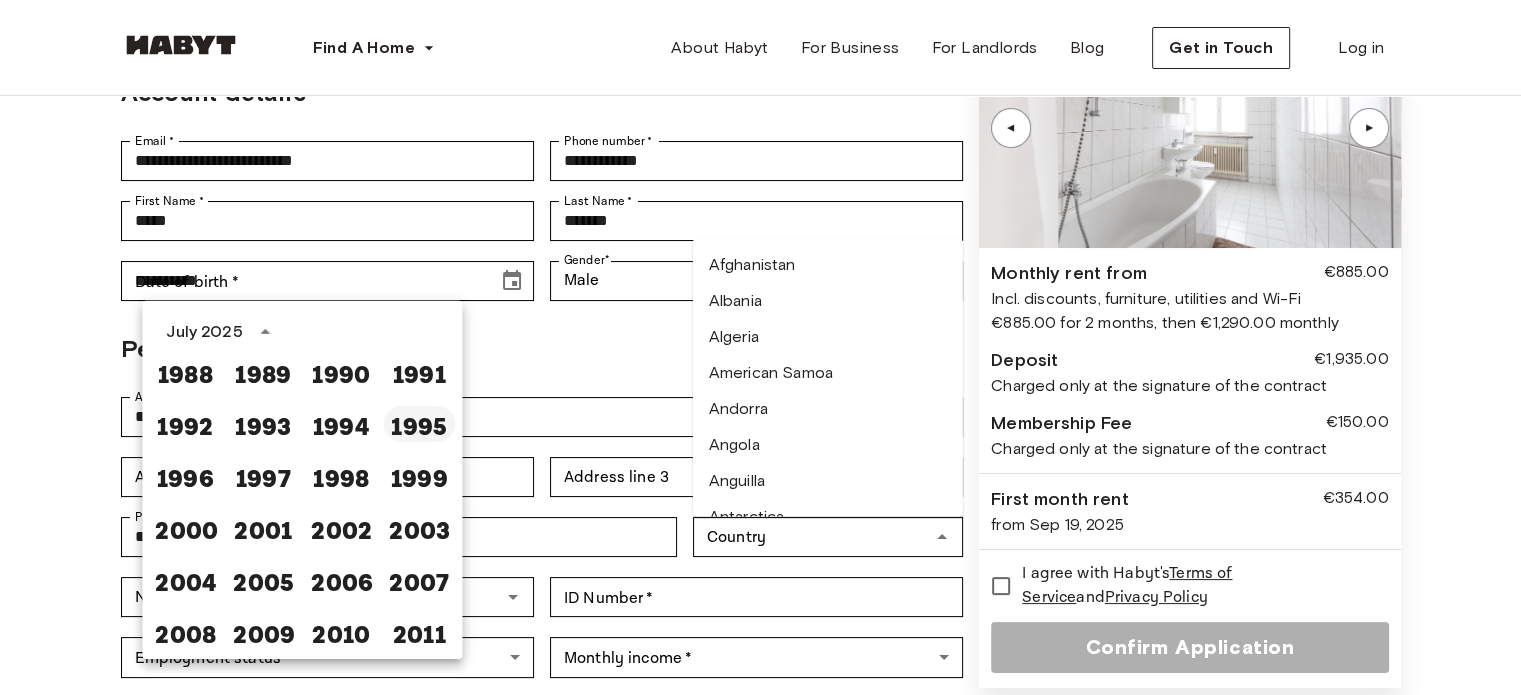 scroll, scrollTop: 0, scrollLeft: 0, axis: both 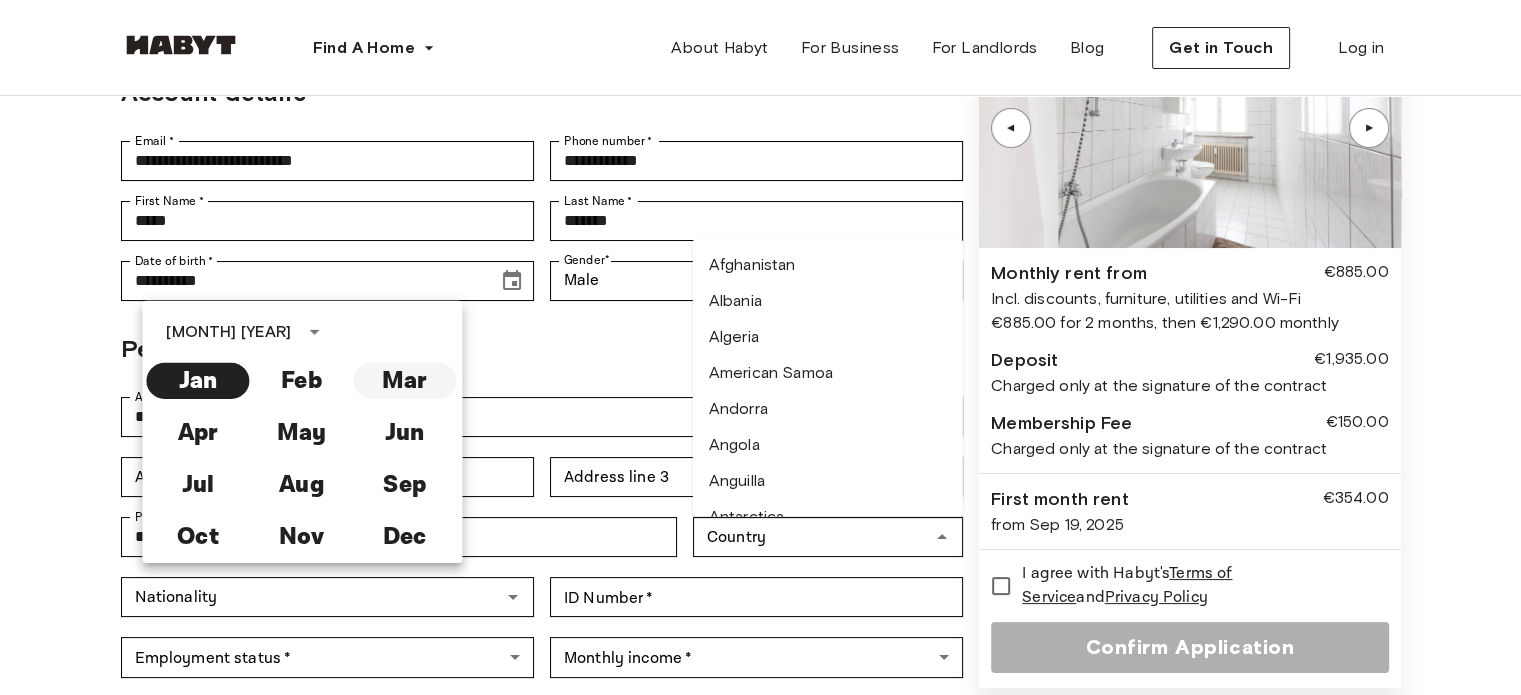 click on "Mar" at bounding box center [404, 381] 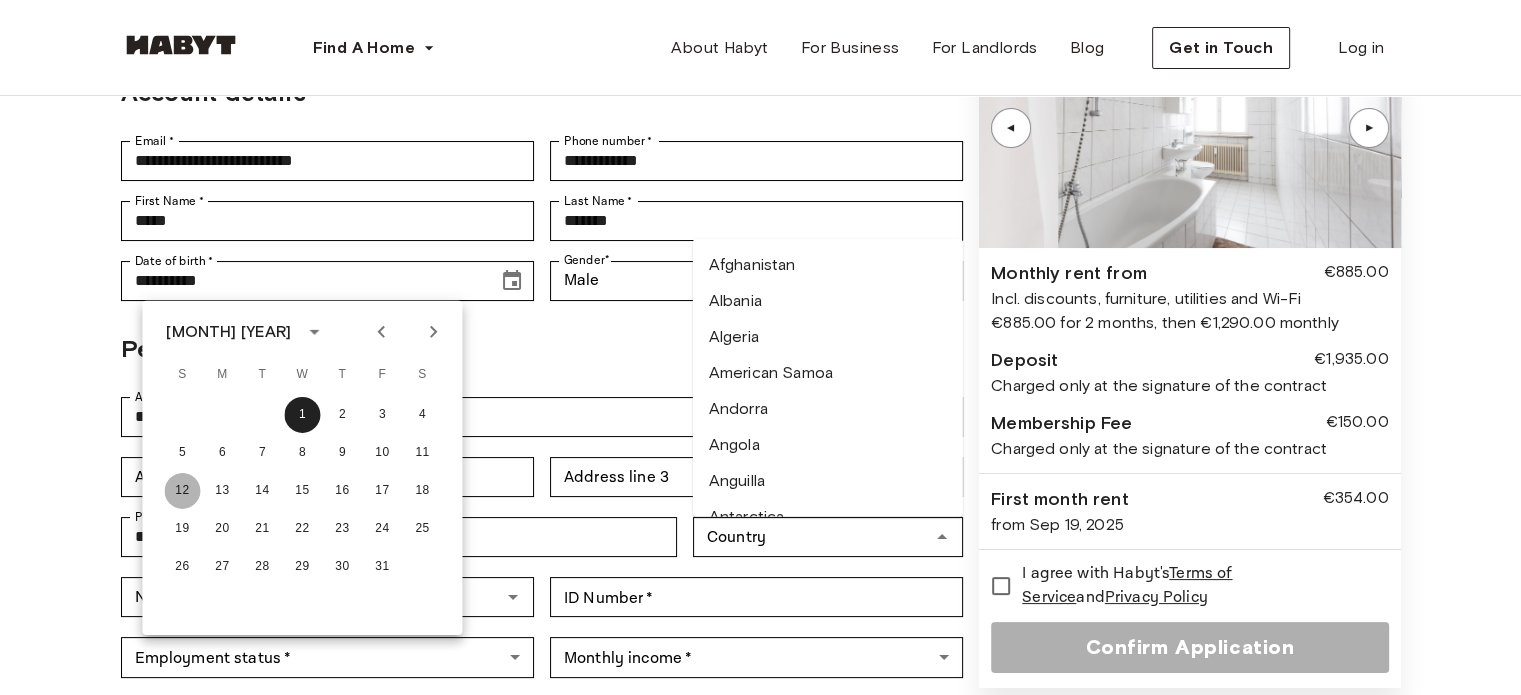 click on "12" at bounding box center [182, 491] 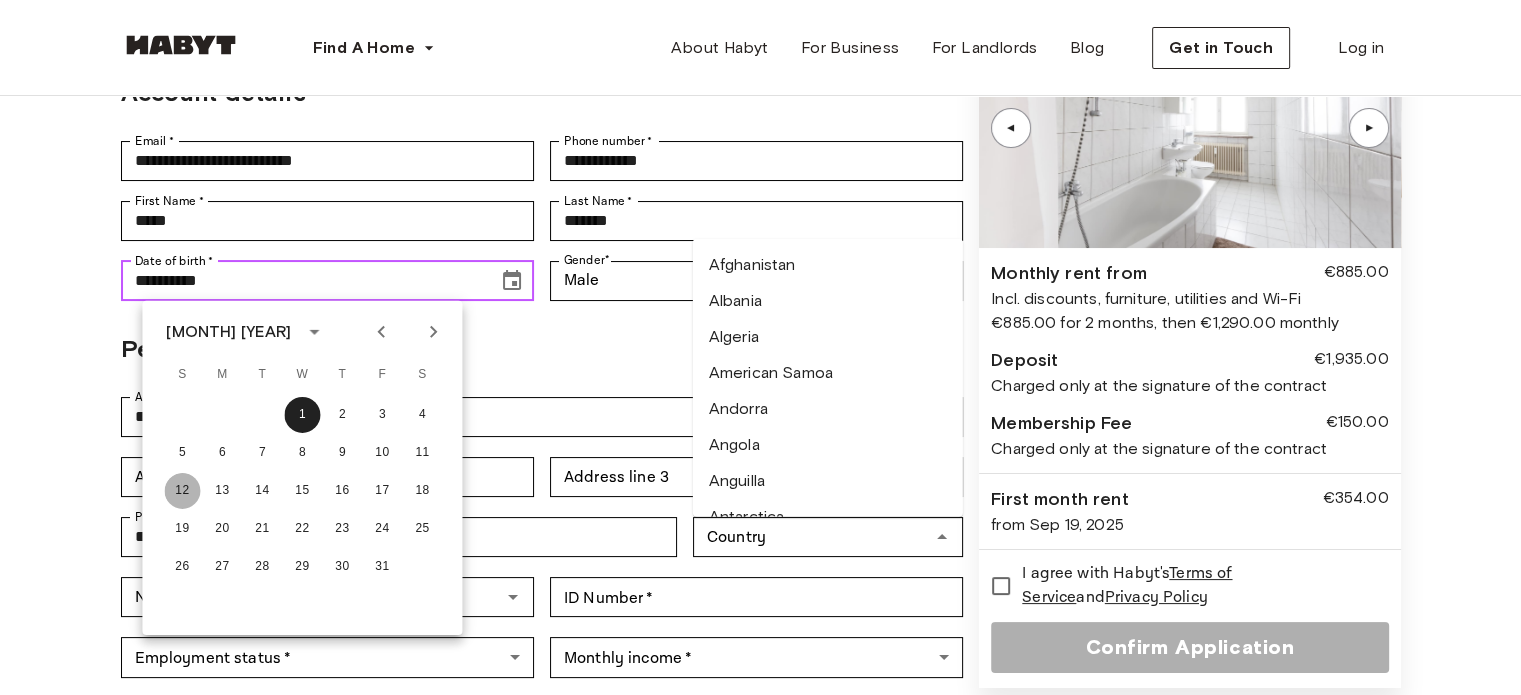 type on "**********" 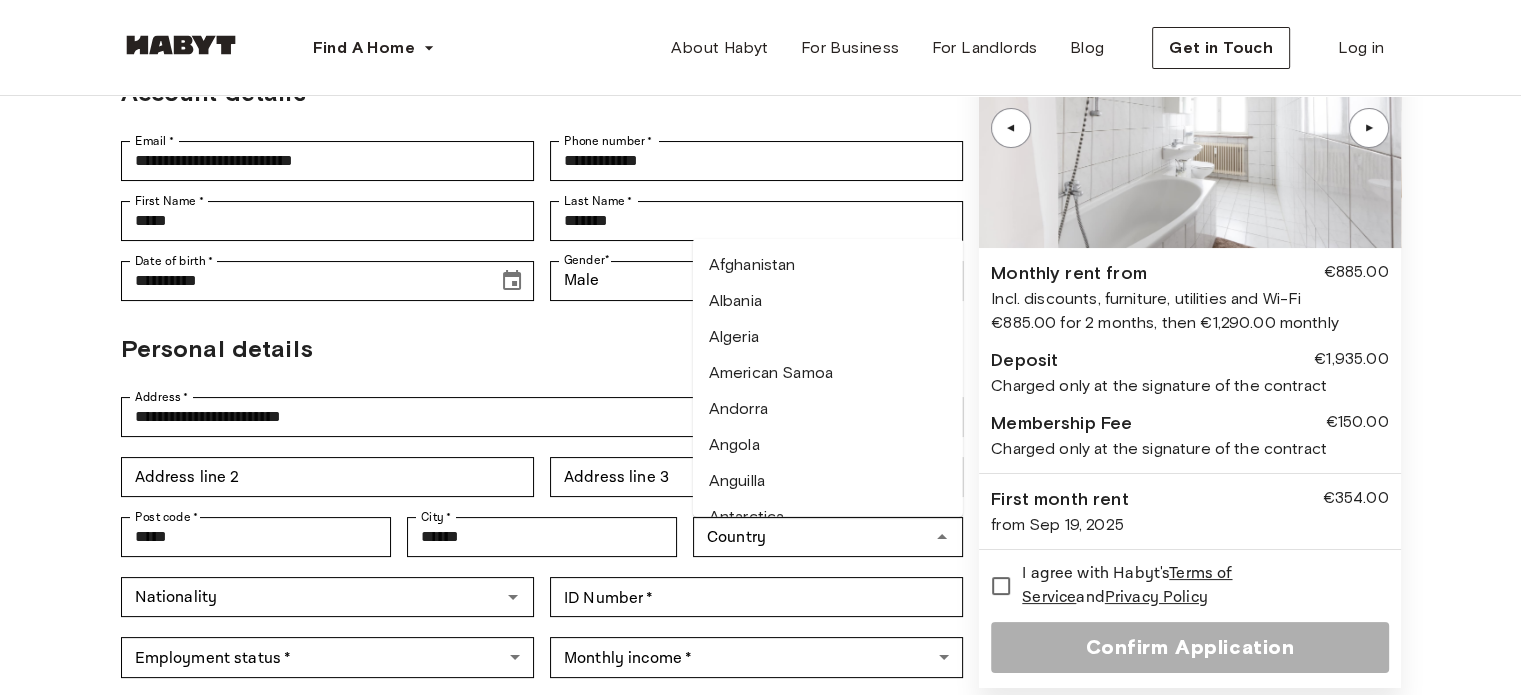 click on "**********" at bounding box center [761, 298] 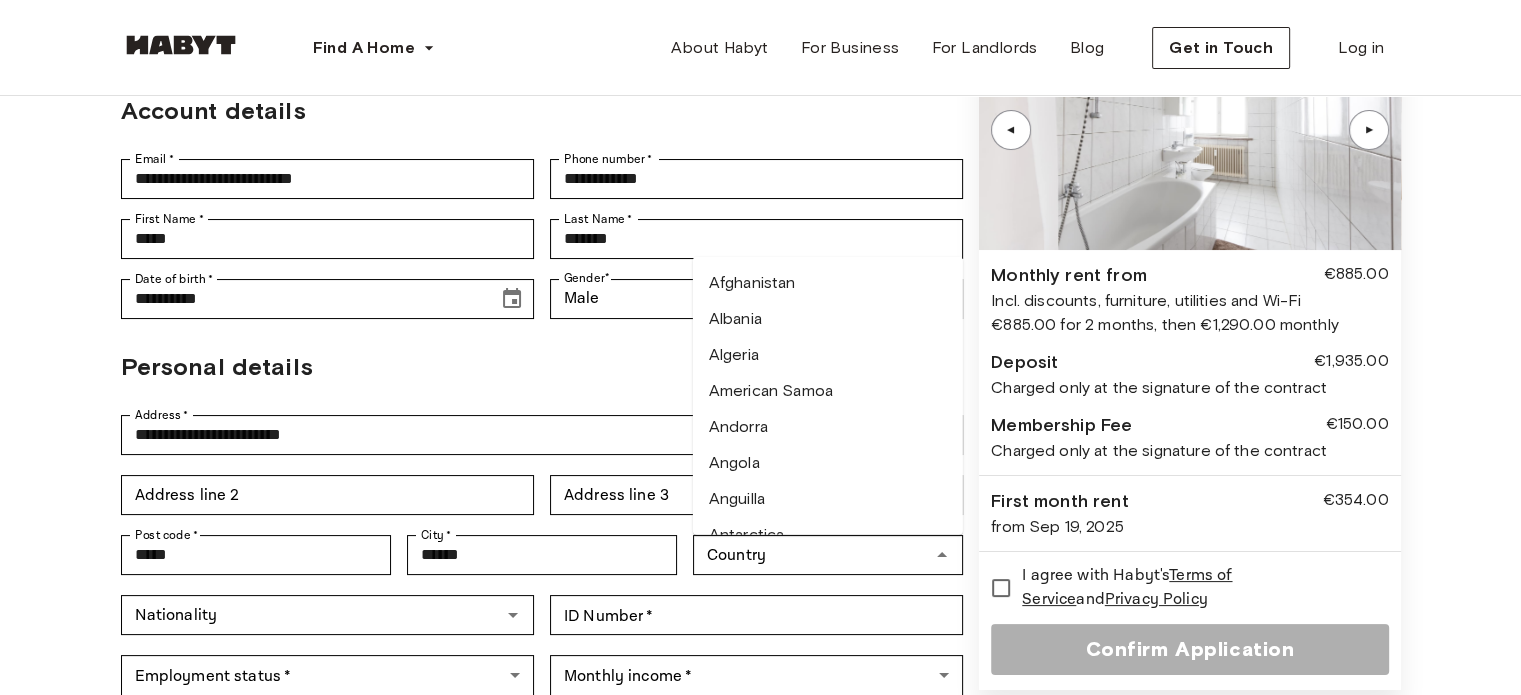 scroll, scrollTop: 266, scrollLeft: 0, axis: vertical 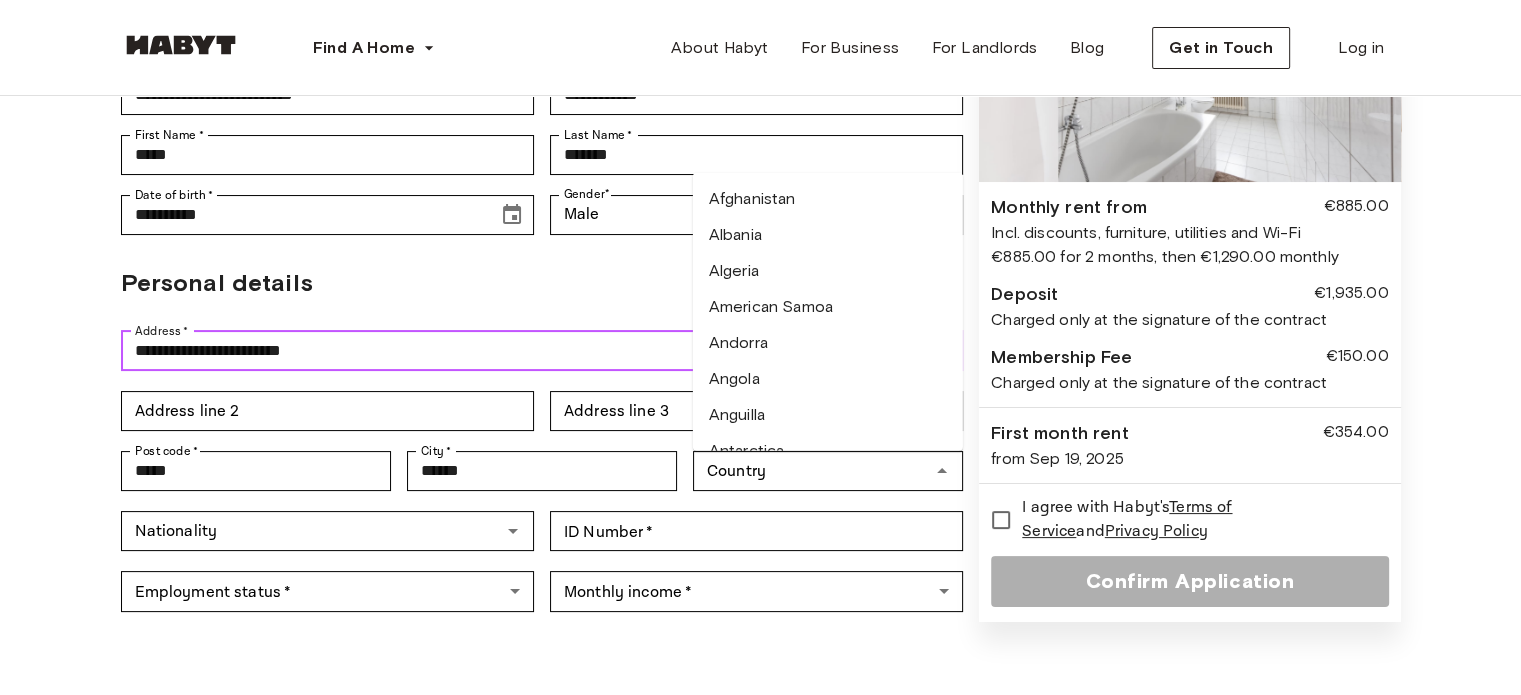 click on "**********" at bounding box center (542, 351) 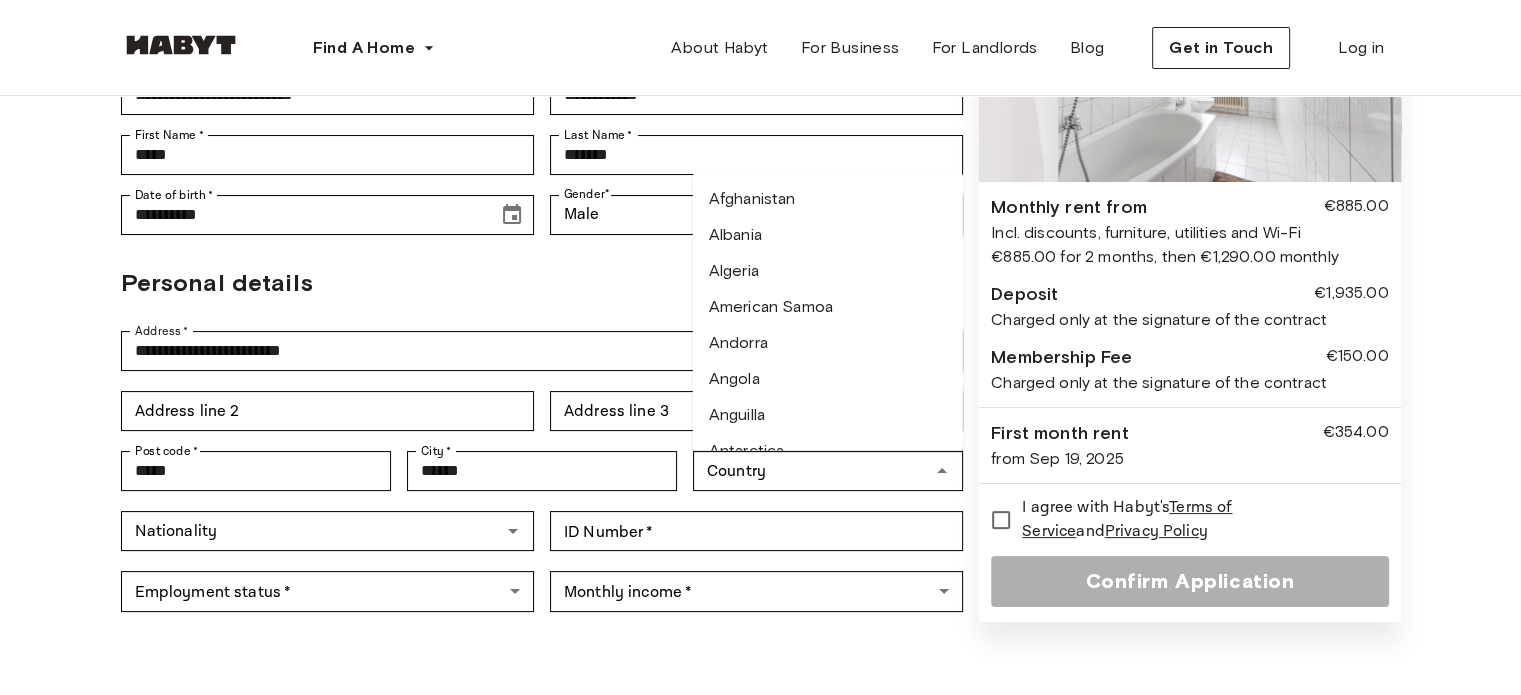 click on "Personal details" at bounding box center (542, 283) 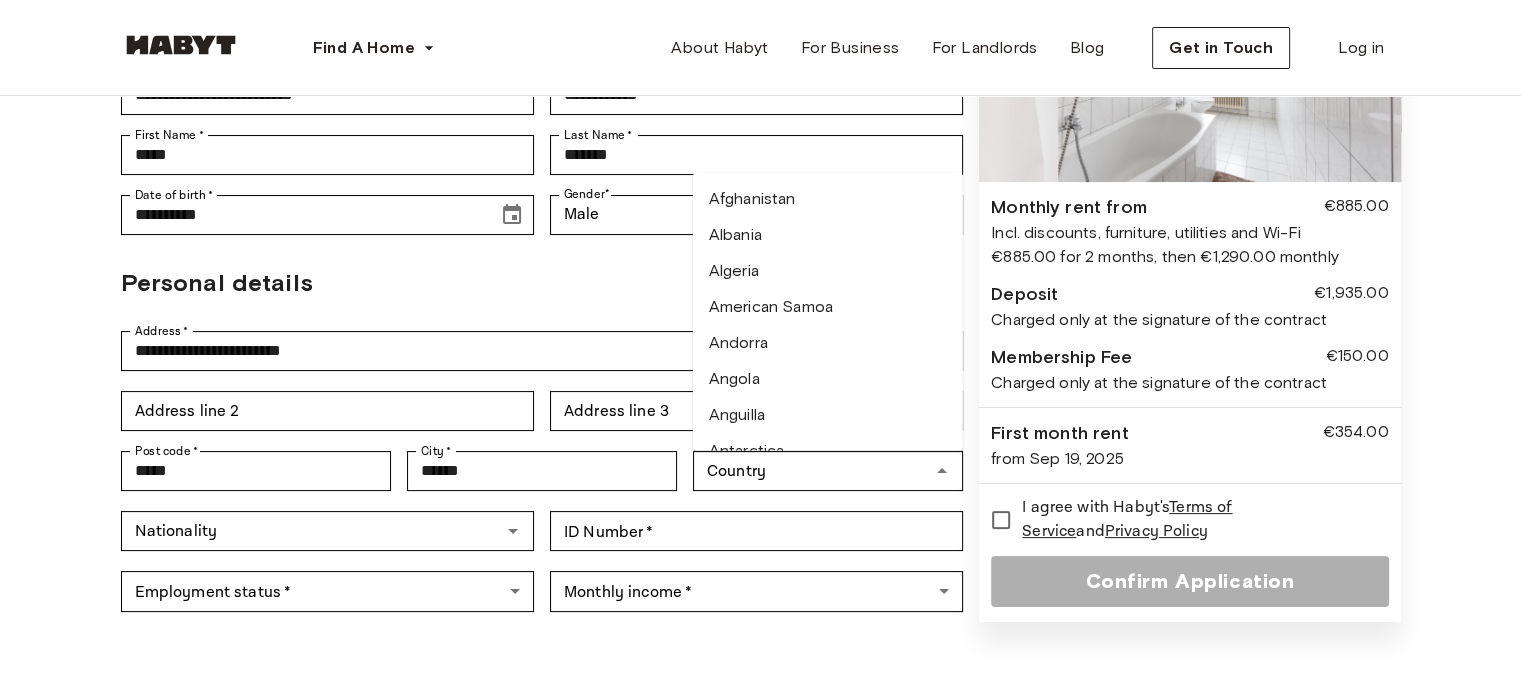 click on "Personal details" at bounding box center [542, 283] 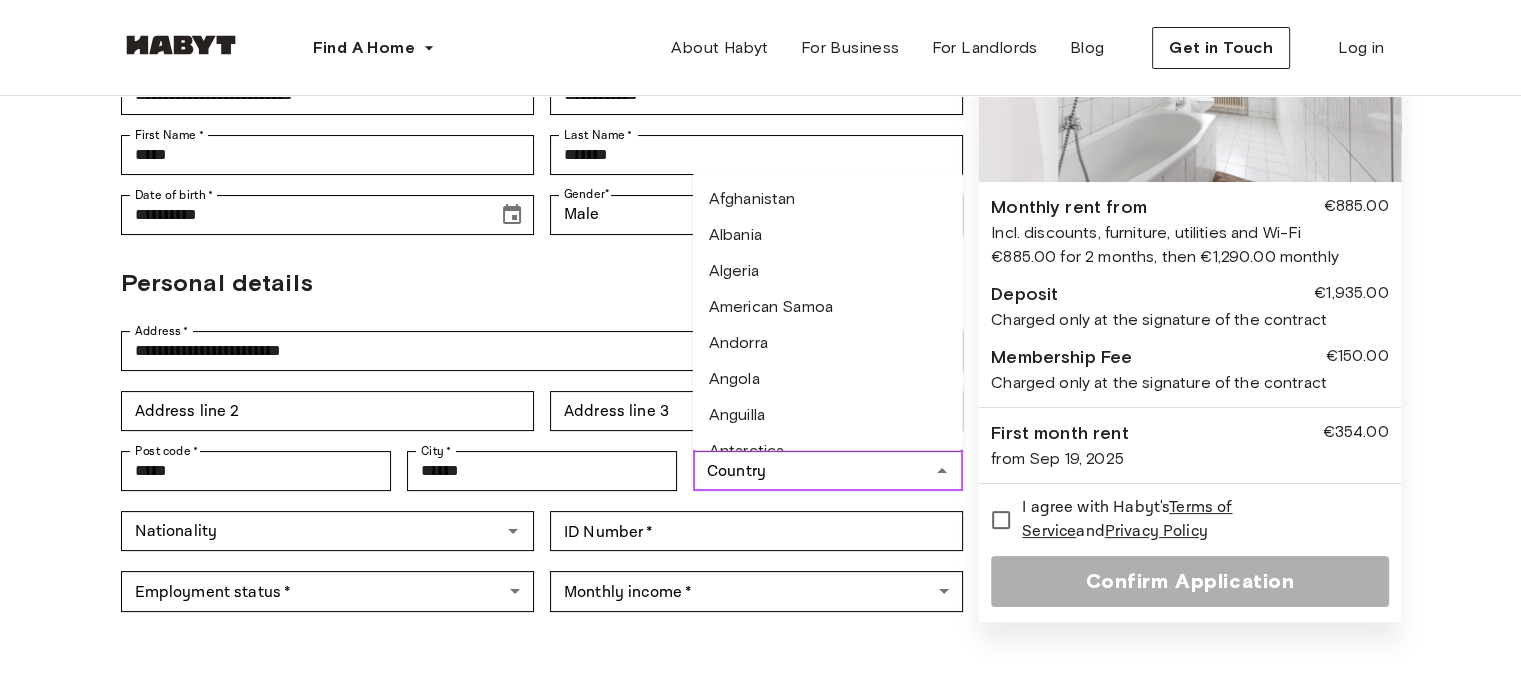 click on "Country" at bounding box center [811, 471] 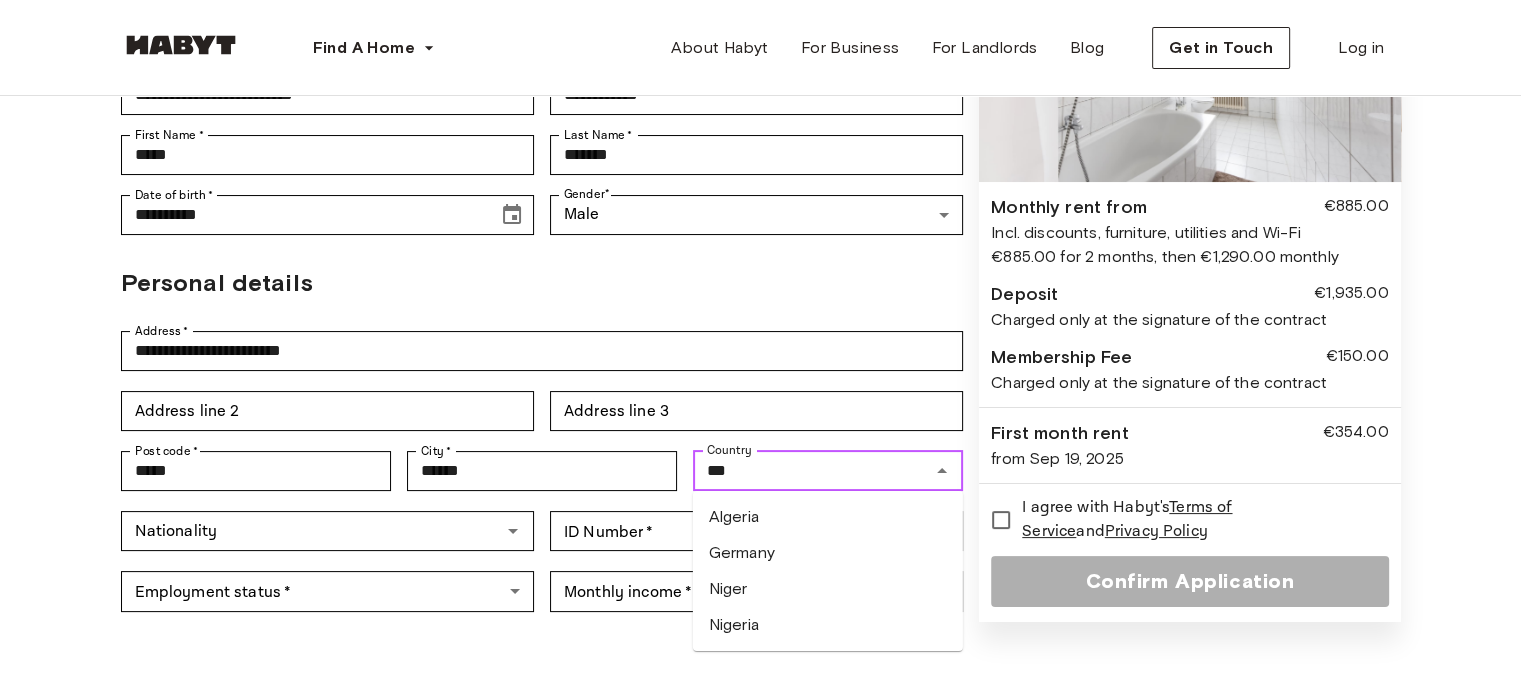 click on "Germany" at bounding box center [828, 553] 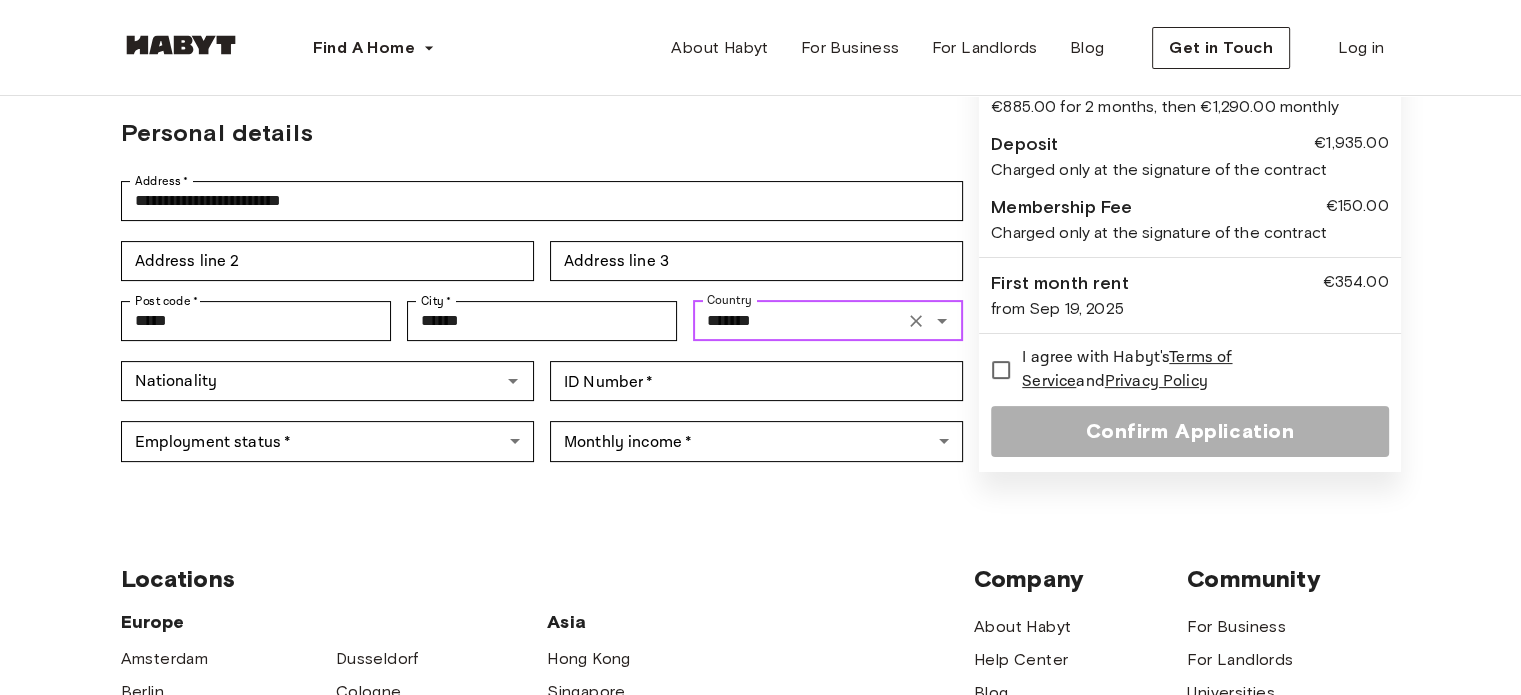 scroll, scrollTop: 466, scrollLeft: 0, axis: vertical 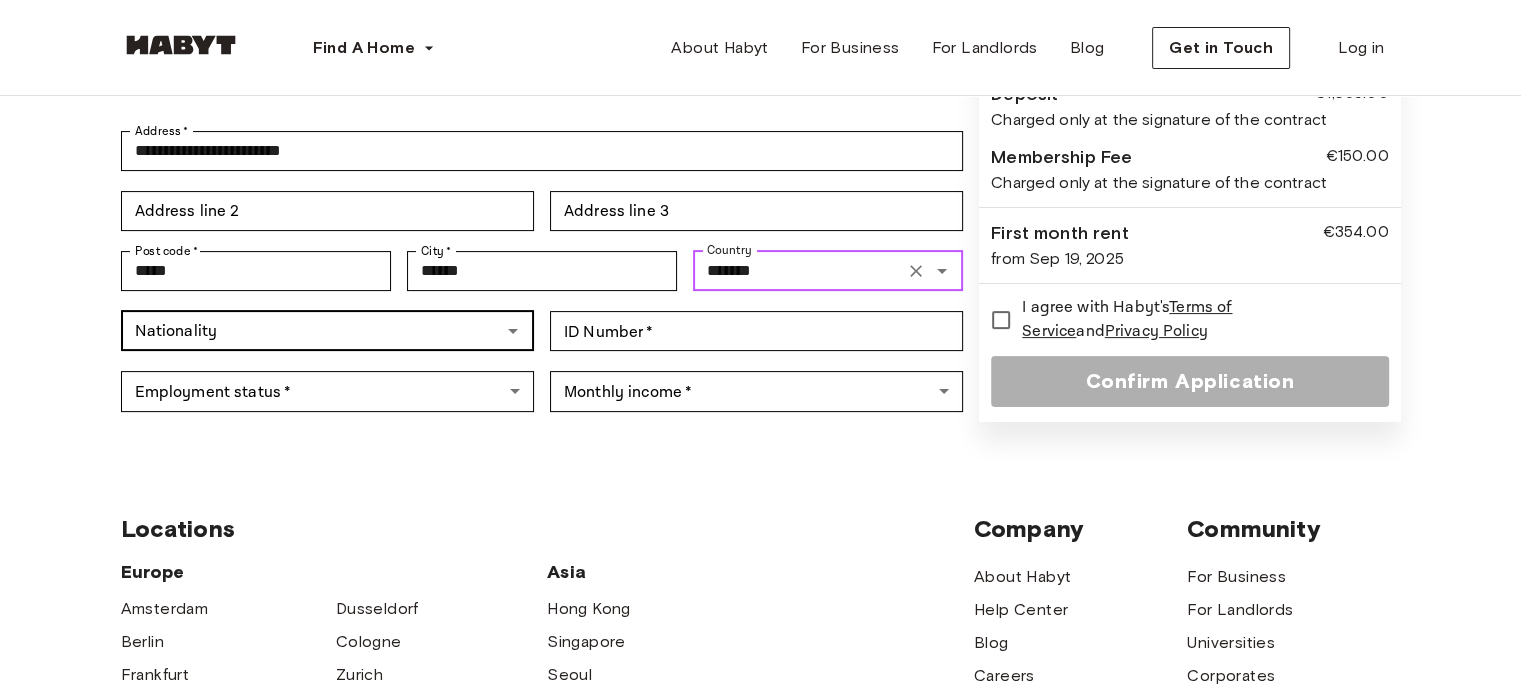 type on "*******" 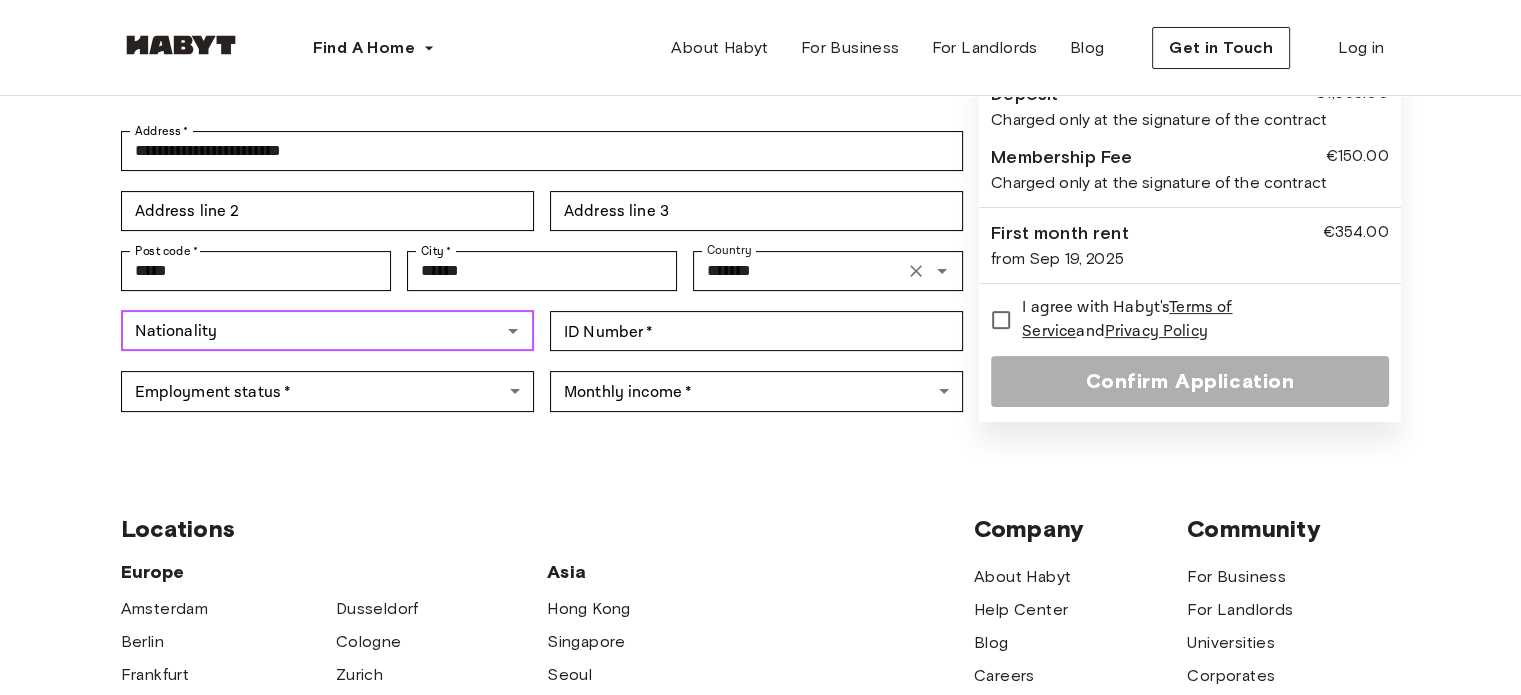click on "Nationality" at bounding box center [311, 331] 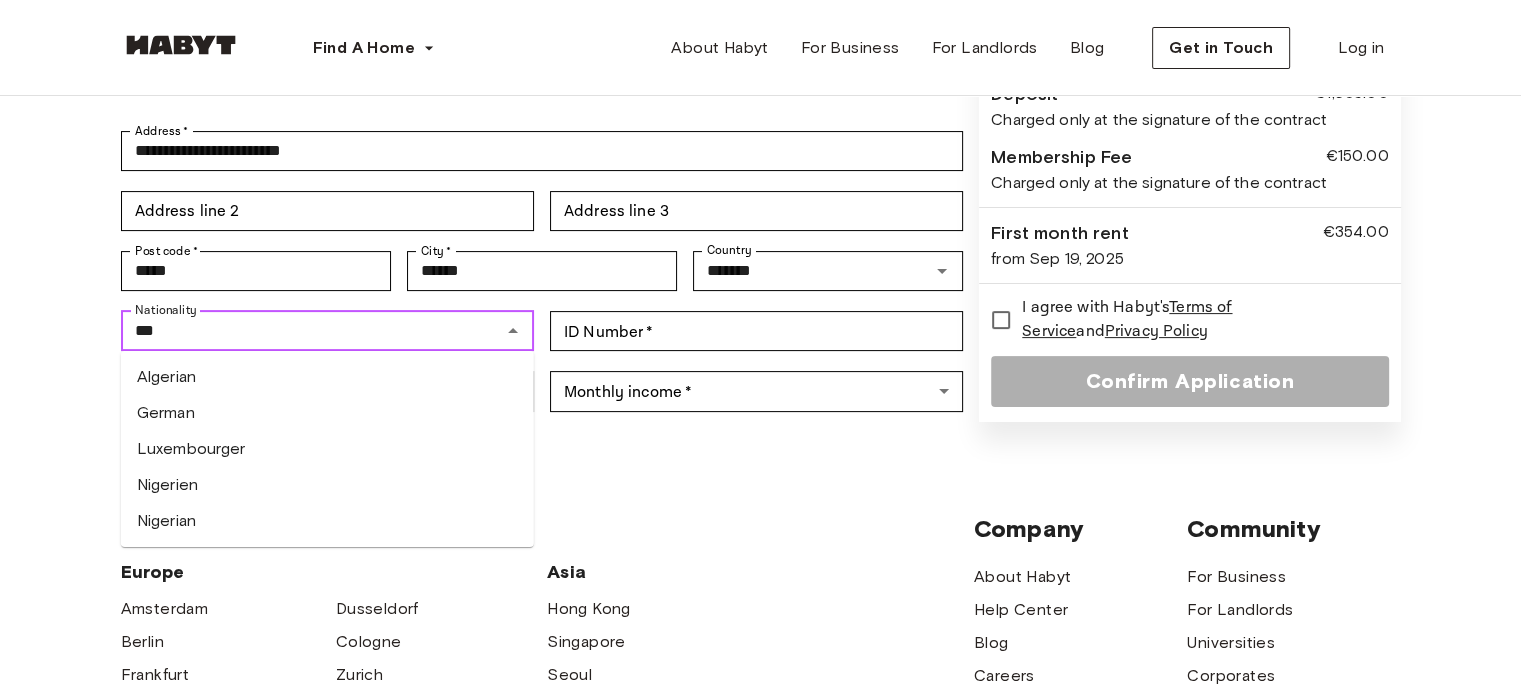 click on "German" at bounding box center [327, 413] 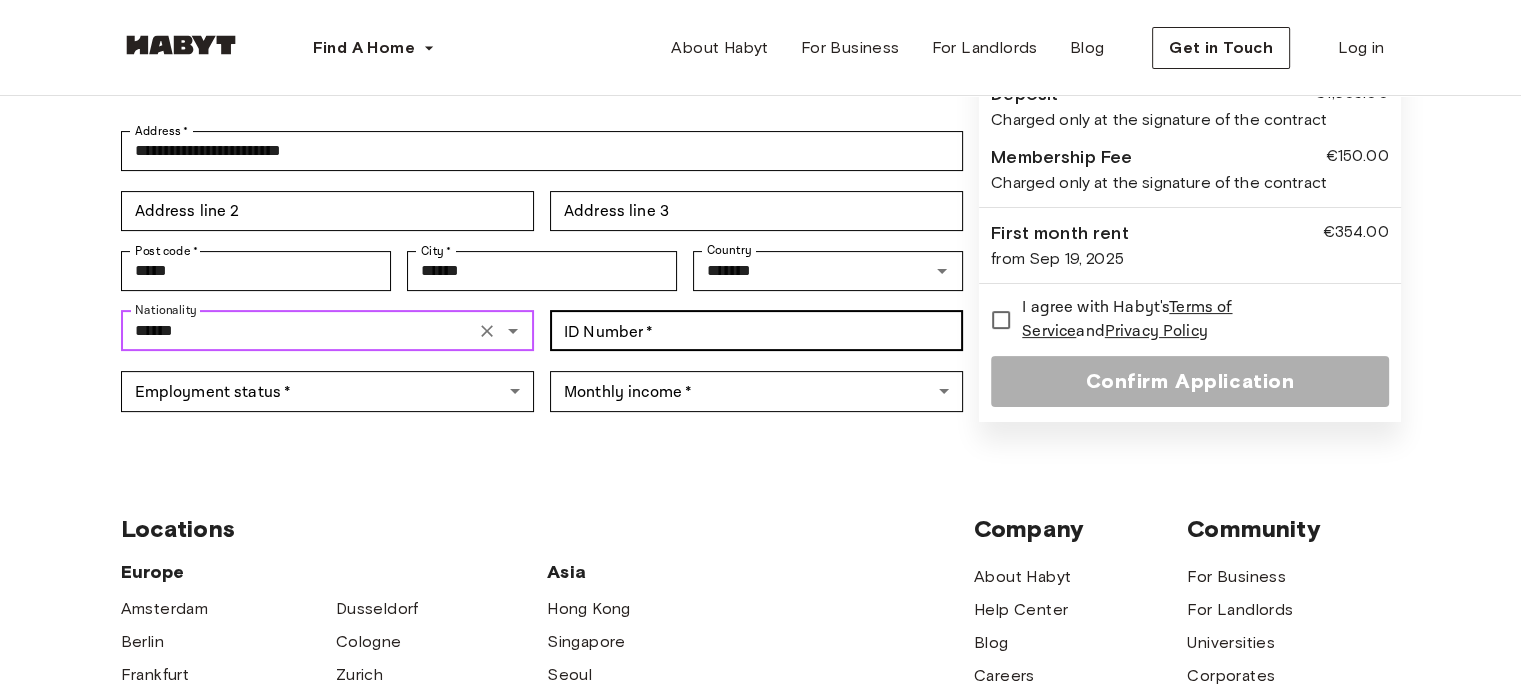 type on "******" 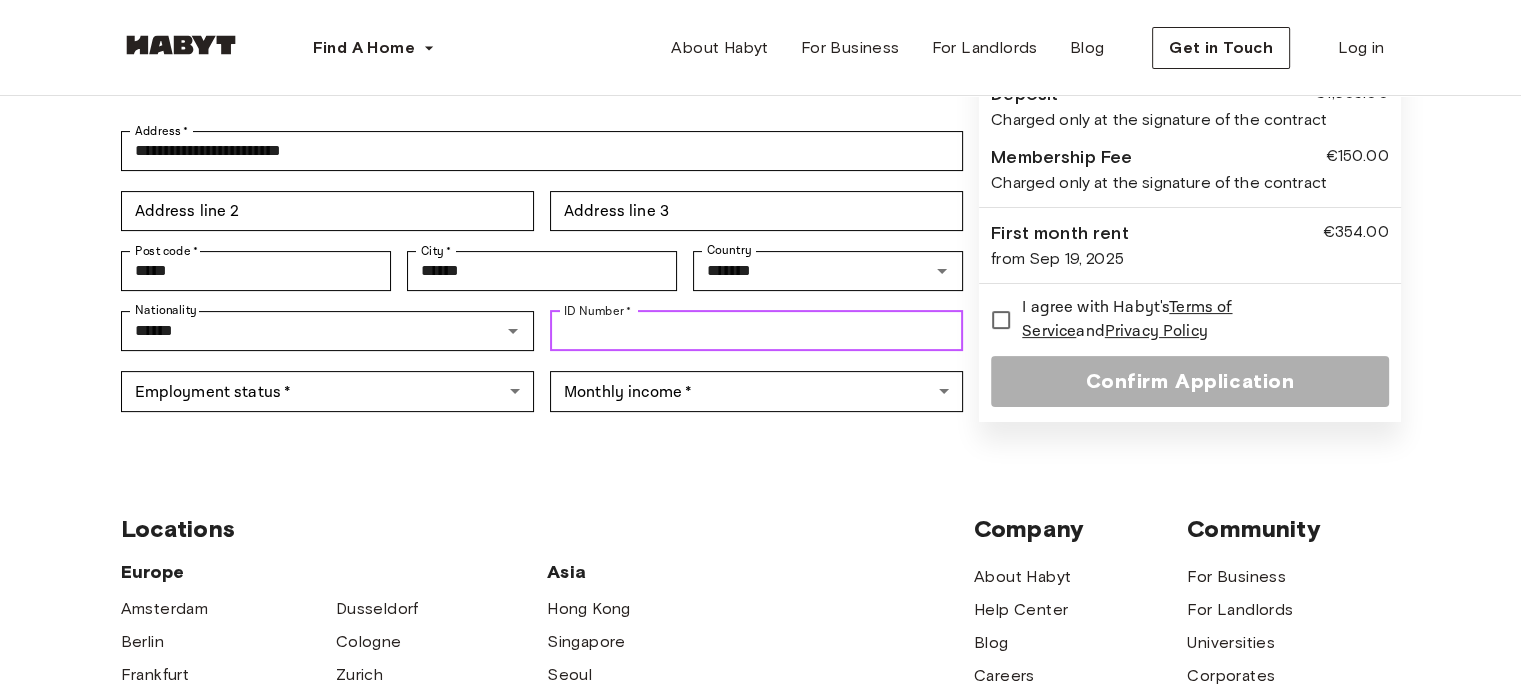 click on "ID Number   *" at bounding box center (756, 331) 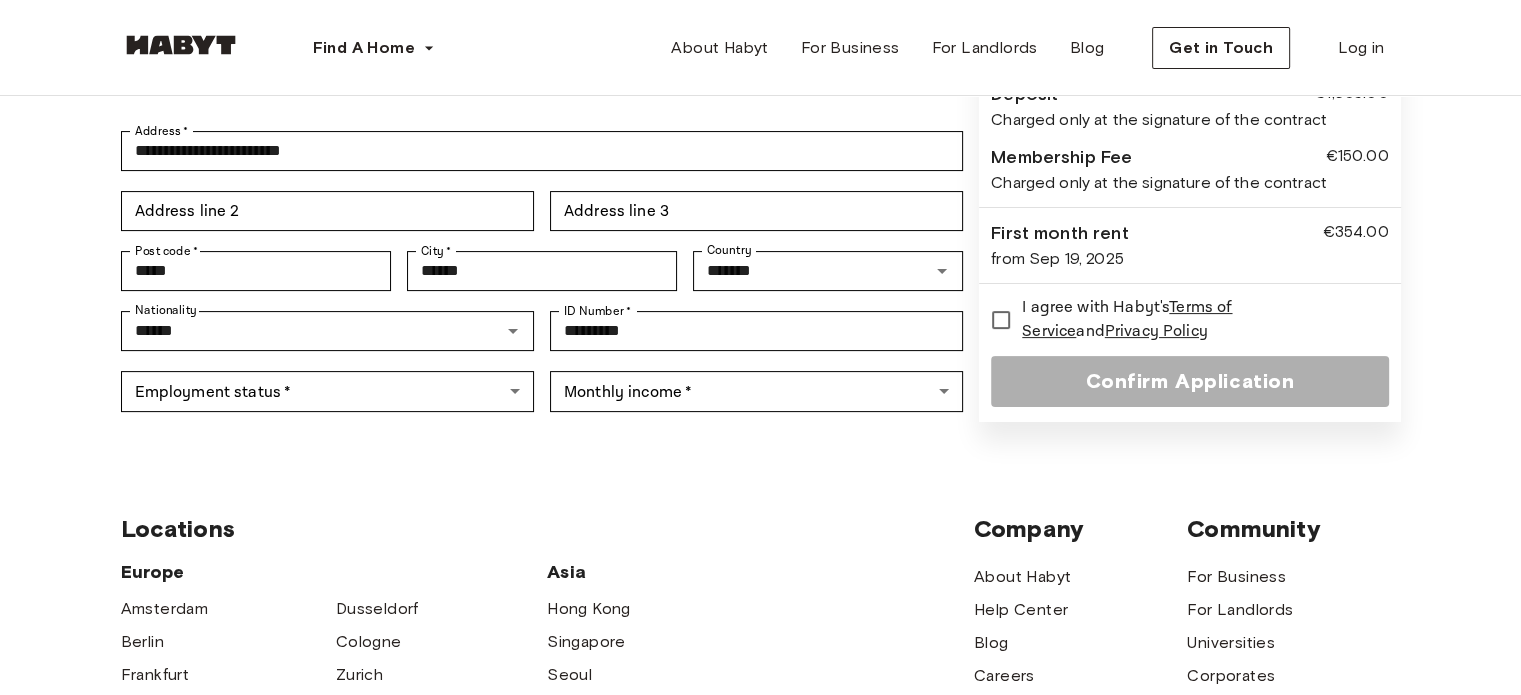 click on "Locations Europe Amsterdam Berlin Frankfurt Hamburg Lisbon Madrid Milan Modena Paris Turin Munich Rotterdam Stuttgart Dusseldorf Cologne Zurich The Hague Graz Brussels Leipzig Asia Hong Kong Singapore Seoul Phuket Tokyo Company About Habyt Help Center Blog Careers Terms Imprint Privacy Press Community For Business For Landlords Universities Corporates" at bounding box center (761, 767) 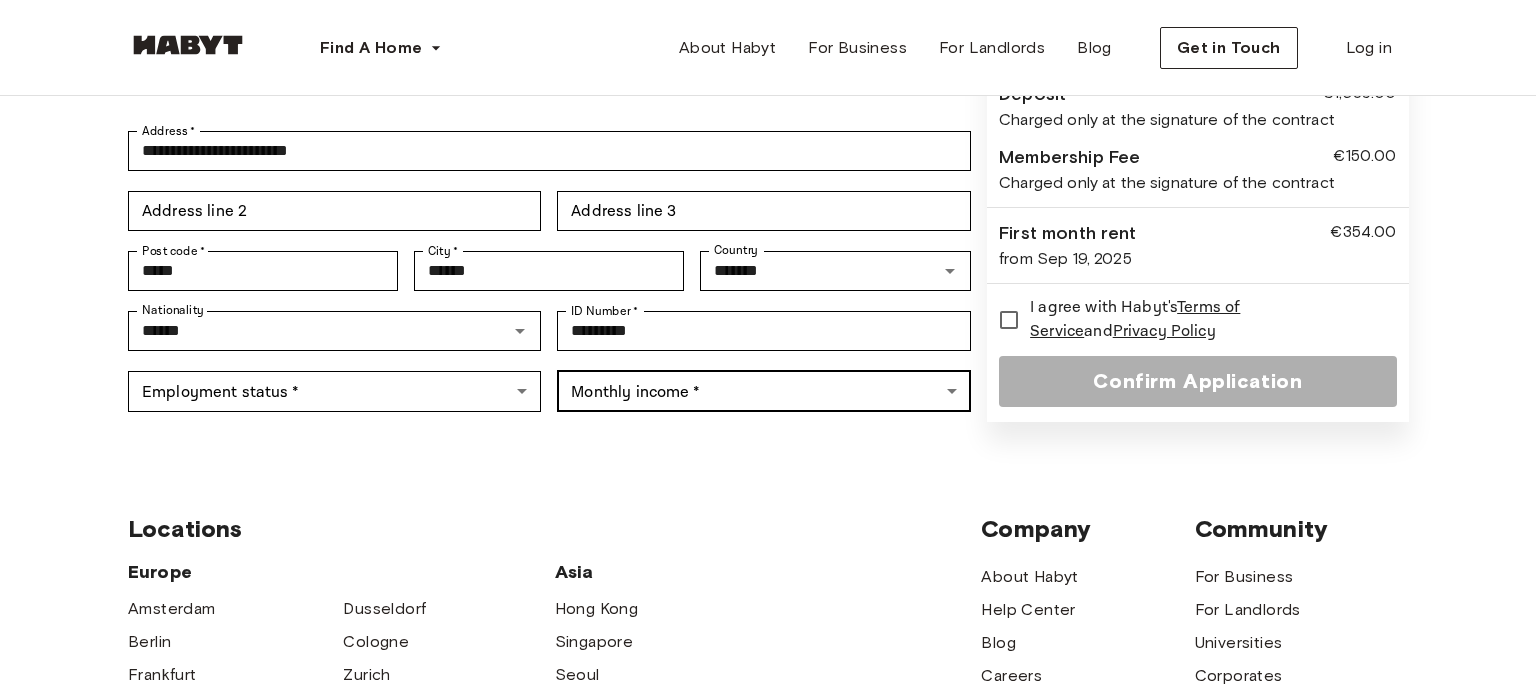 click on "**********" at bounding box center [768, 451] 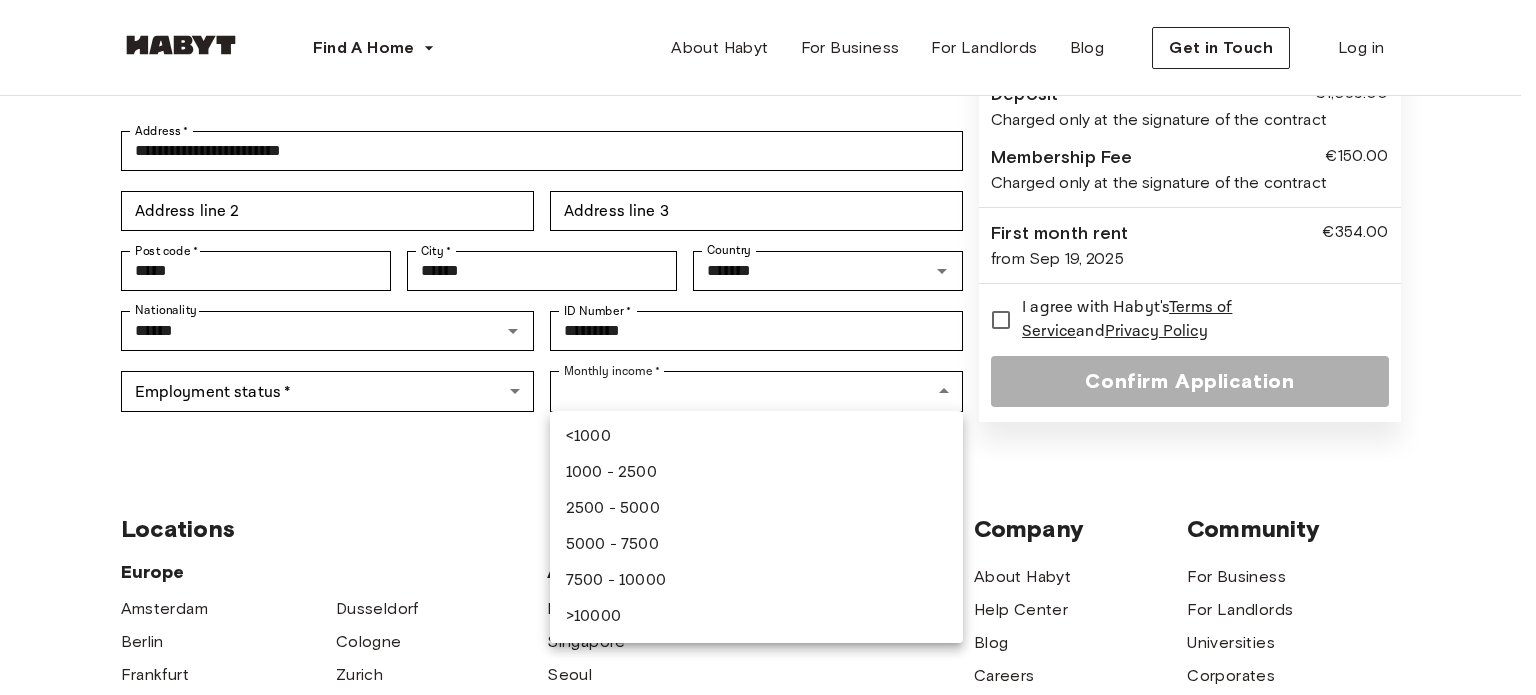 click on "2500 - 5000" at bounding box center (756, 509) 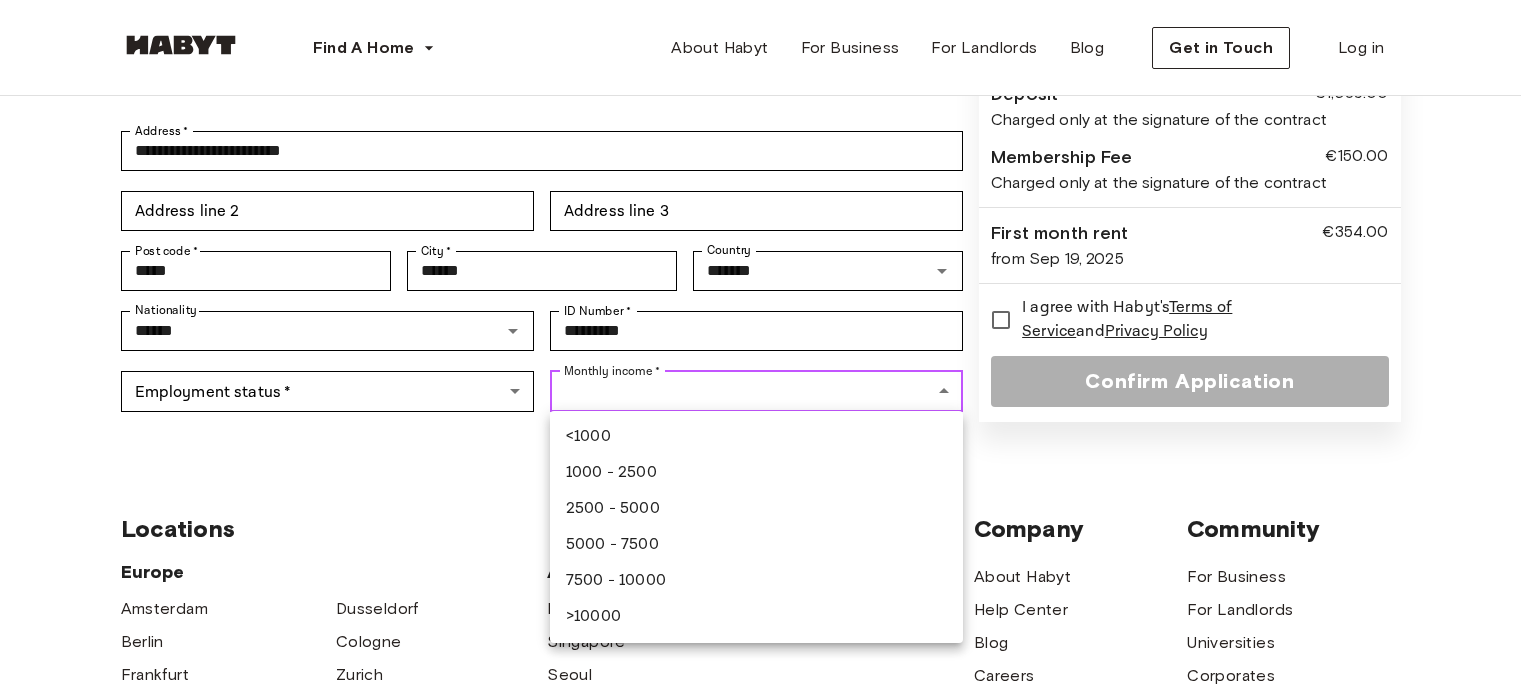 type on "**********" 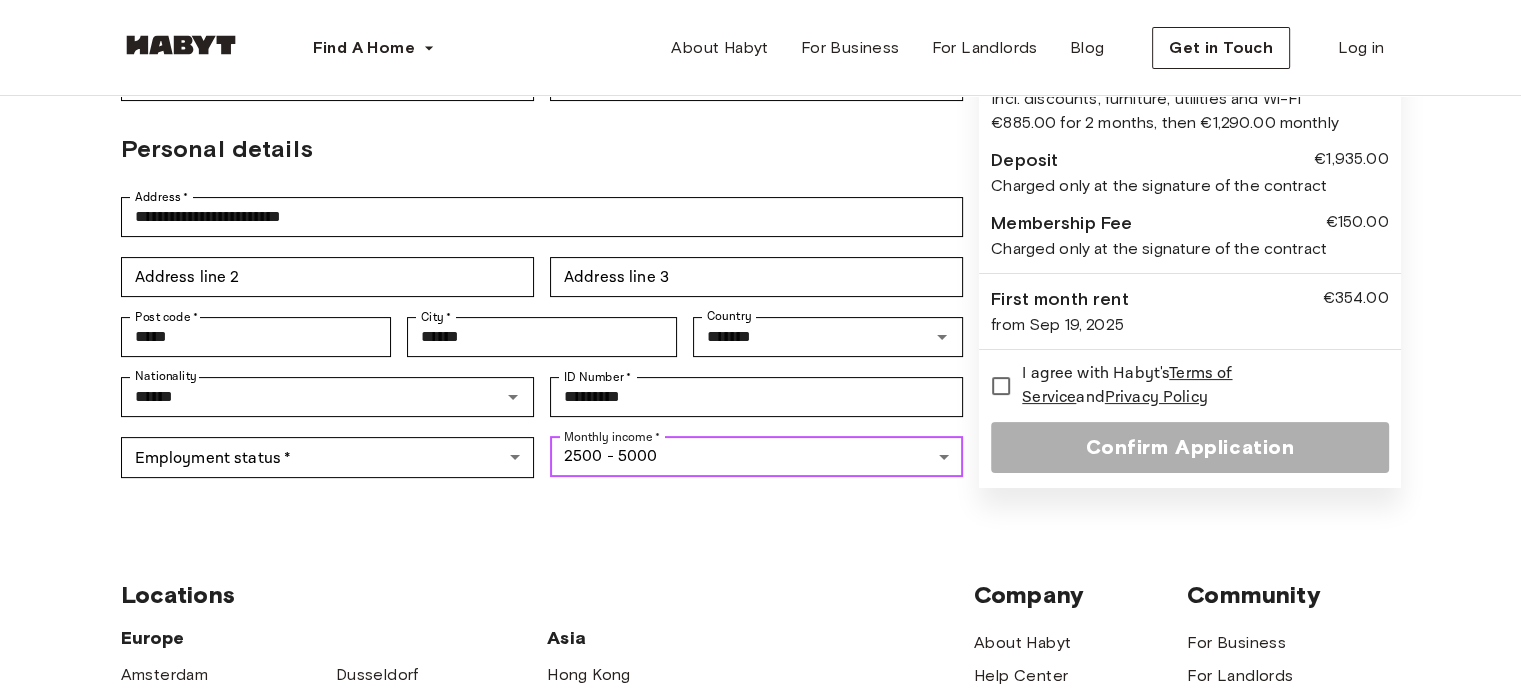 scroll, scrollTop: 400, scrollLeft: 0, axis: vertical 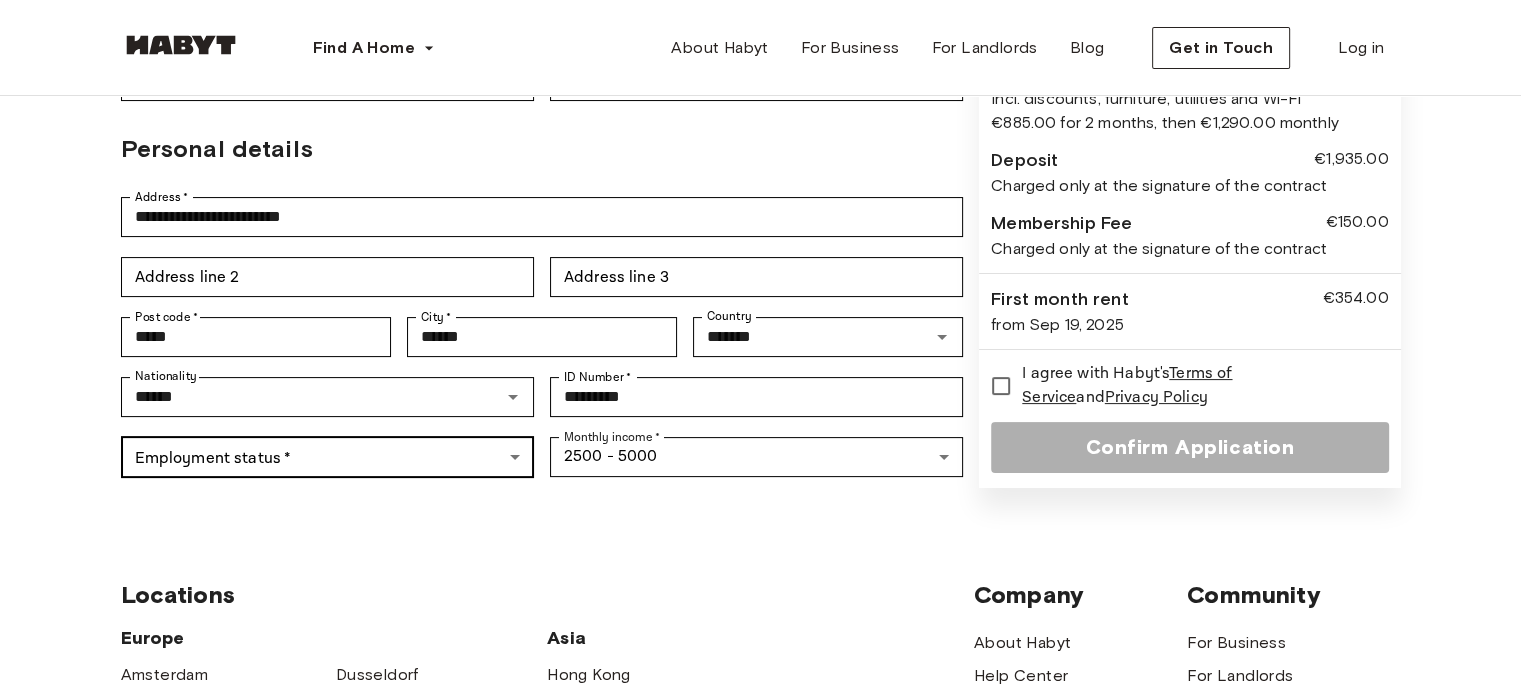 click on "**********" at bounding box center [760, 517] 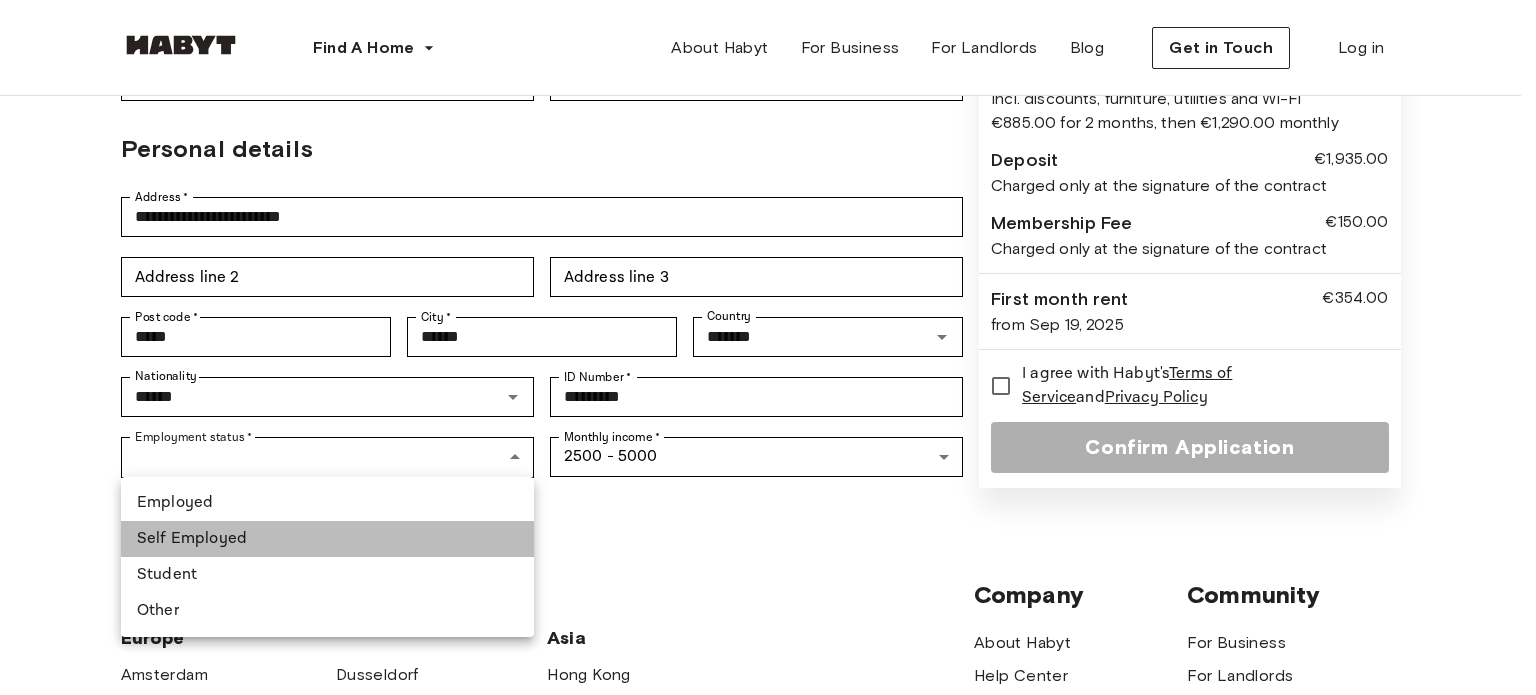 click on "Self Employed" at bounding box center [327, 539] 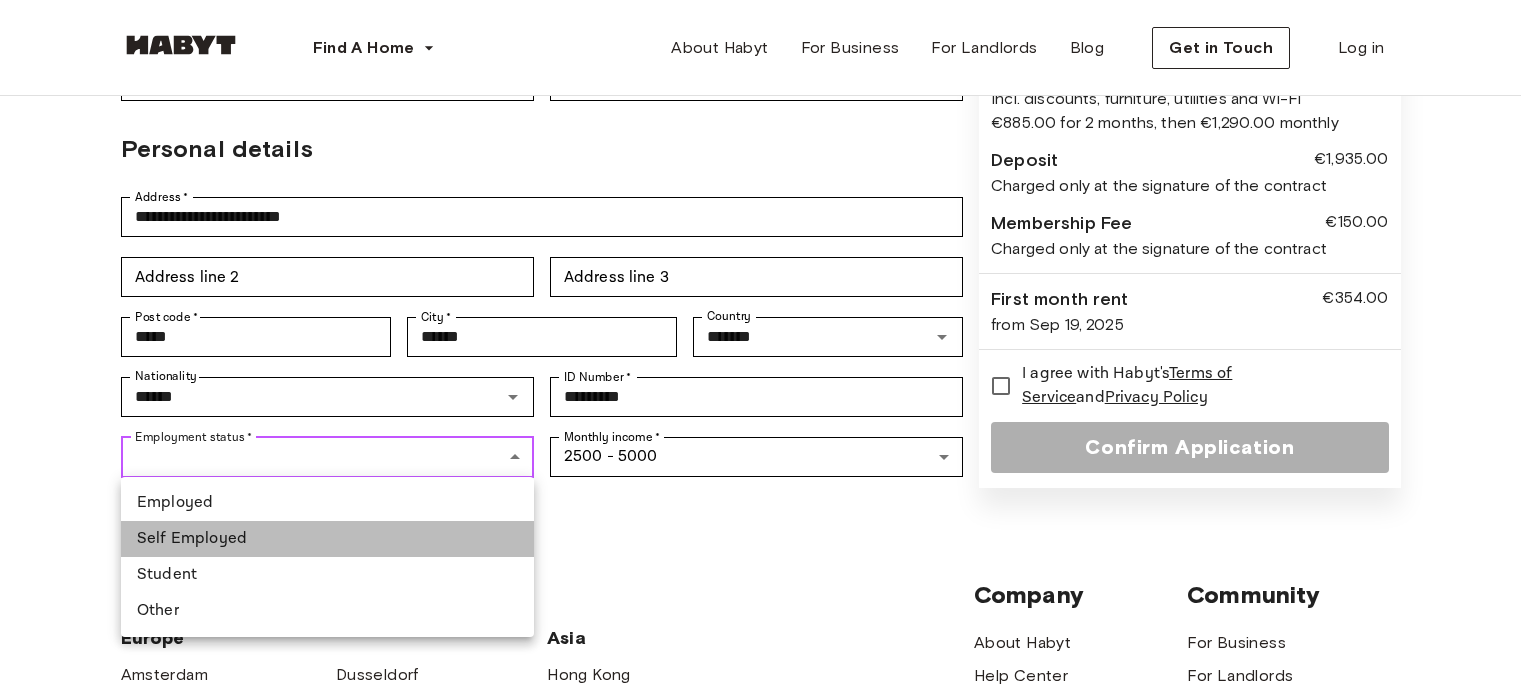 type on "**********" 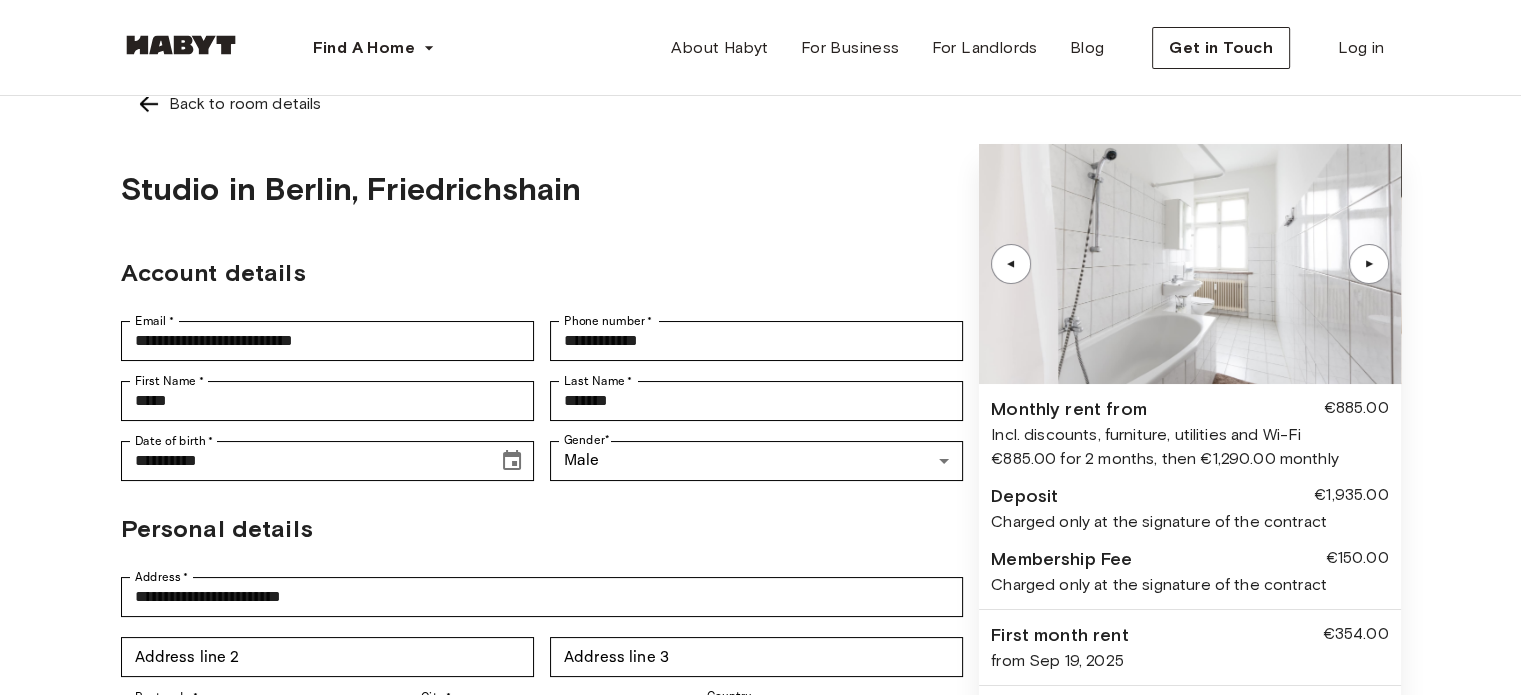 scroll, scrollTop: 0, scrollLeft: 0, axis: both 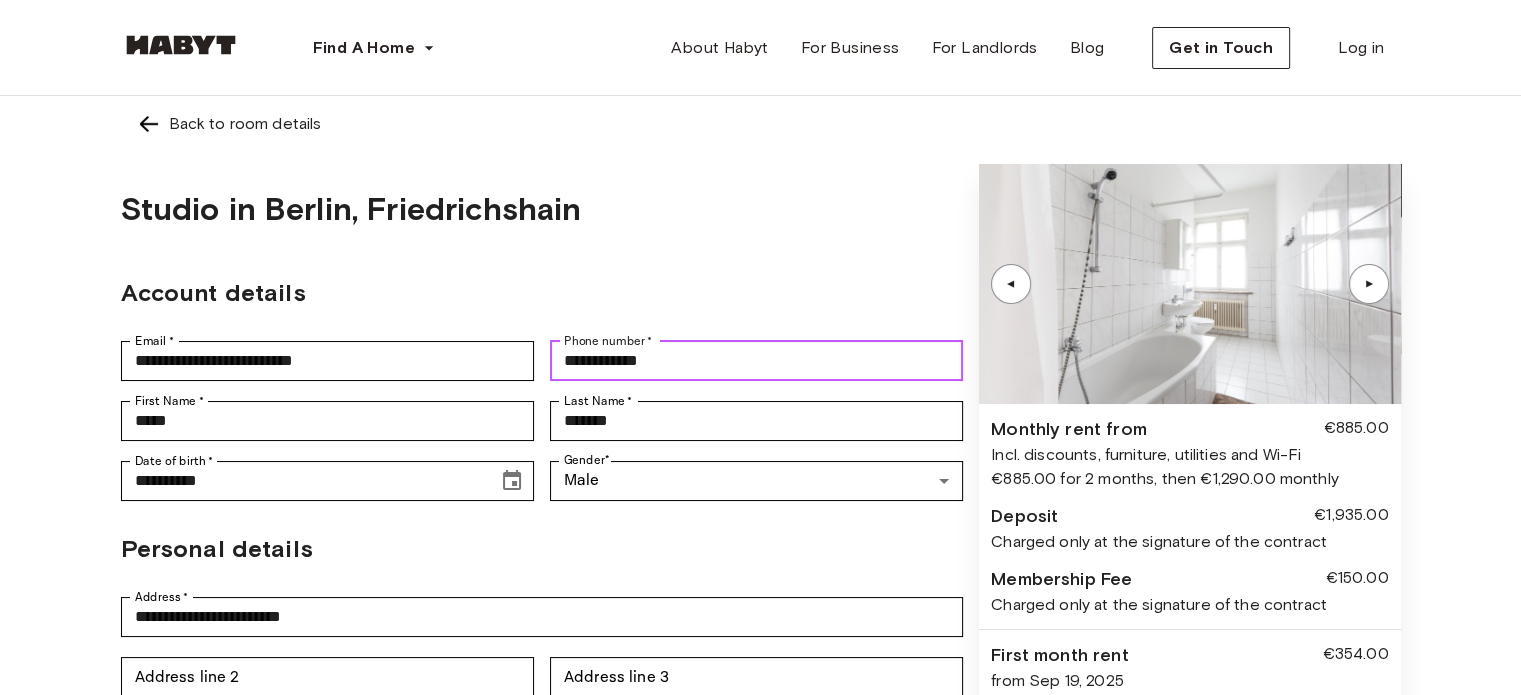 click on "**********" at bounding box center [756, 361] 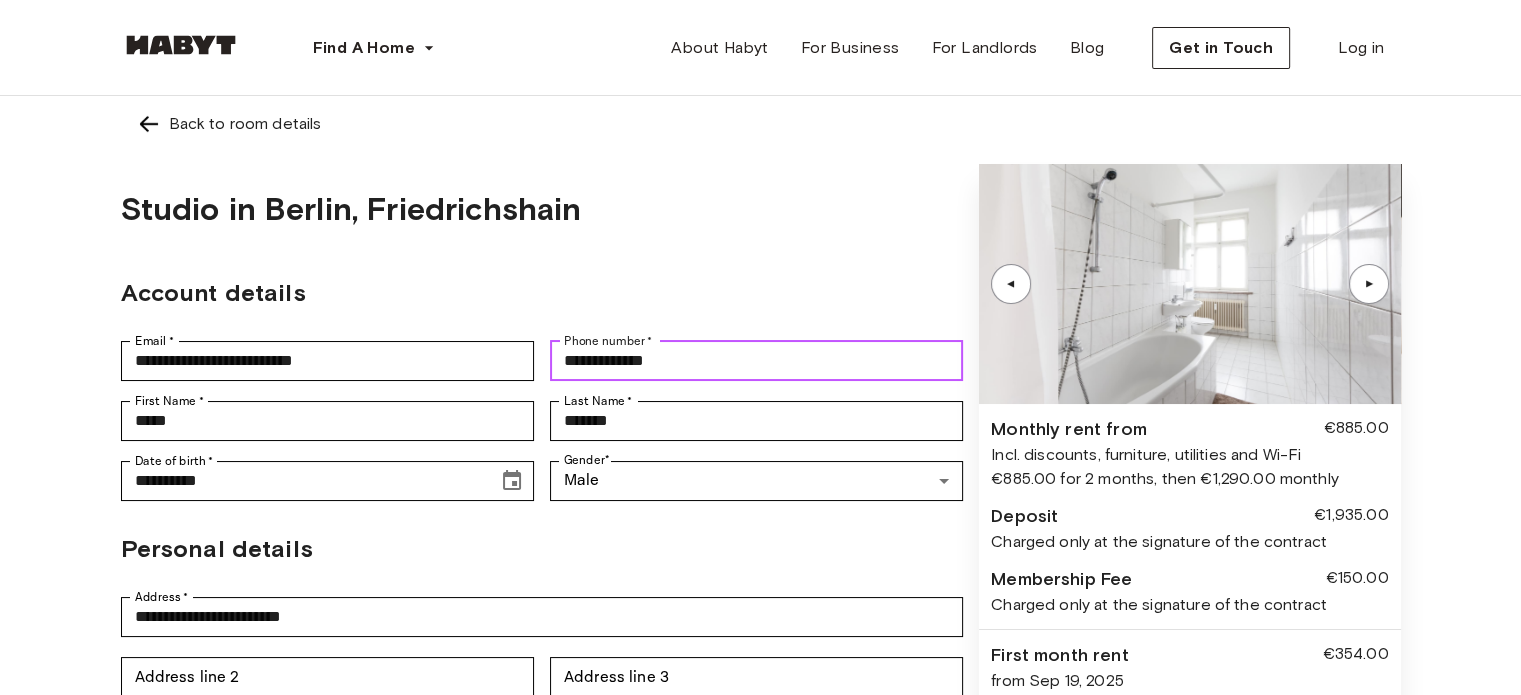 type on "**********" 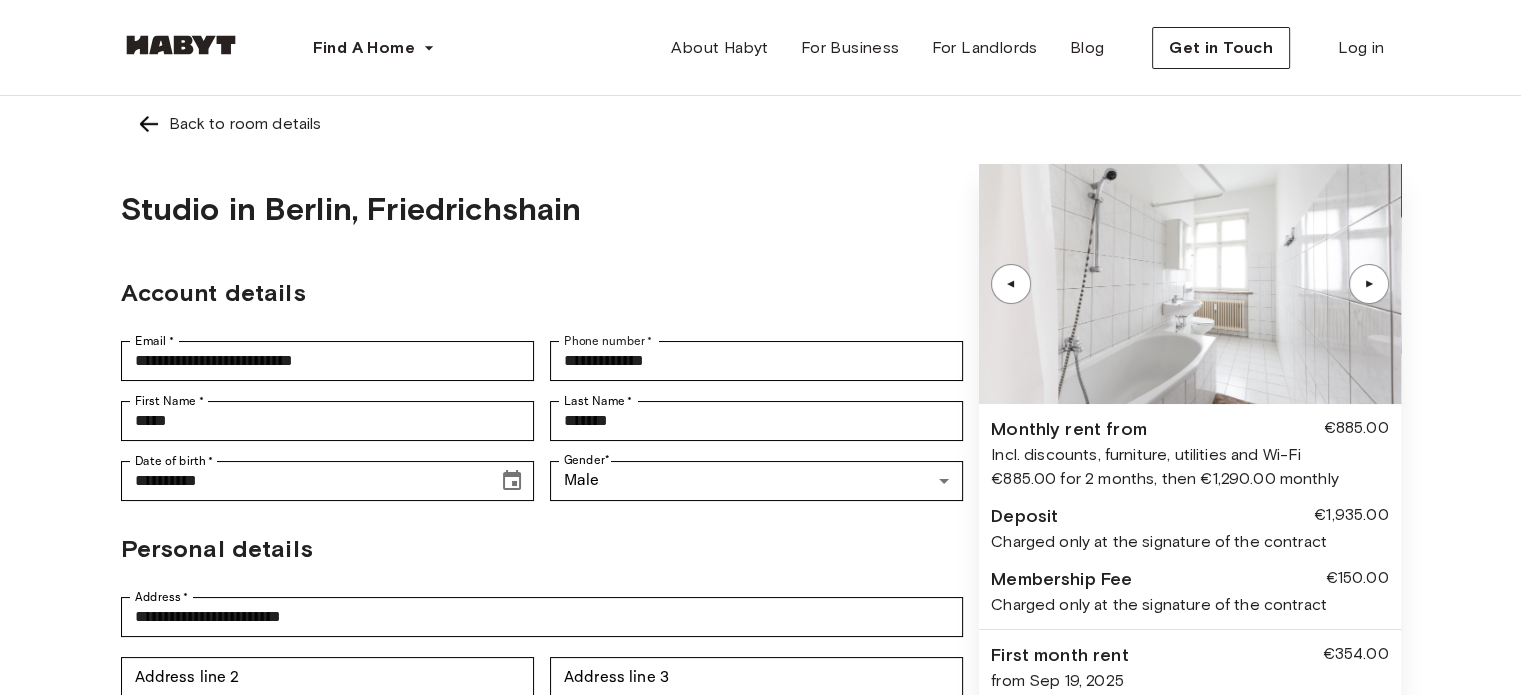 click on "**********" at bounding box center [542, 525] 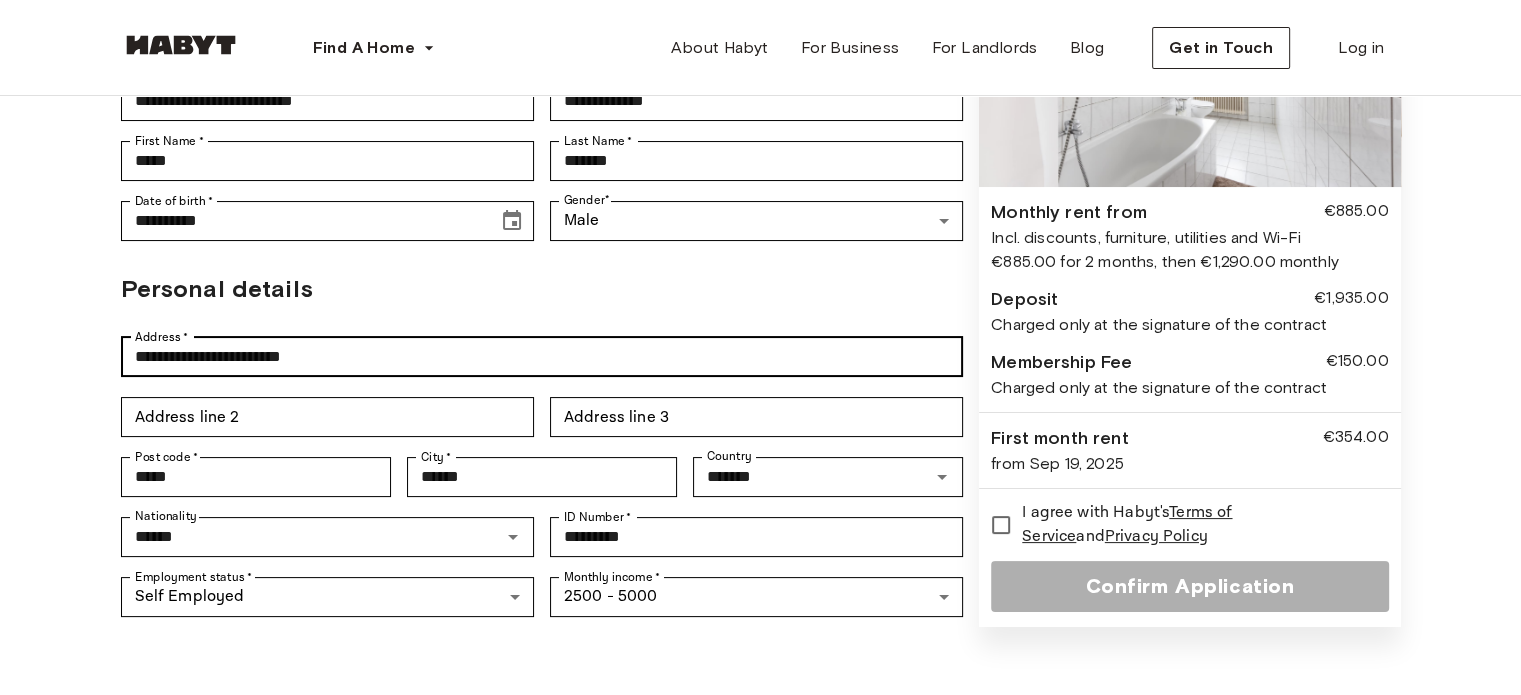 scroll, scrollTop: 0, scrollLeft: 0, axis: both 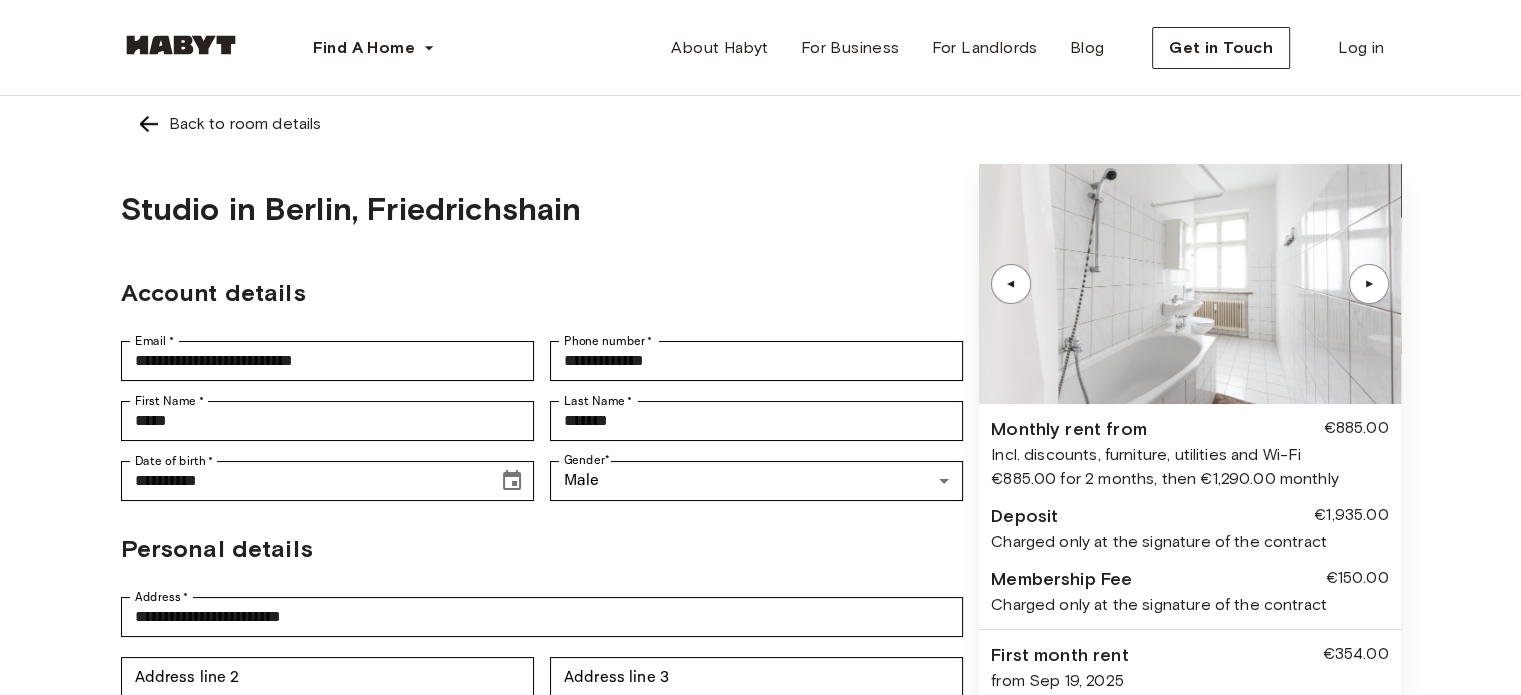 click on "▲" at bounding box center [1369, 284] 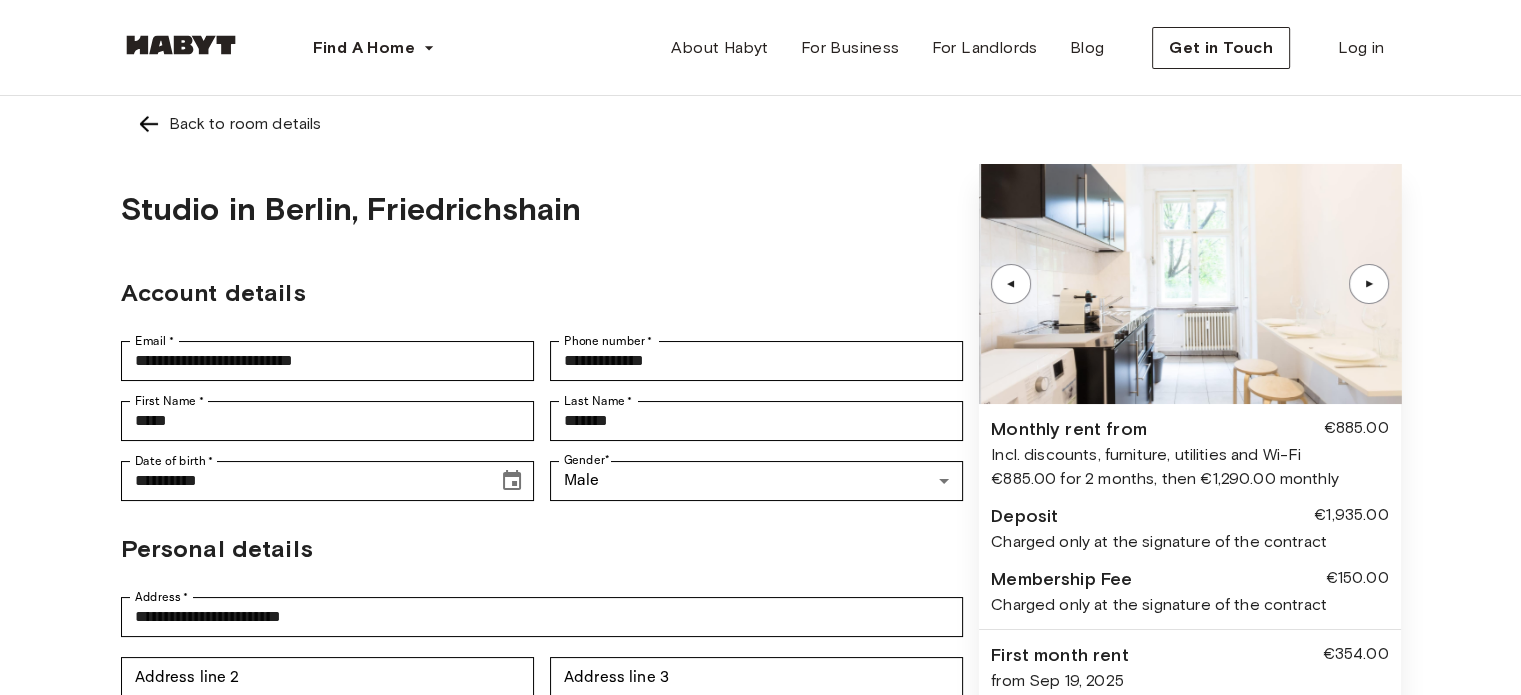 click on "▲" at bounding box center (1369, 284) 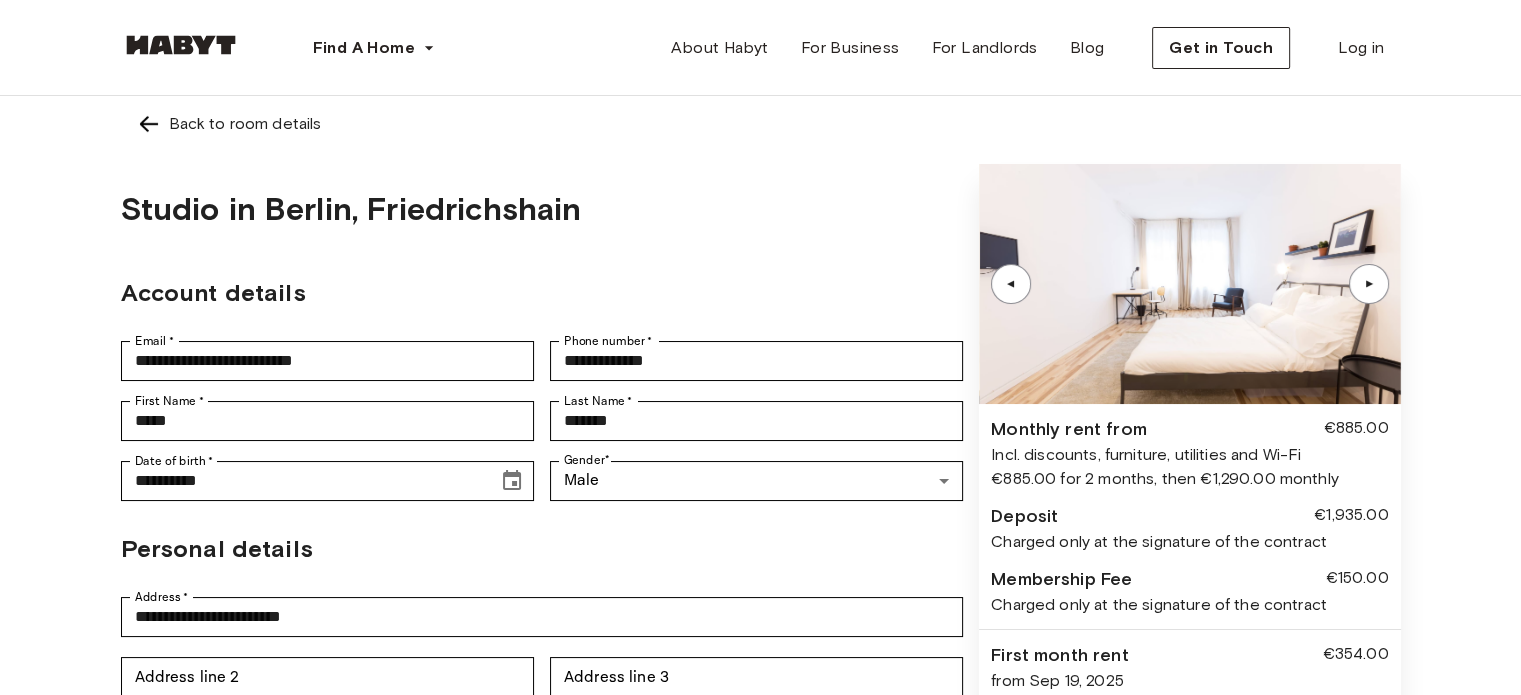 click on "▲" at bounding box center [1369, 284] 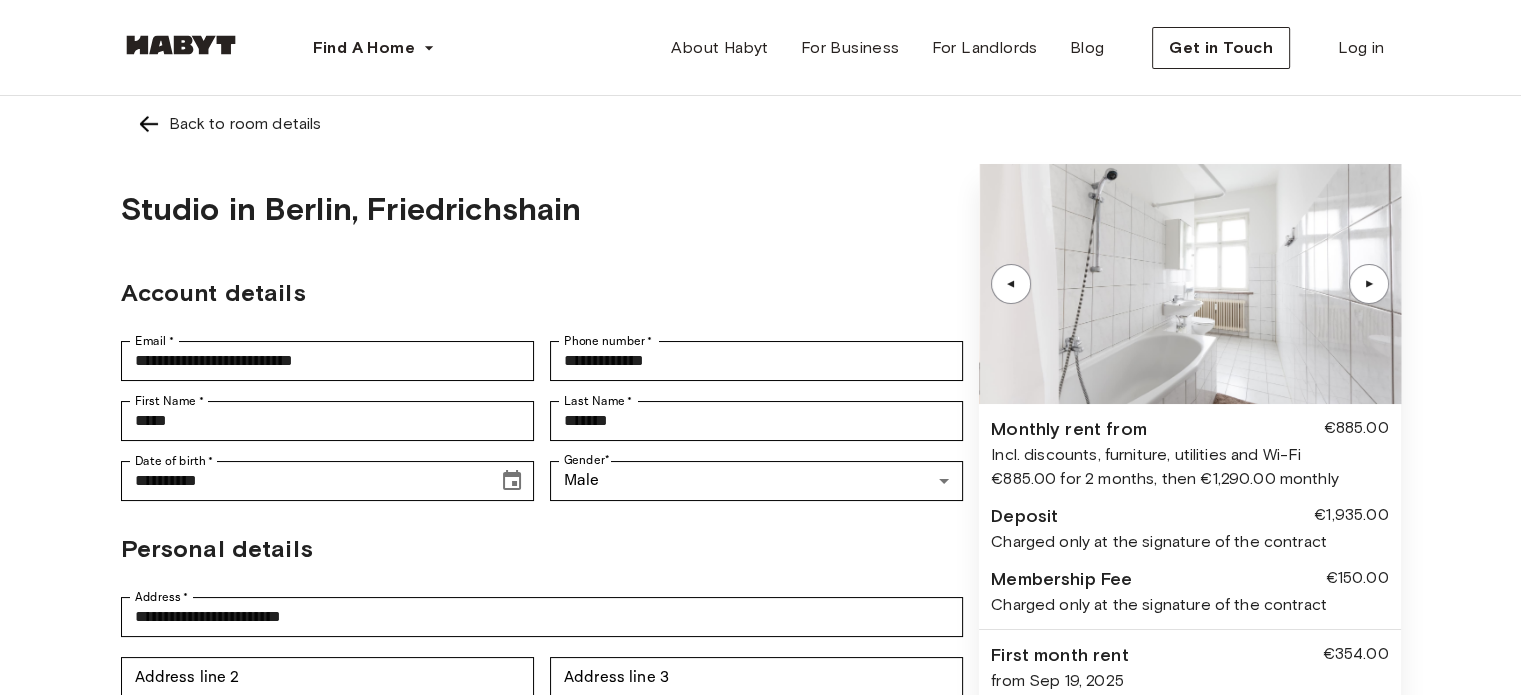 click on "▲" at bounding box center [1369, 284] 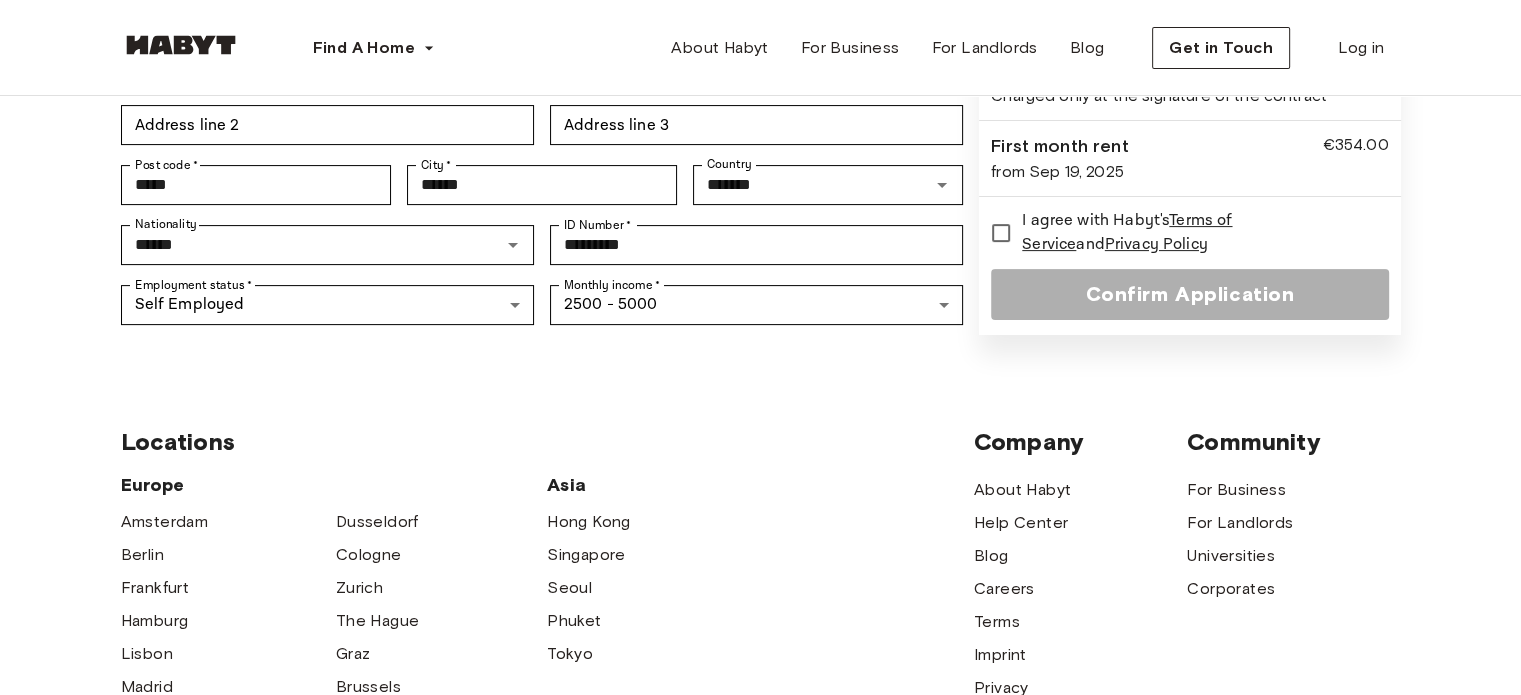 scroll, scrollTop: 533, scrollLeft: 0, axis: vertical 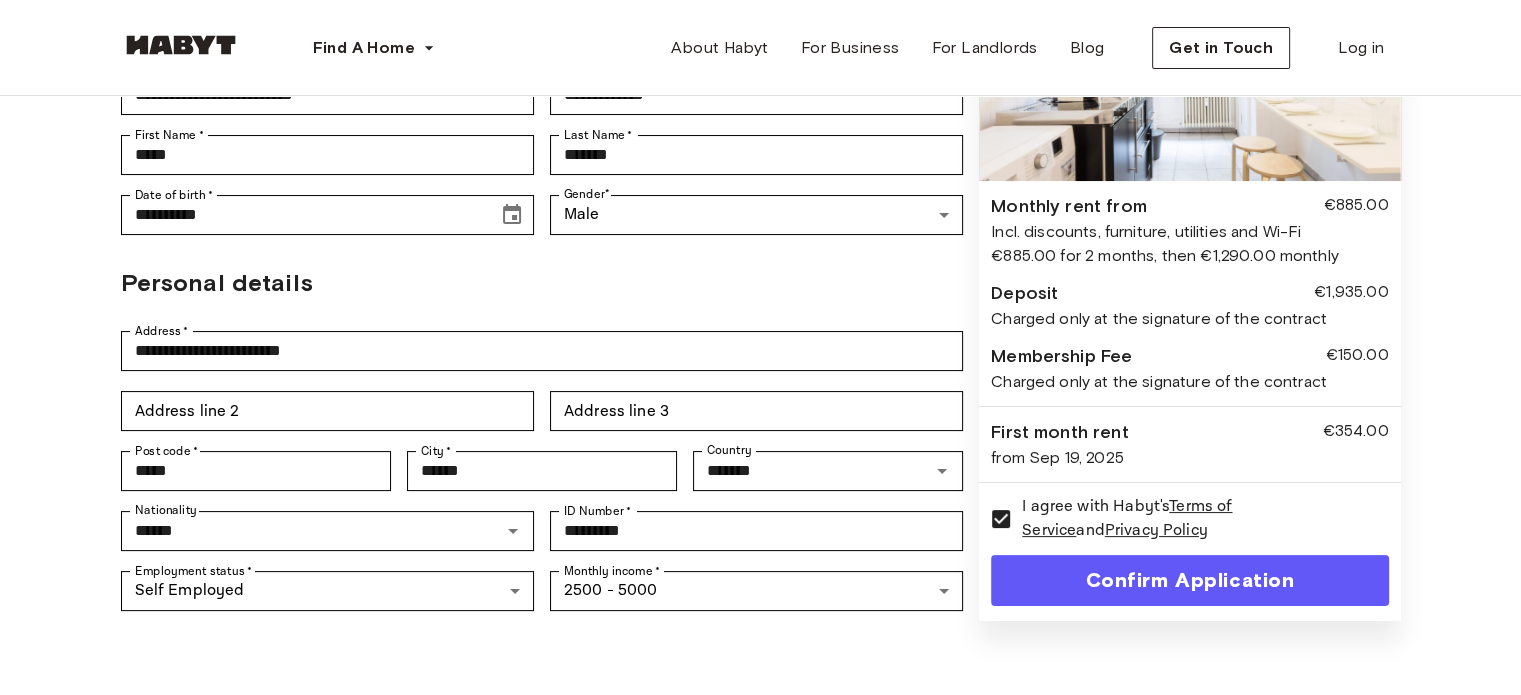 click on "Confirm Application" at bounding box center [1189, 580] 